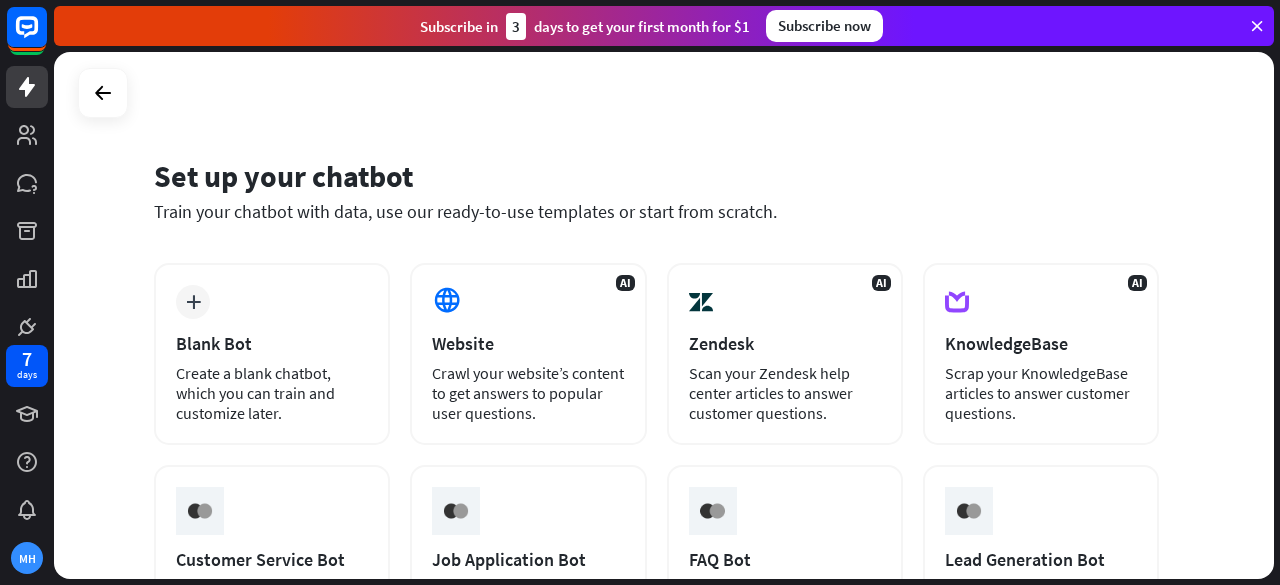 scroll, scrollTop: 0, scrollLeft: 0, axis: both 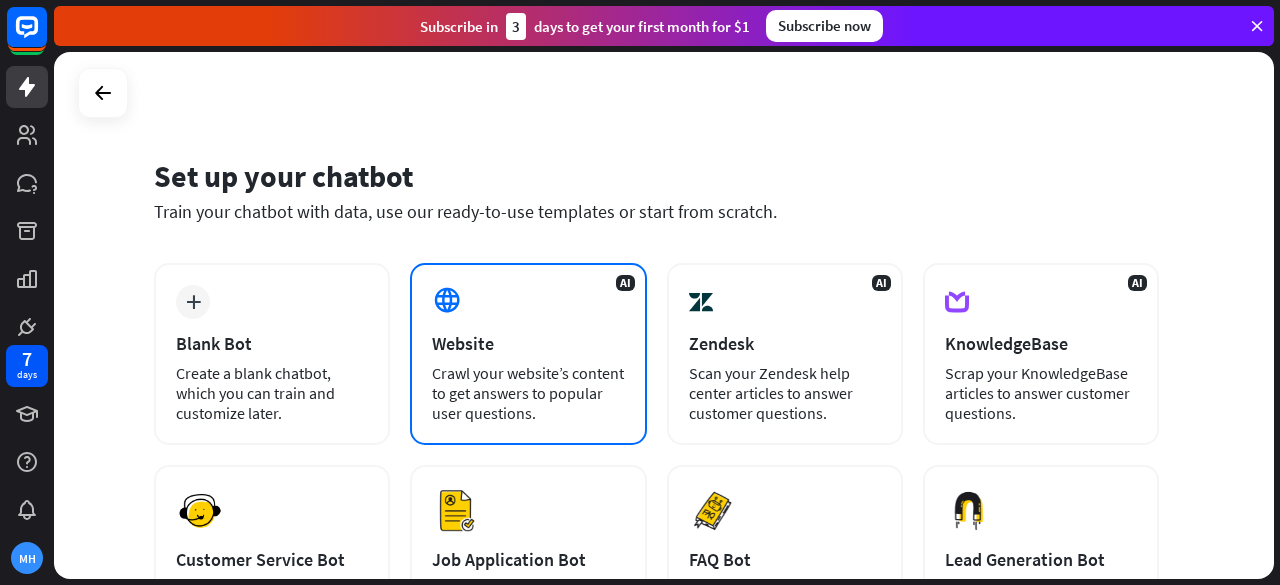 click on "Crawl your website’s content to get answers to
popular user questions." at bounding box center (528, 393) 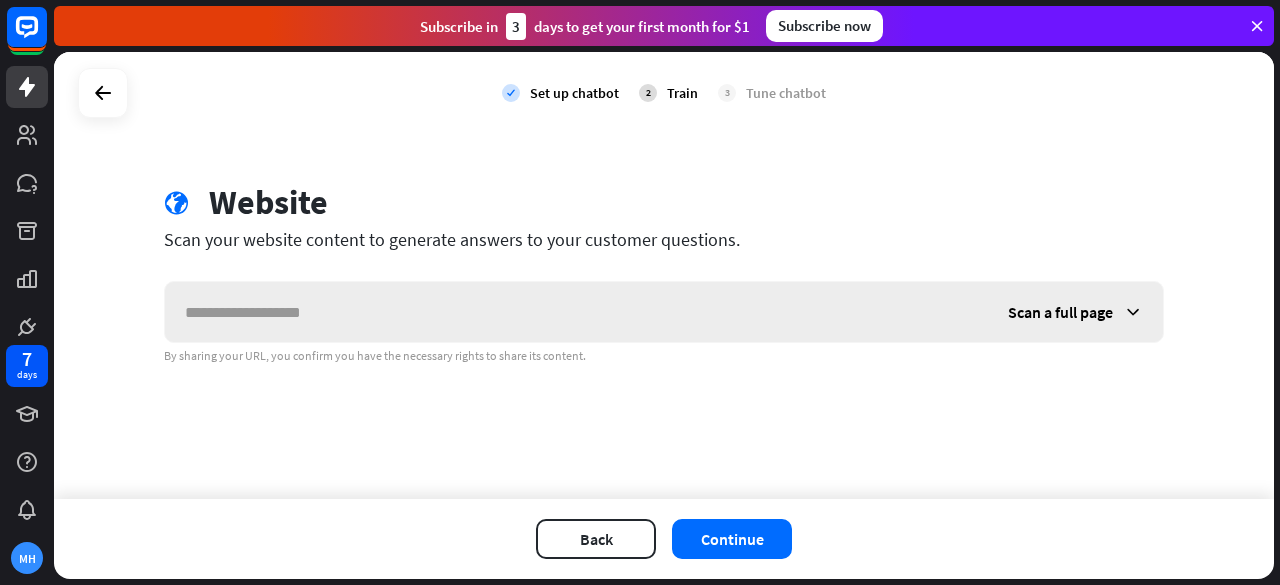 click at bounding box center [576, 312] 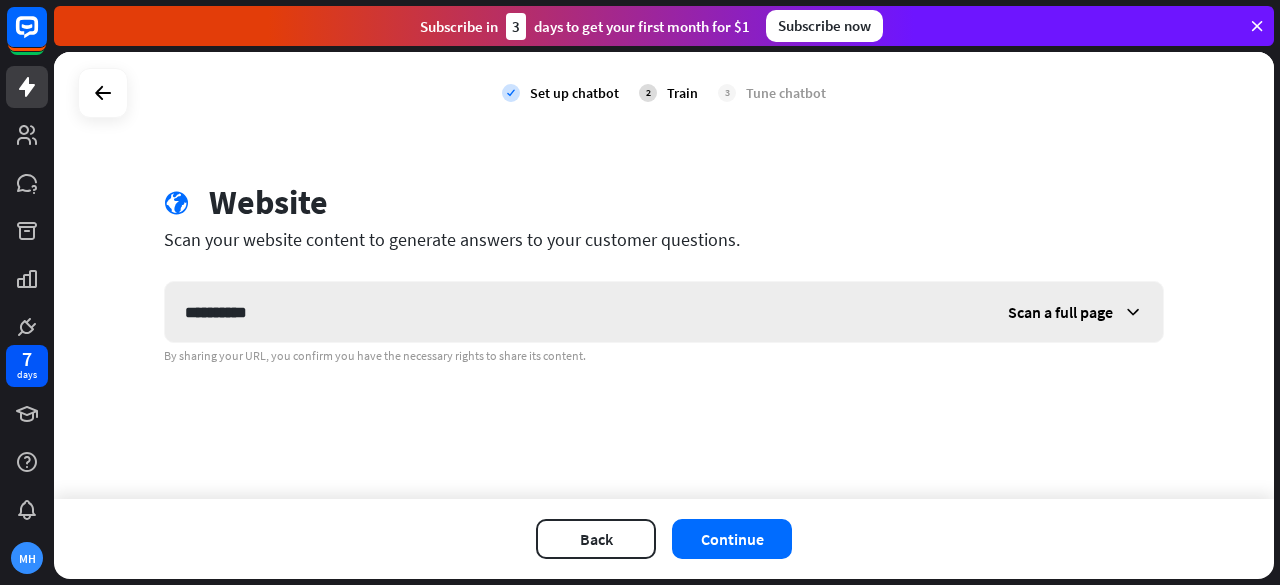 type on "**********" 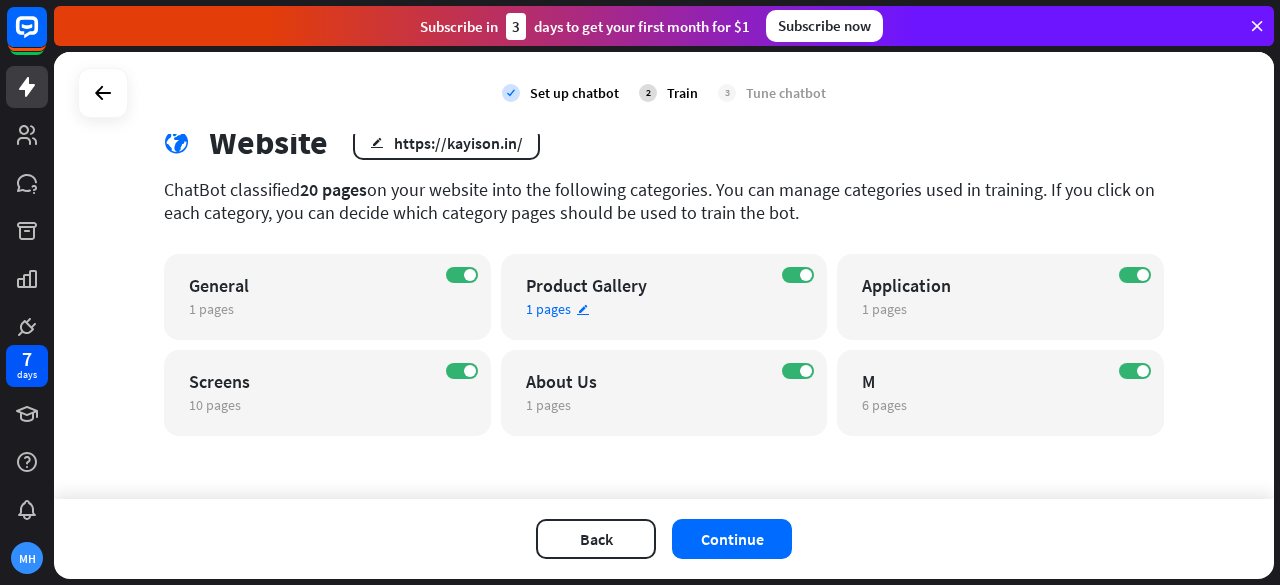 scroll, scrollTop: 0, scrollLeft: 0, axis: both 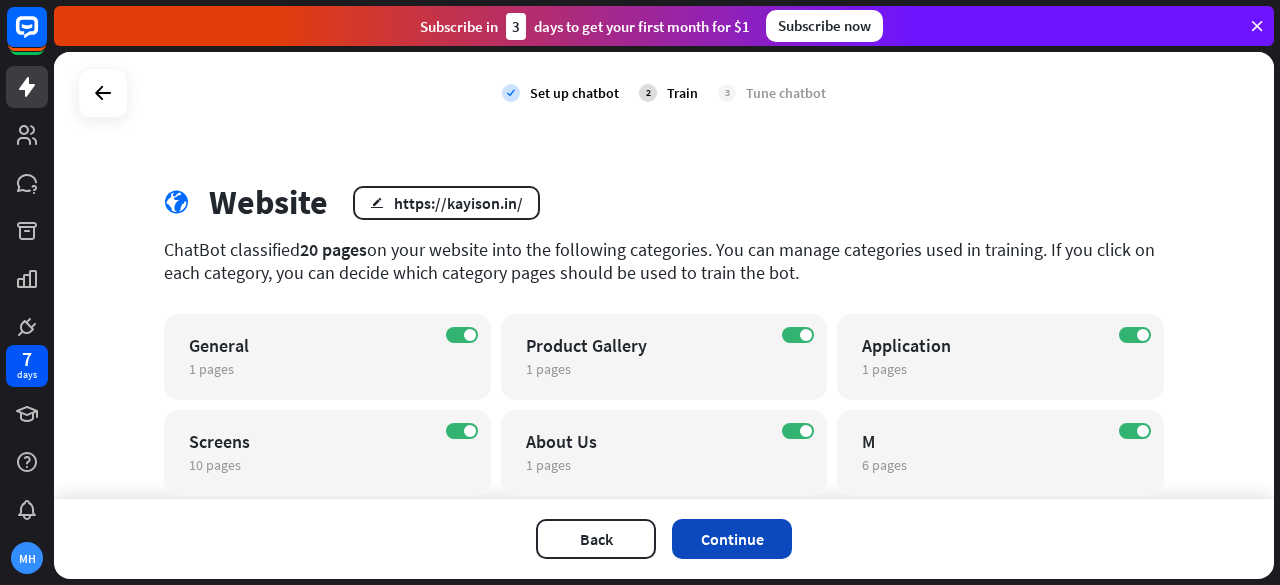click on "Continue" at bounding box center (732, 539) 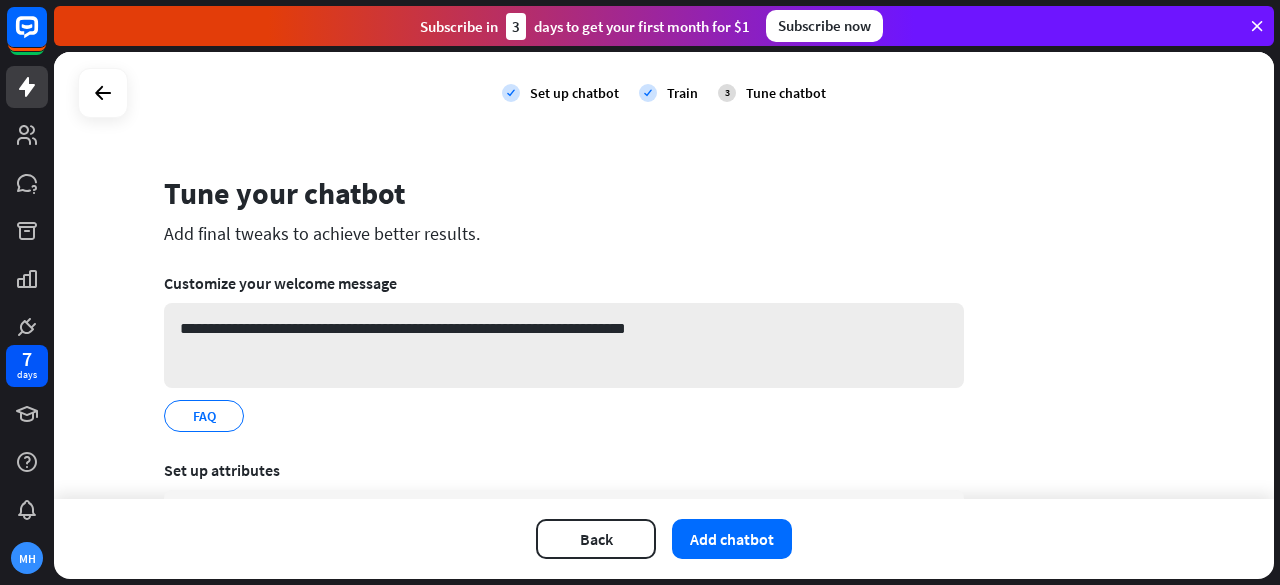 scroll, scrollTop: 6, scrollLeft: 0, axis: vertical 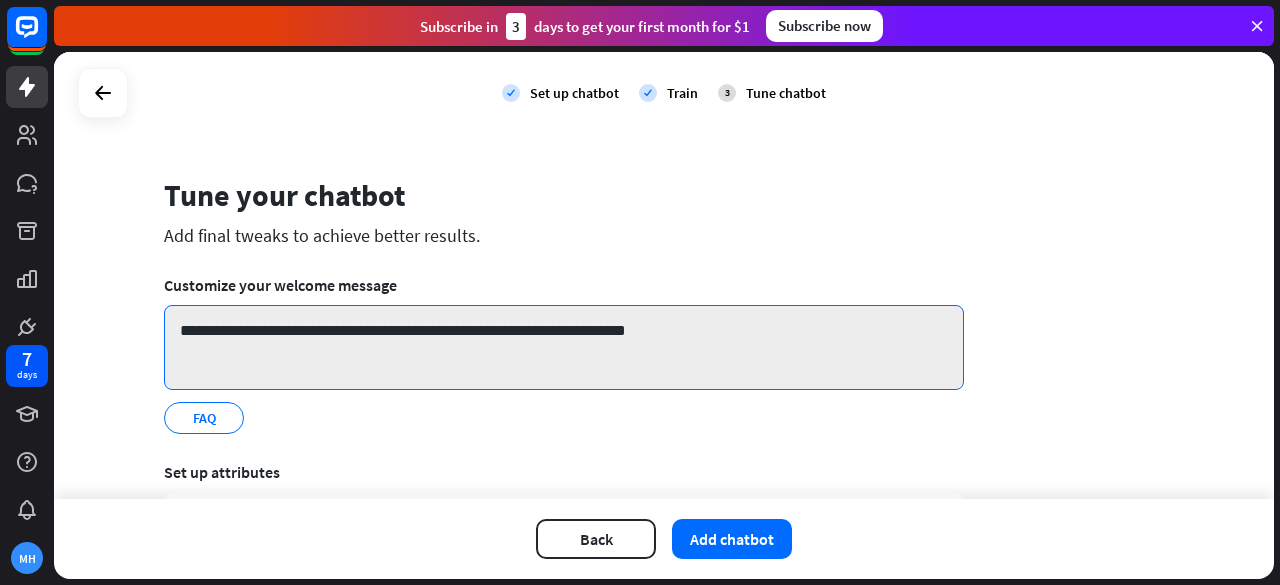 click on "**********" at bounding box center (564, 347) 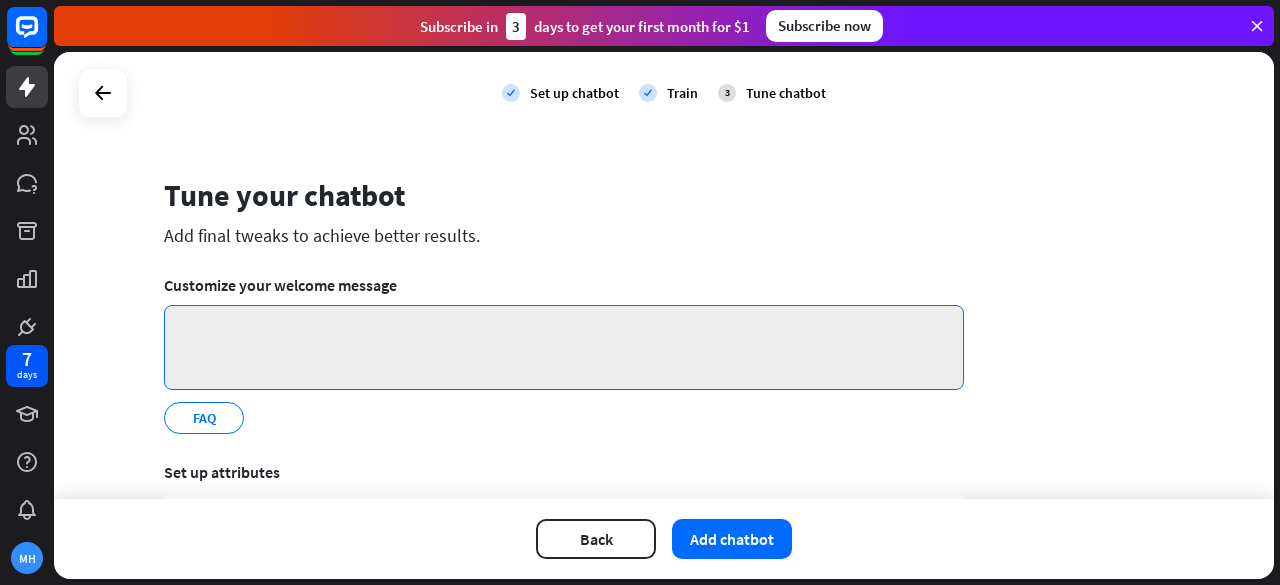 paste on "**********" 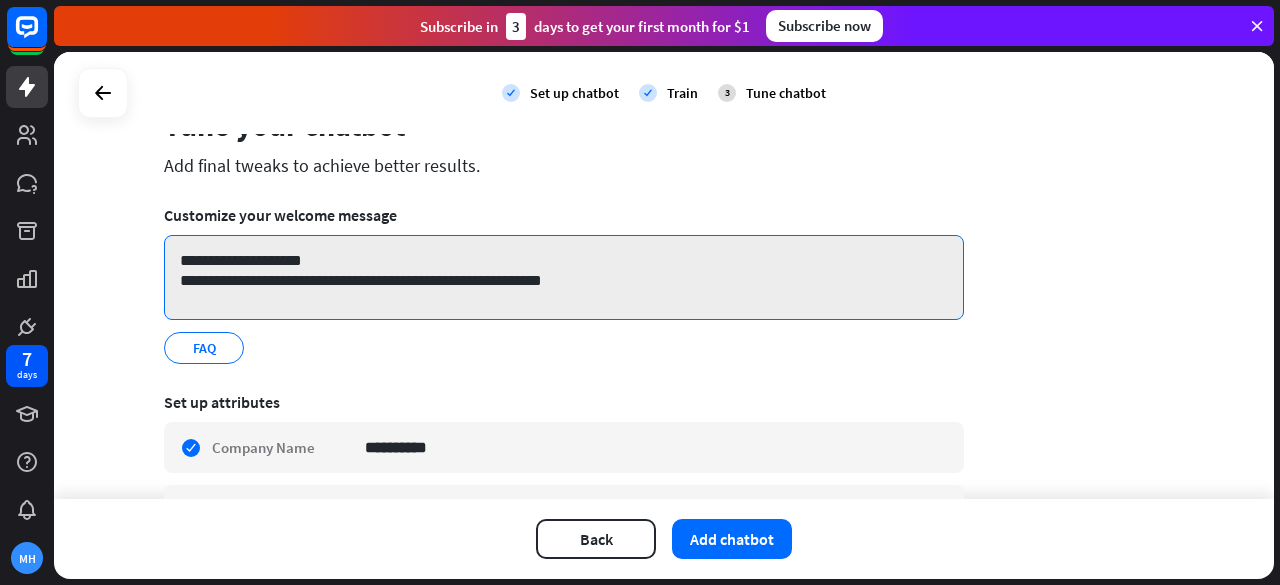 scroll, scrollTop: 76, scrollLeft: 0, axis: vertical 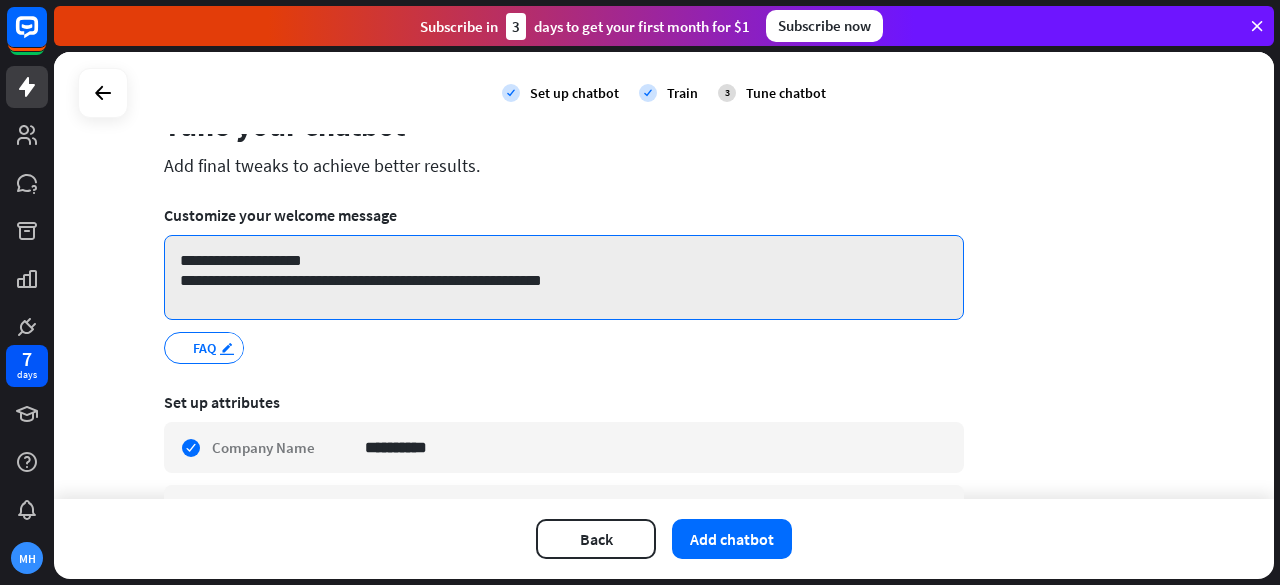 type on "**********" 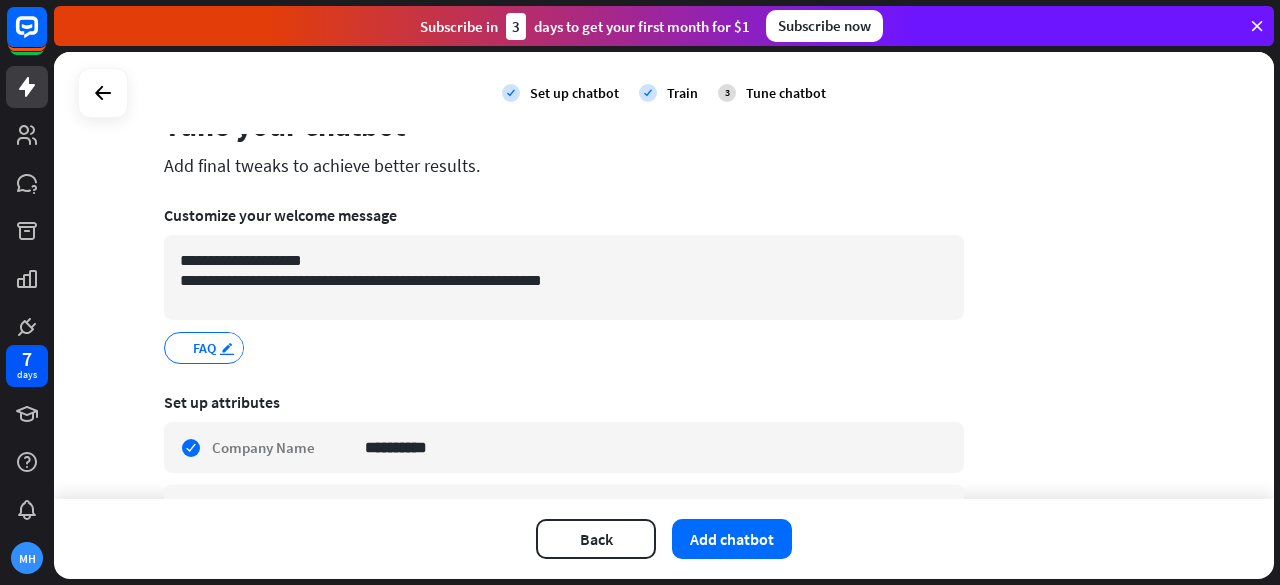click on "edit" at bounding box center [227, 348] 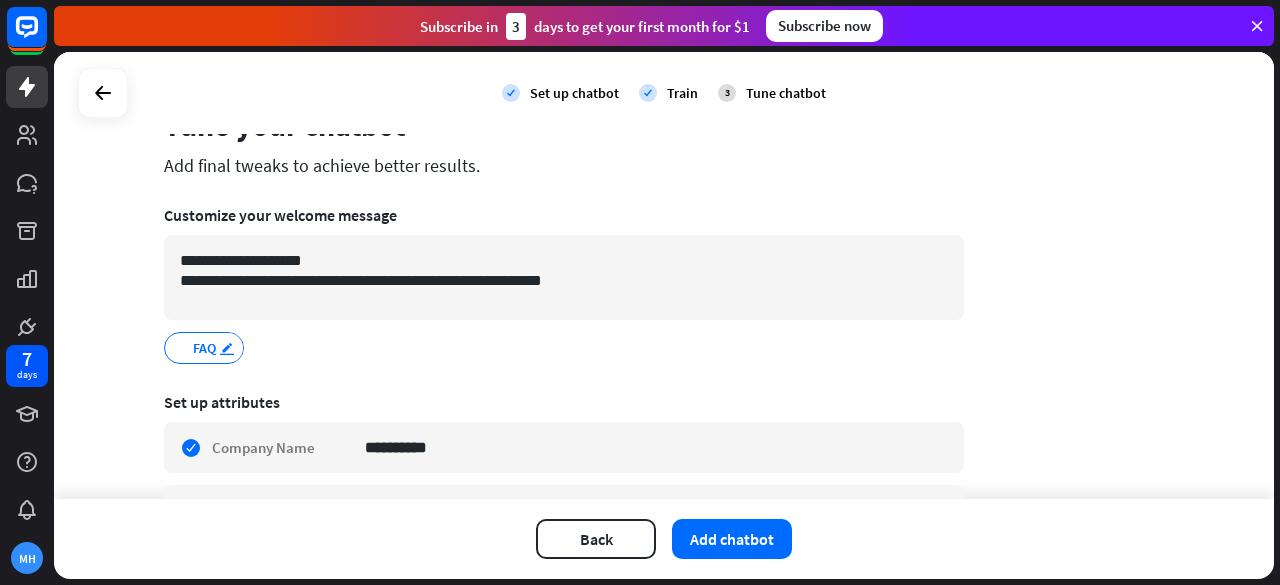 click on "edit" at bounding box center [227, 348] 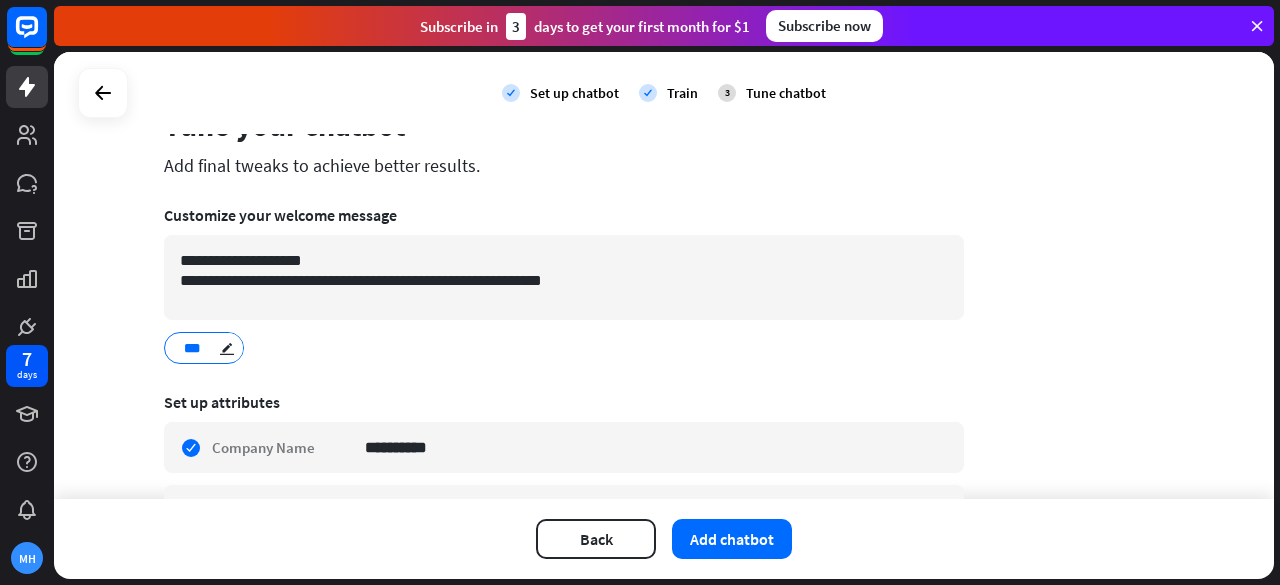 click on "***" at bounding box center [201, 348] 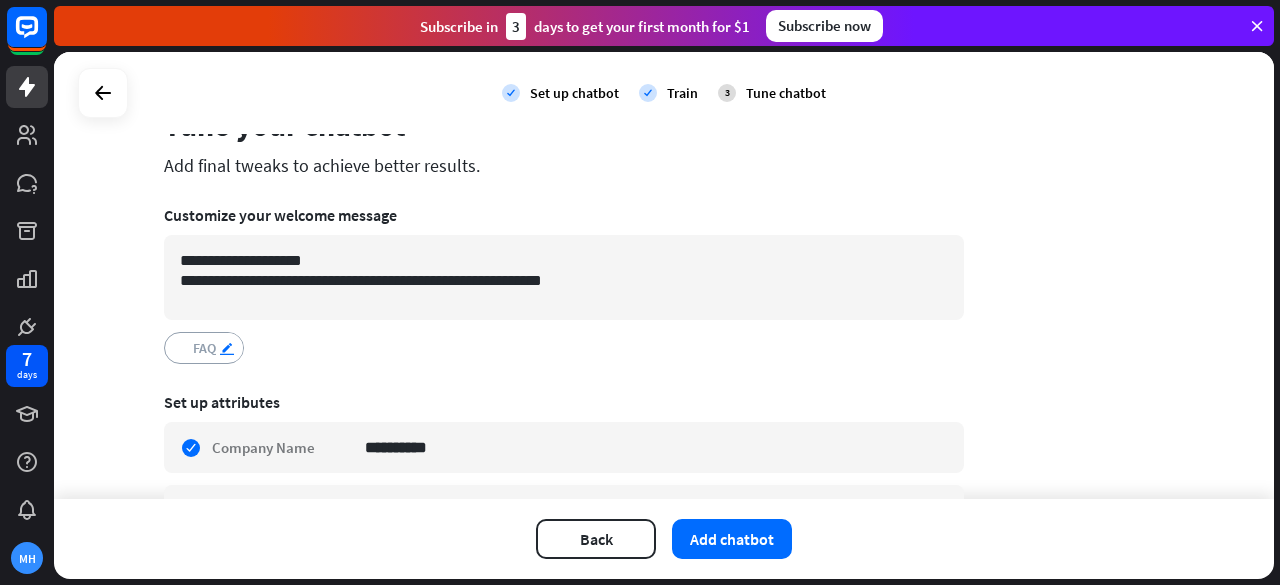click on "edit" at bounding box center [227, 348] 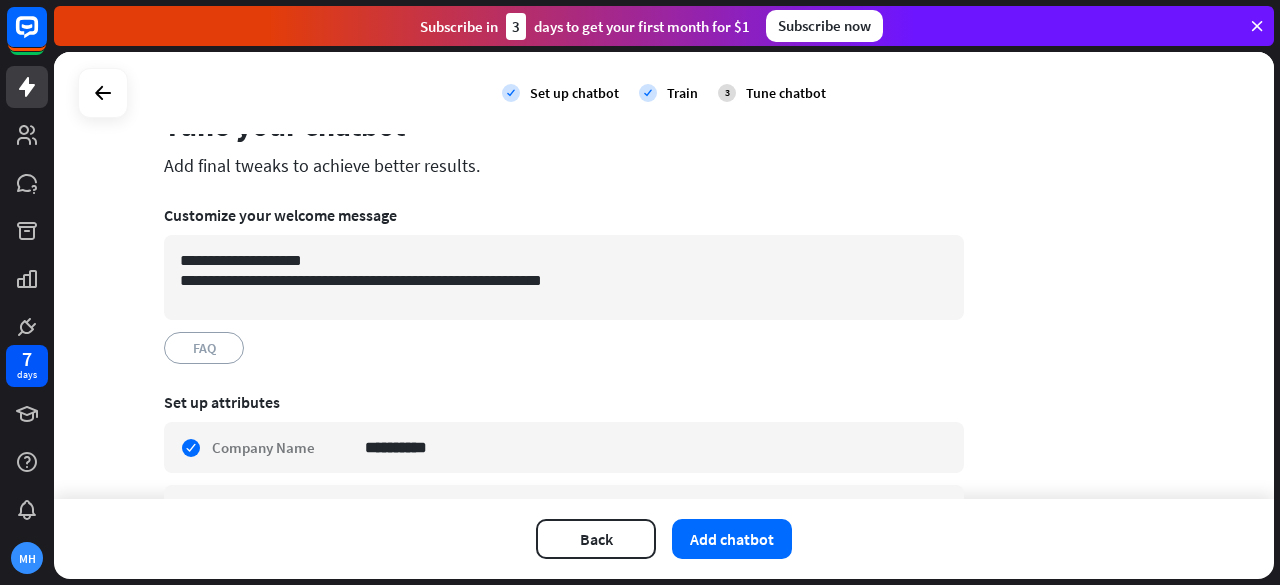 click on "FAQ
edit" at bounding box center (564, 348) 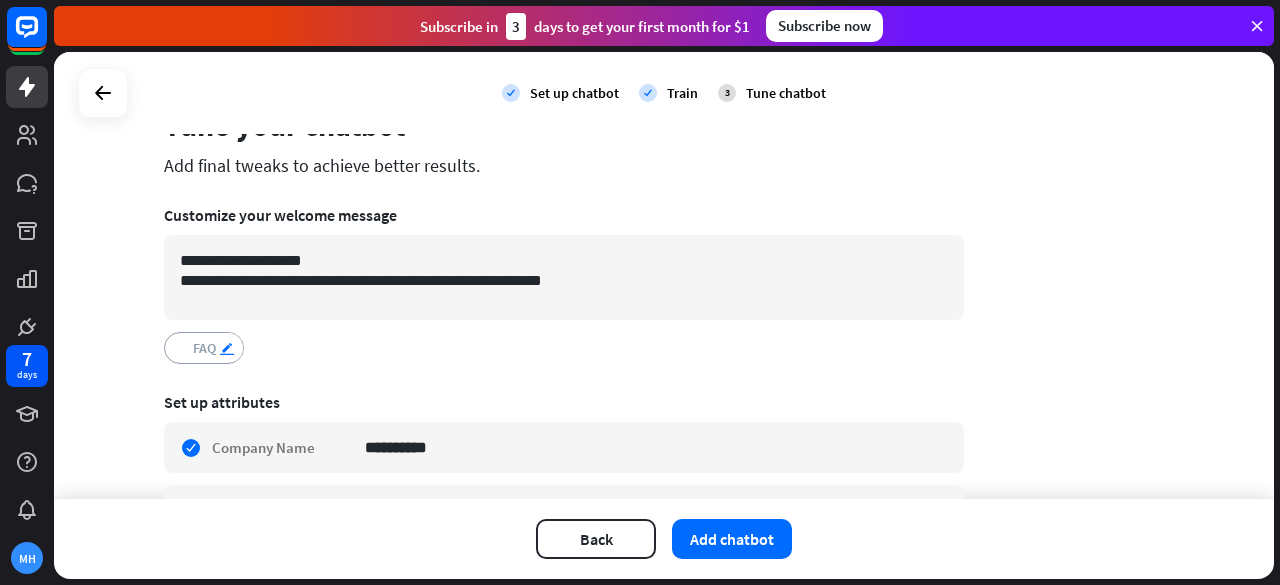 click on "edit" at bounding box center (227, 348) 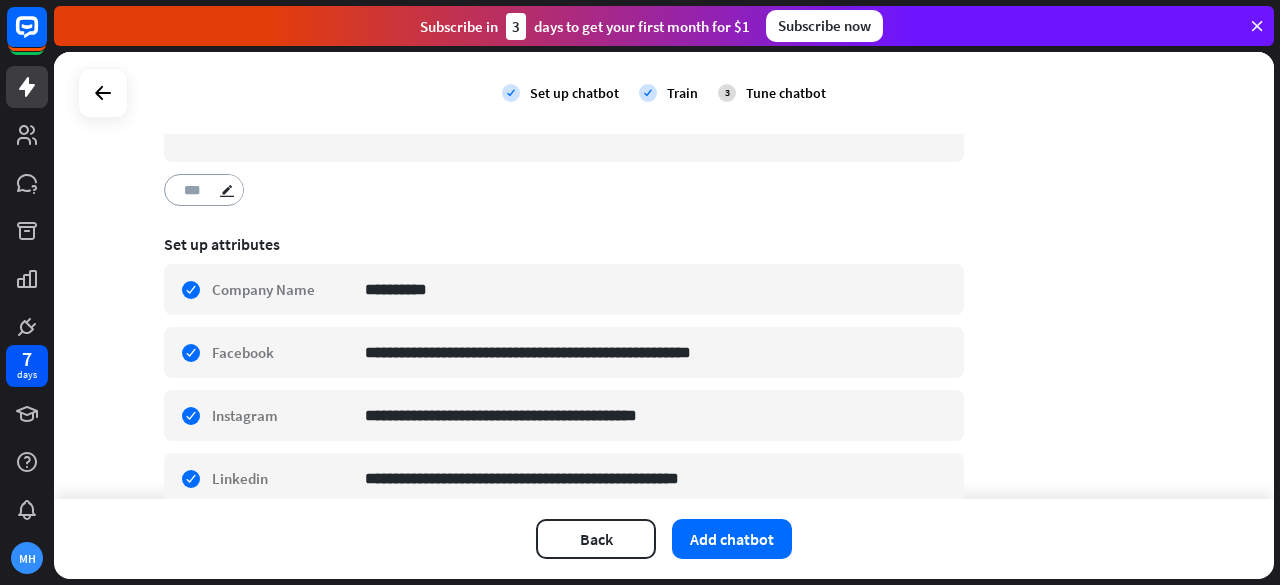 scroll, scrollTop: 236, scrollLeft: 0, axis: vertical 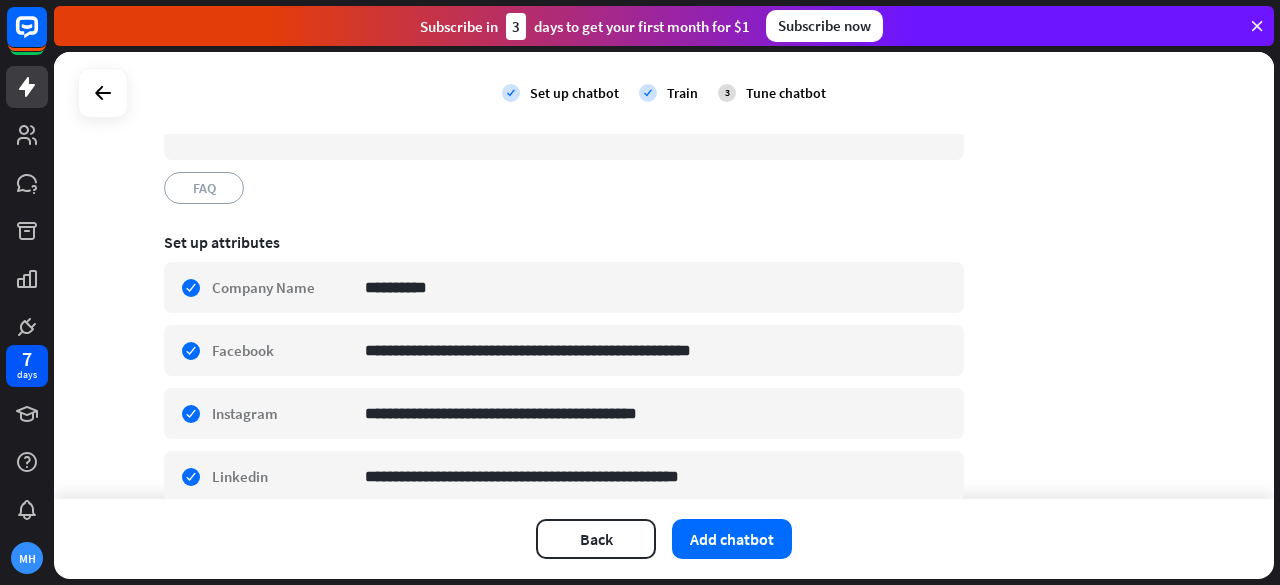 click on "FAQ
edit" at bounding box center (564, 188) 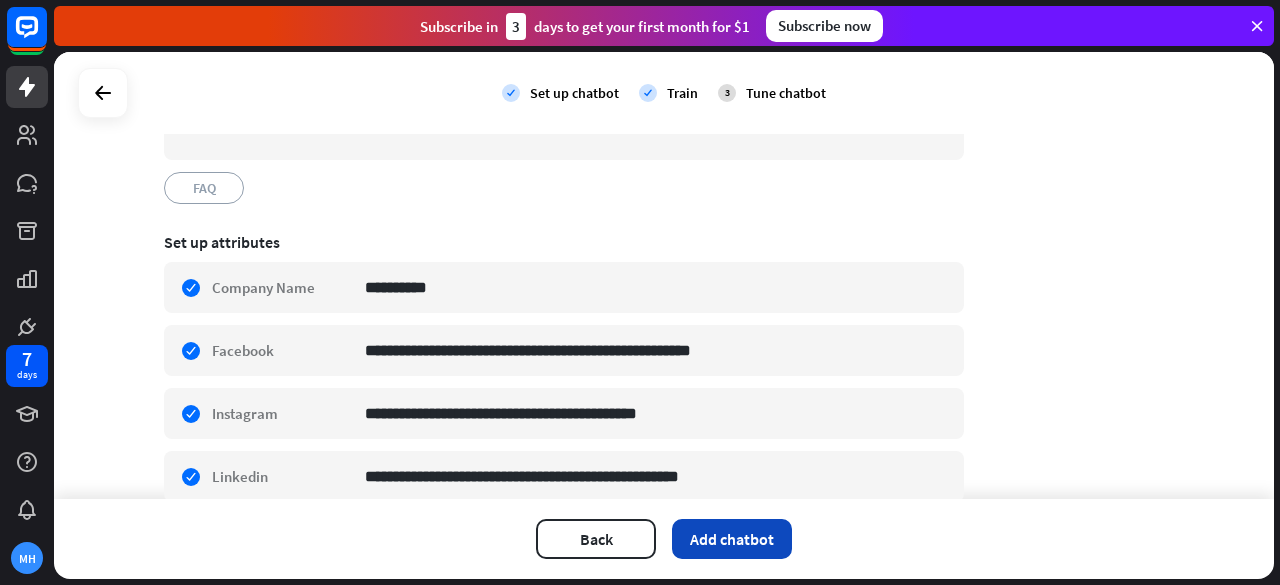 click on "Add chatbot" at bounding box center [732, 539] 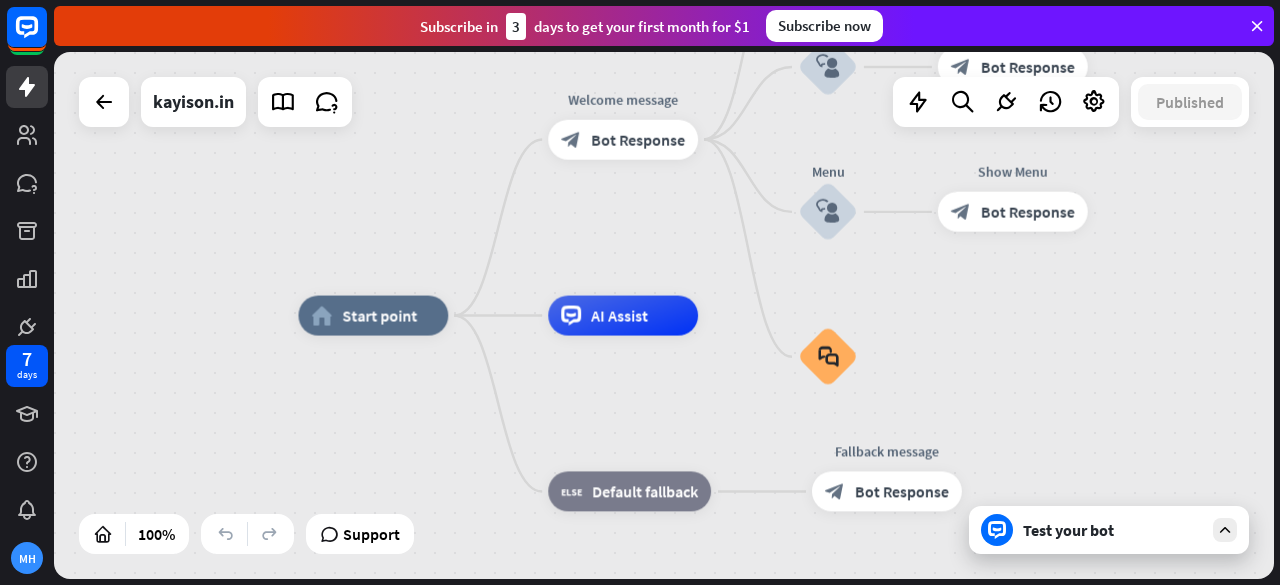 click on "Test your bot" at bounding box center (1113, 530) 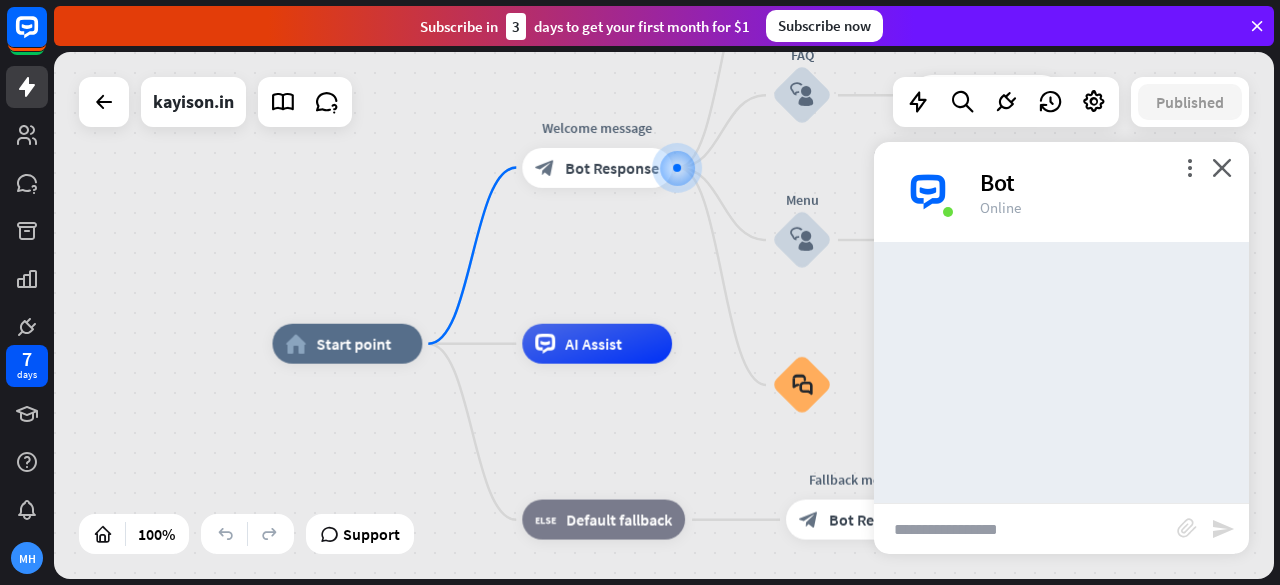 click at bounding box center [1025, 529] 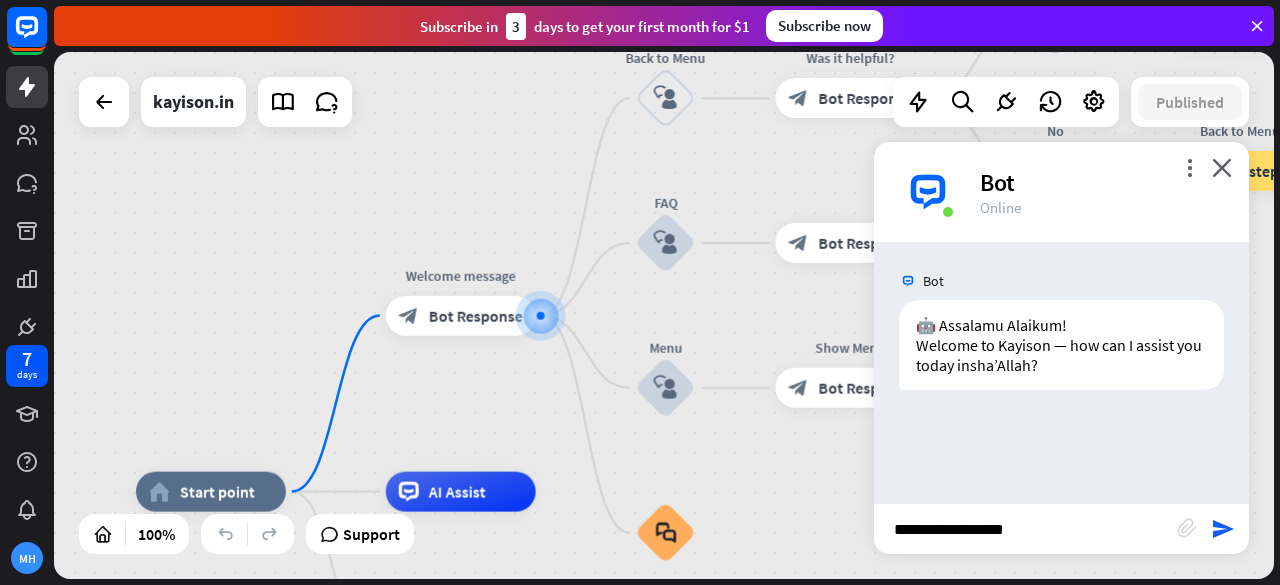 type on "**********" 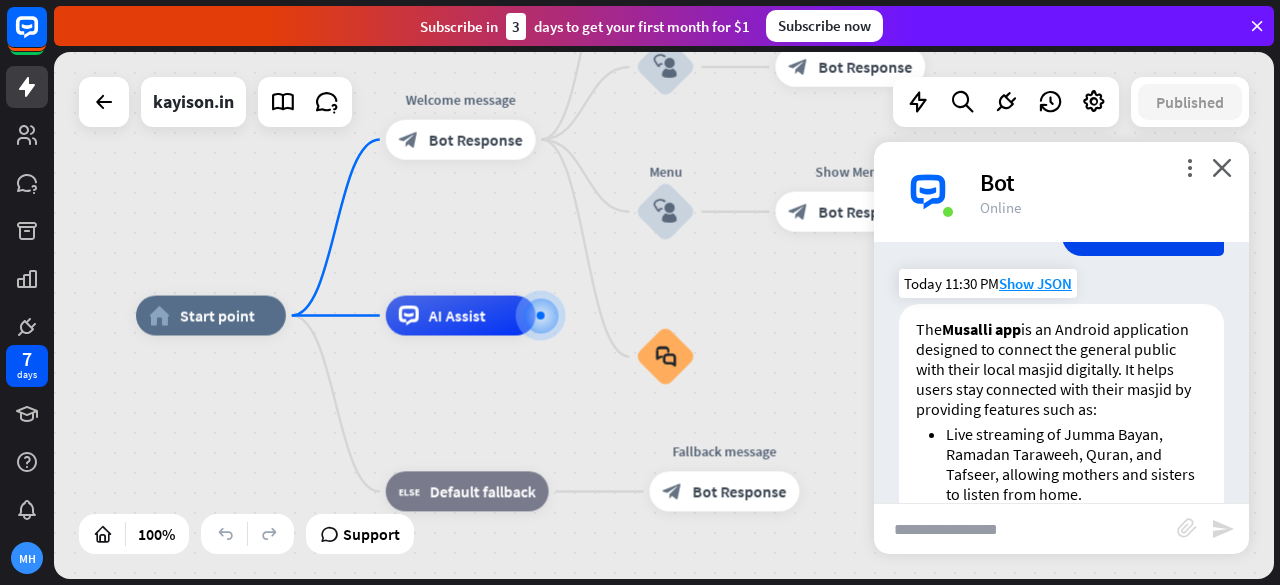scroll, scrollTop: 967, scrollLeft: 0, axis: vertical 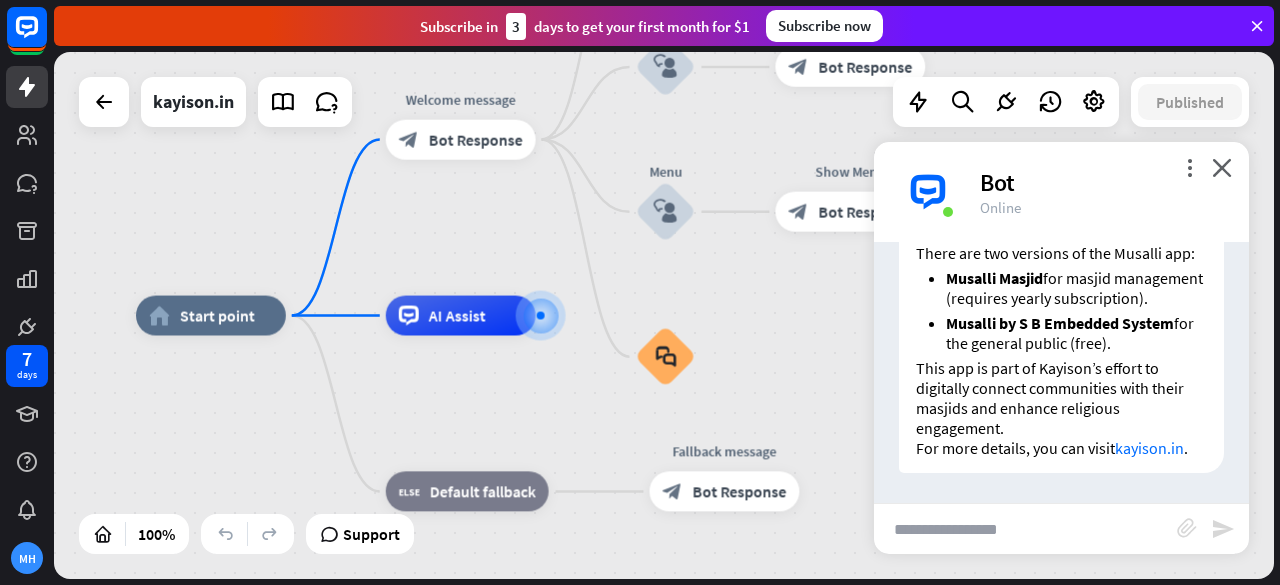 click at bounding box center (1025, 529) 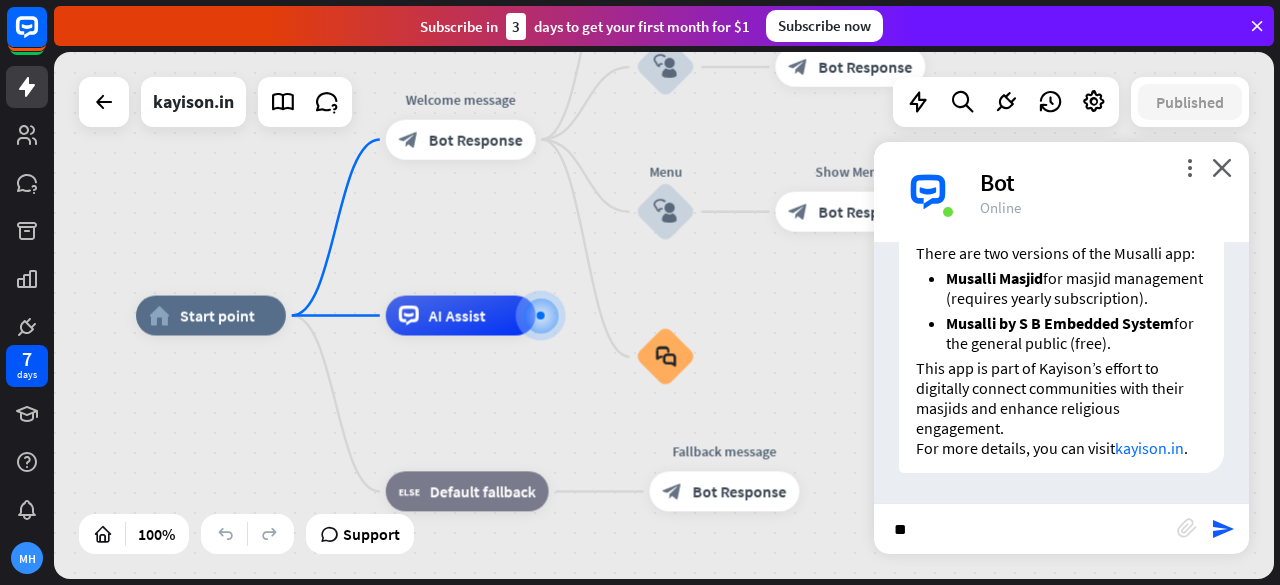 type on "*" 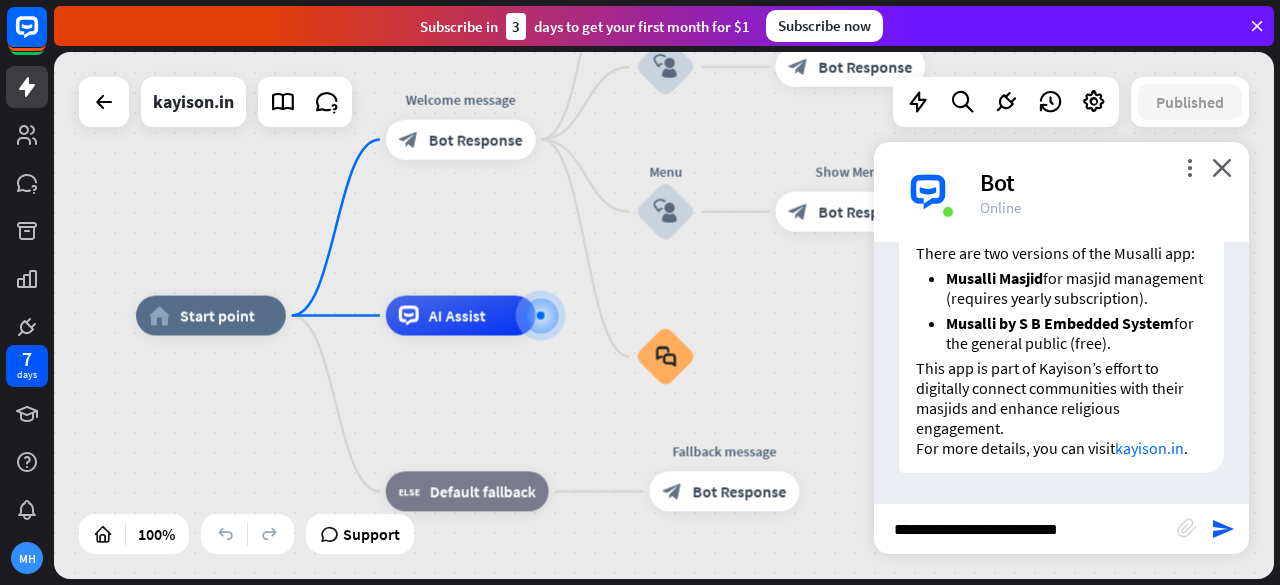 type on "**********" 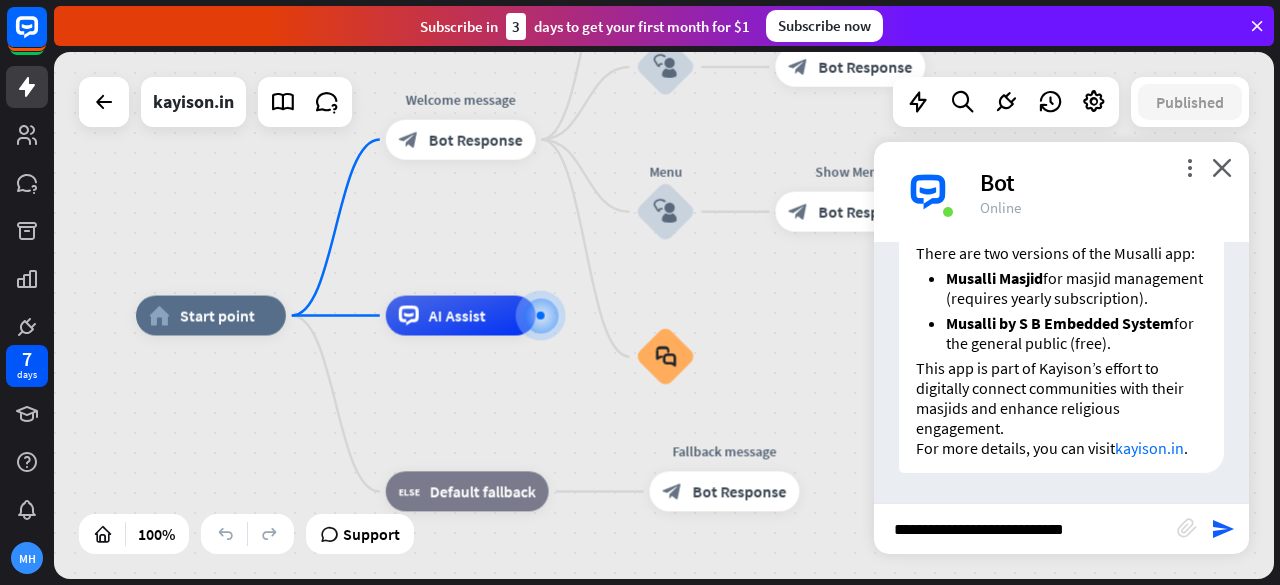 type 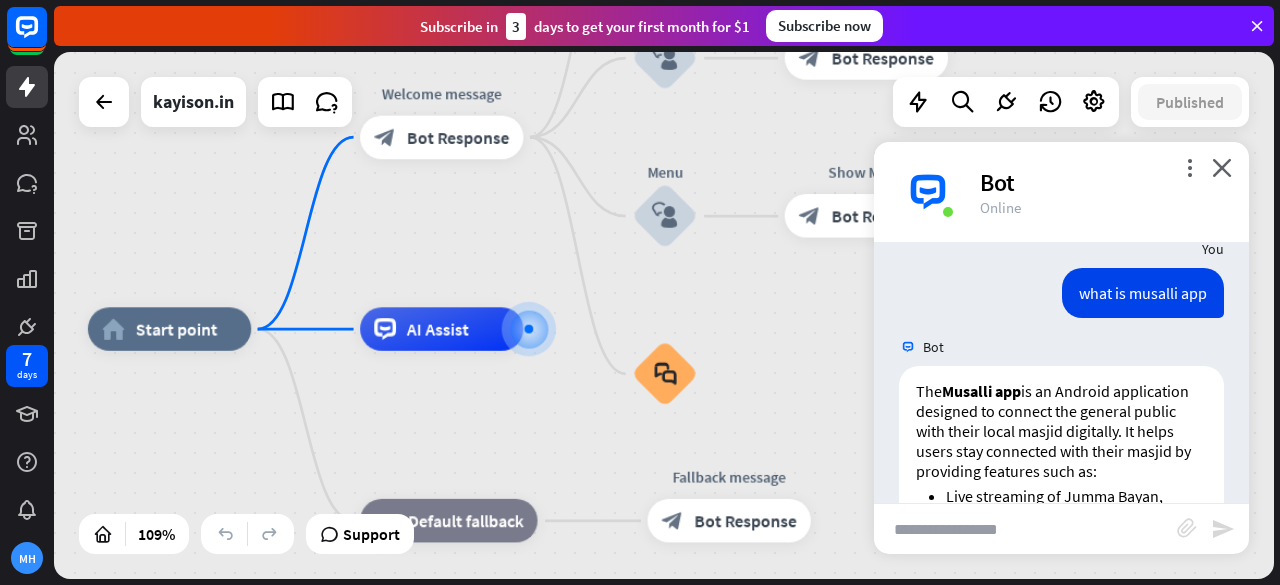 scroll, scrollTop: 189, scrollLeft: 0, axis: vertical 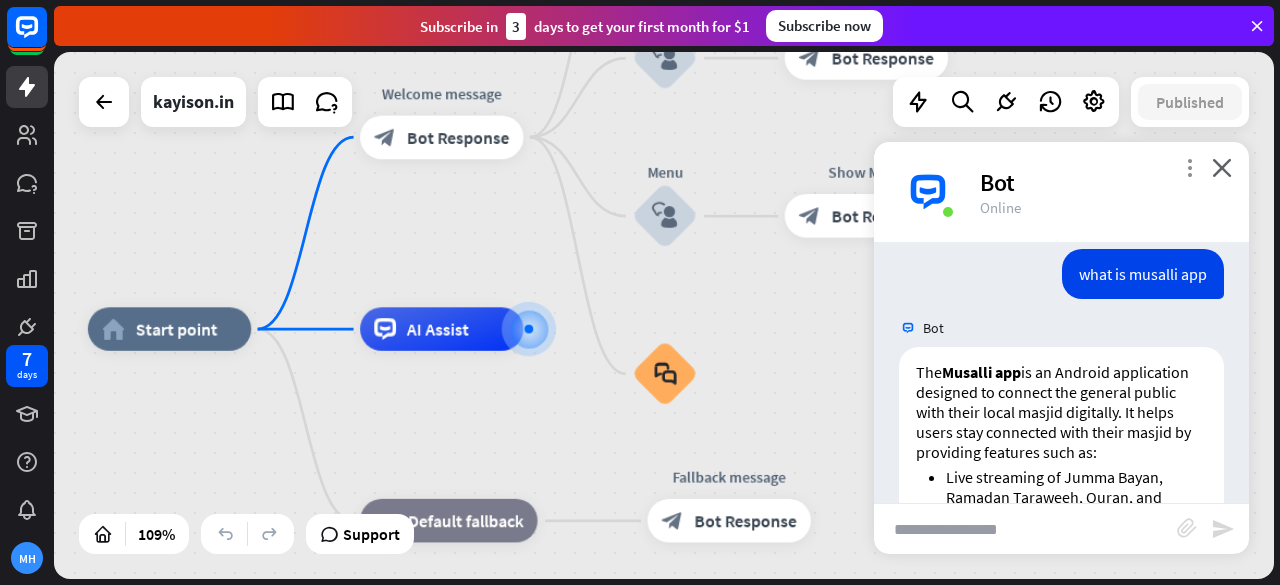 click on "more_vert" at bounding box center (1189, 167) 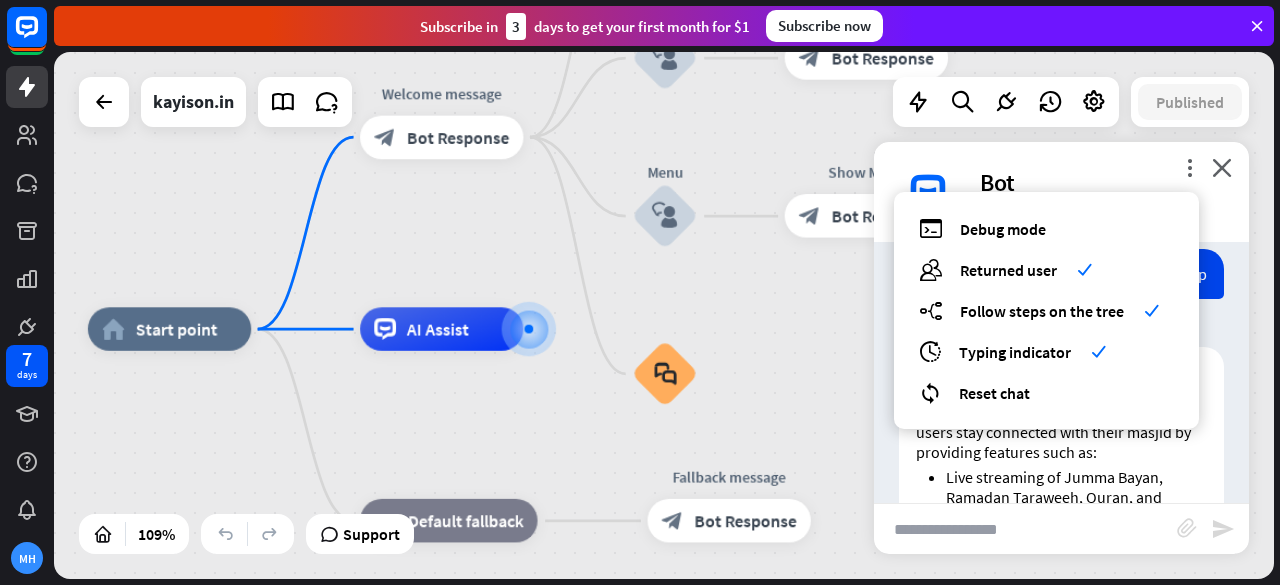 click on "more_vert
debug   Debug mode     users   Returned user   check   builder_tree   Follow steps on the tree   check   archives   Typing indicator   check   reset_chat   Reset chat
close
Bot
Online" at bounding box center (1061, 192) 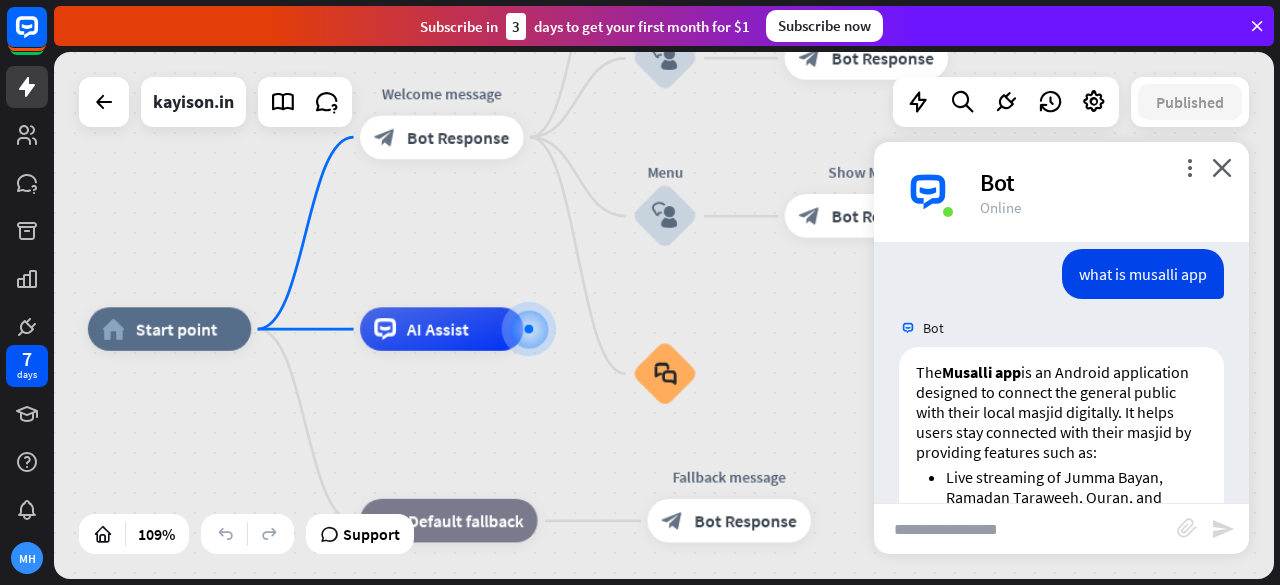 drag, startPoint x: 932, startPoint y: 230, endPoint x: 924, endPoint y: 193, distance: 37.85499 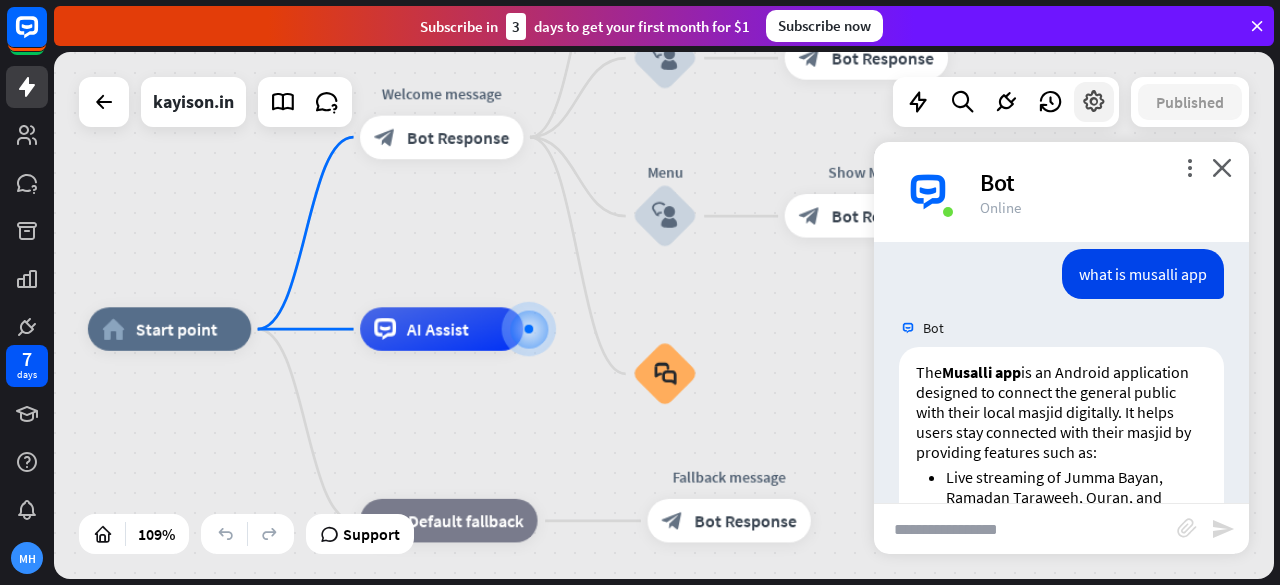 click at bounding box center [1094, 102] 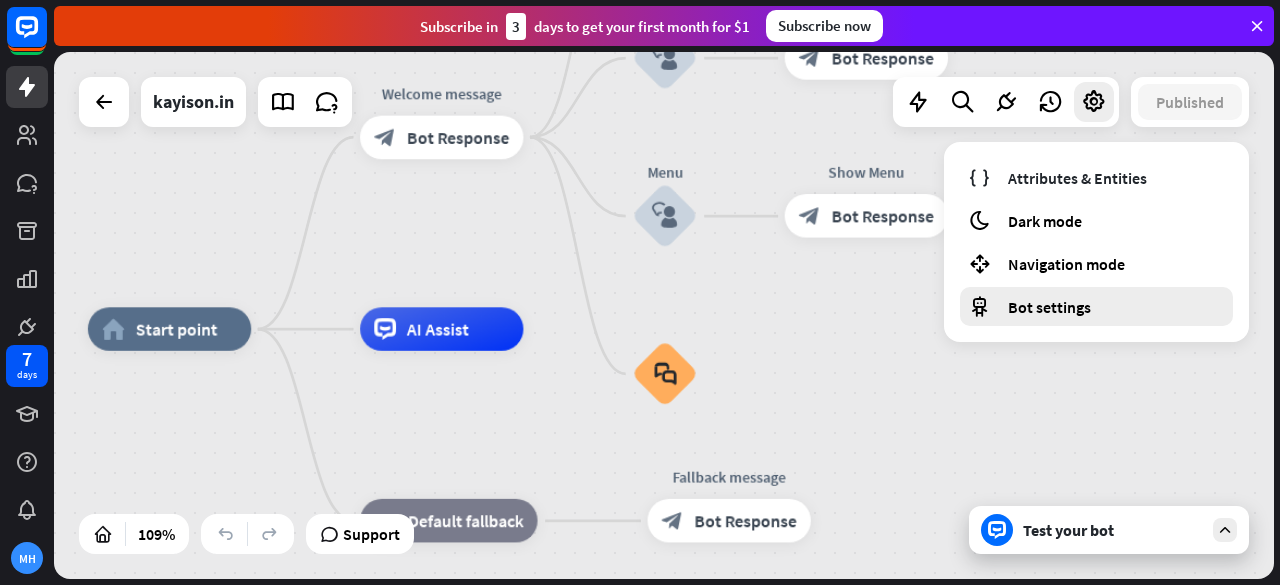 click at bounding box center [979, 306] 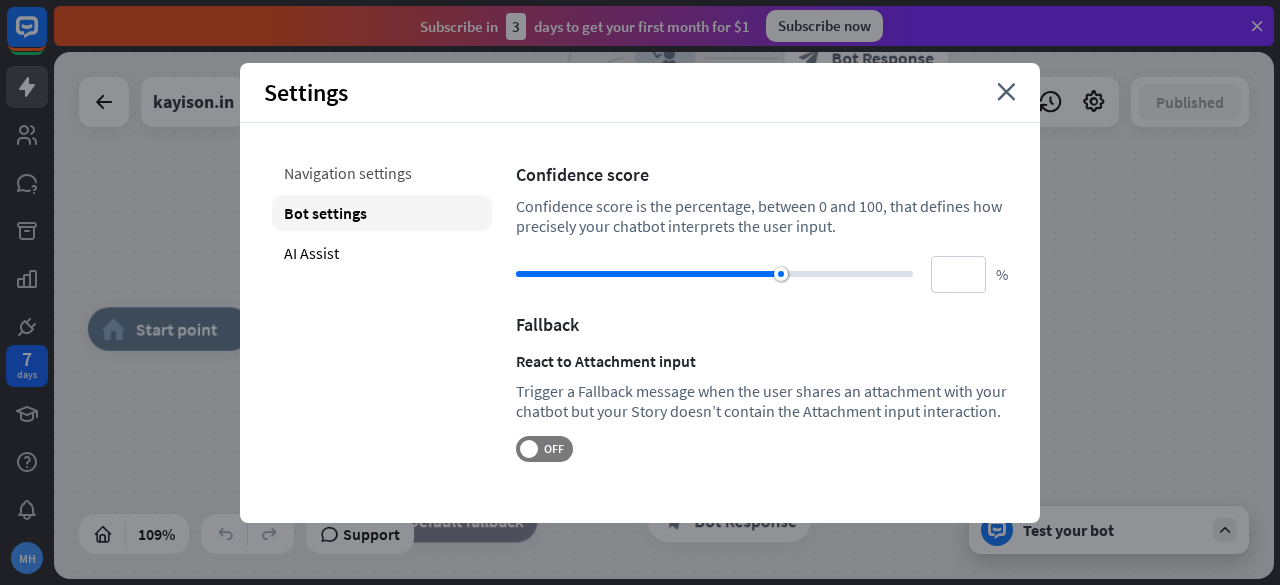 click on "Navigation settings" at bounding box center [382, 173] 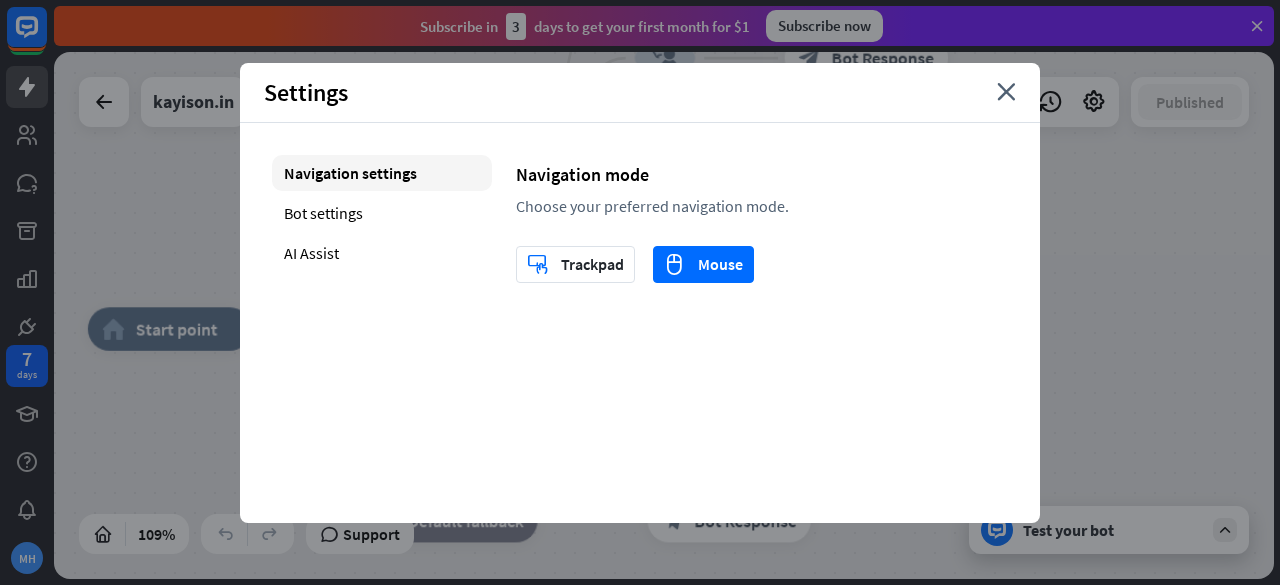 click on "Navigation settings
Bot settings
AI Assist" at bounding box center (382, 219) 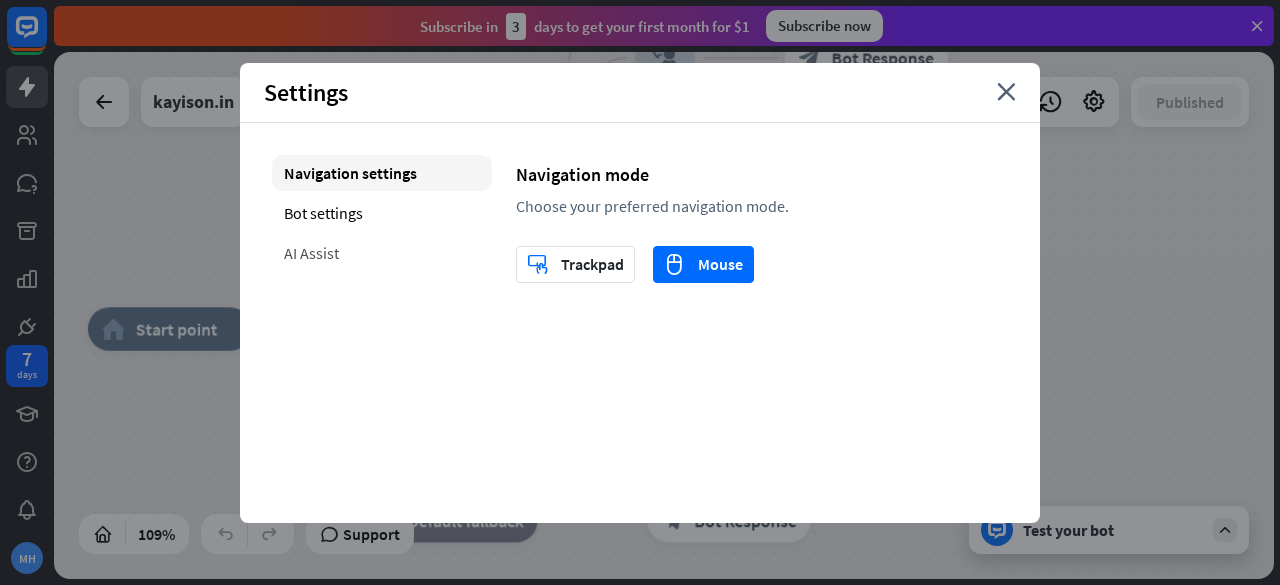 click on "AI Assist" at bounding box center (382, 253) 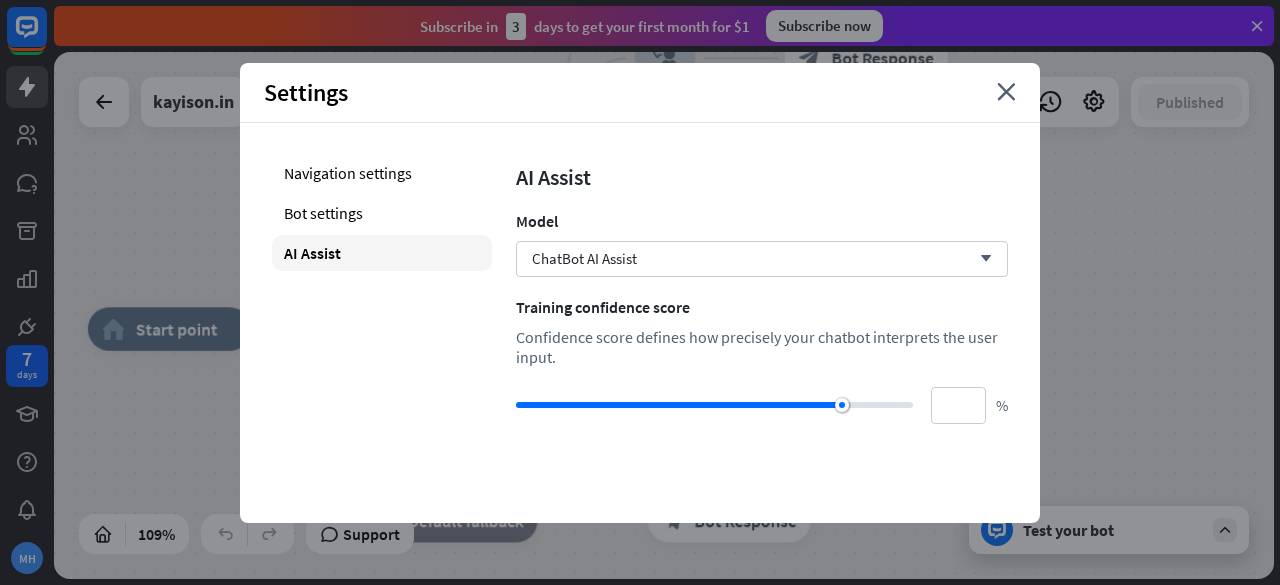 click on "Navigation settings
Bot settings
AI Assist
AI Assist
Model
ChatBot AI Assist
arrow_down
Training confidence score
Confidence score defines how precisely your
chatbot interprets the user input.
**
%" at bounding box center [640, 289] 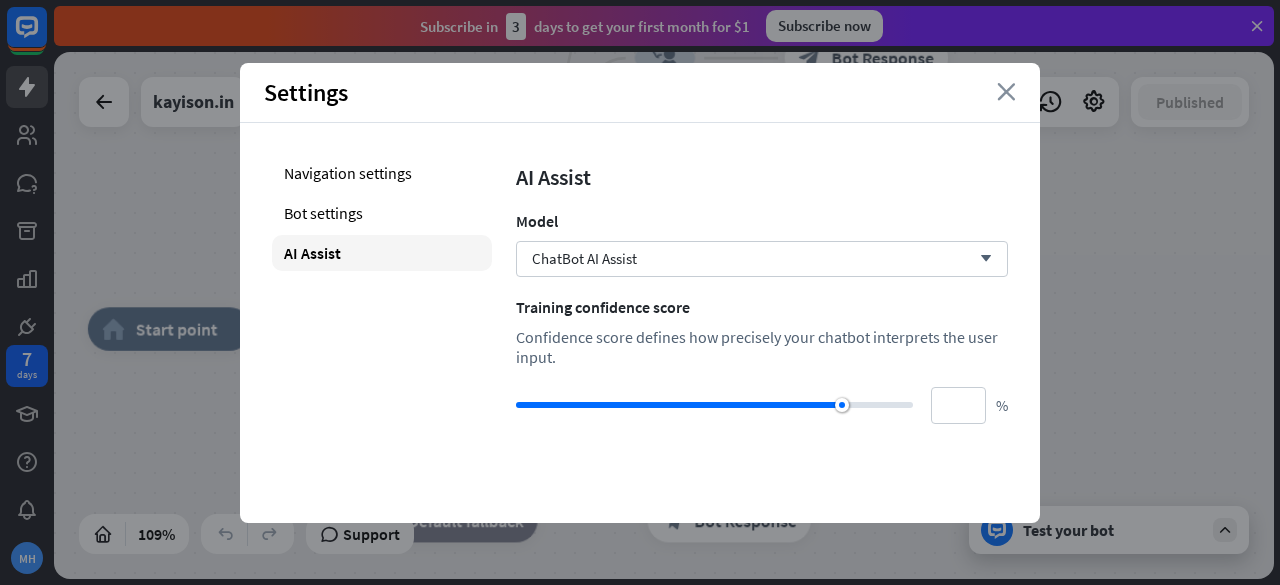click on "close" at bounding box center [1006, 92] 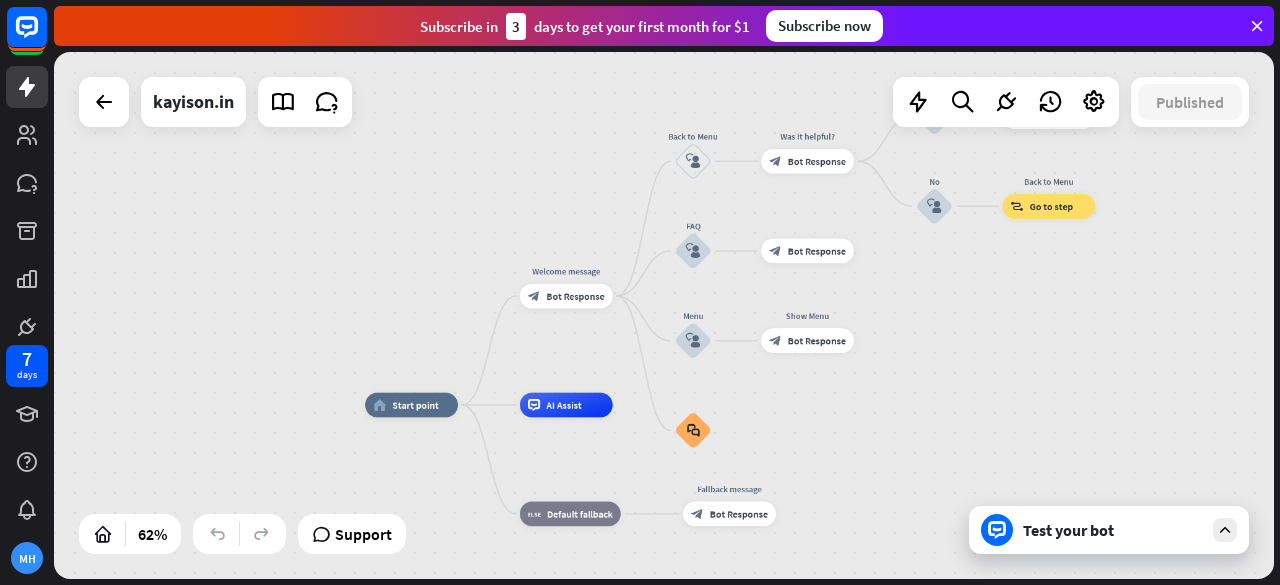 drag, startPoint x: 1018, startPoint y: 227, endPoint x: 852, endPoint y: 449, distance: 277.2003 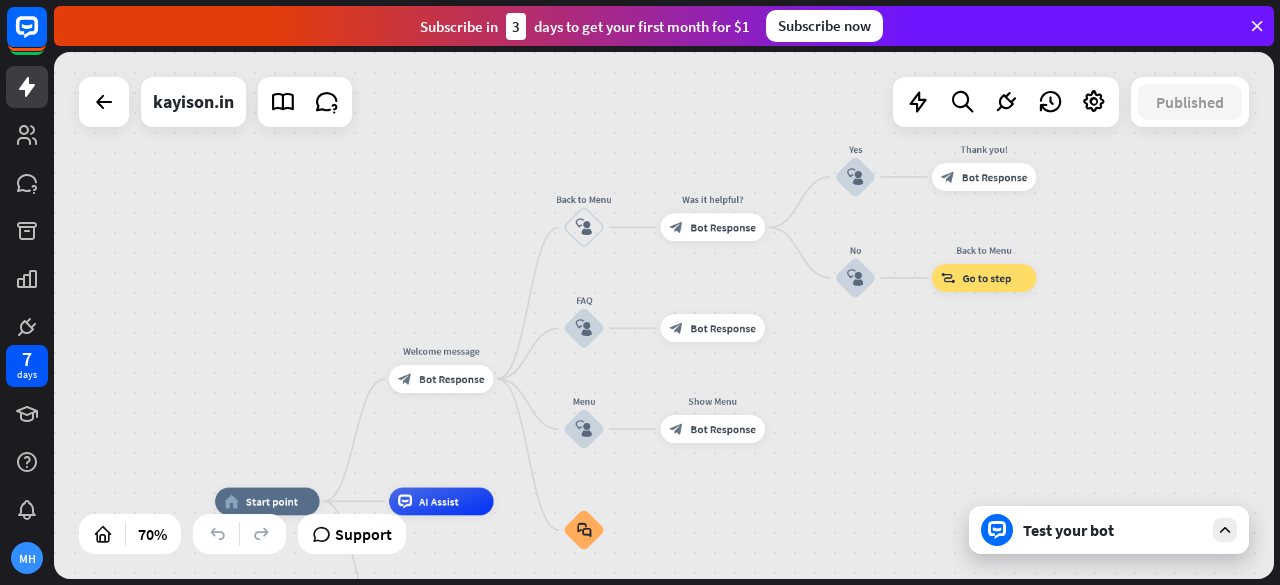 drag, startPoint x: 938, startPoint y: 285, endPoint x: 982, endPoint y: 335, distance: 66.6033 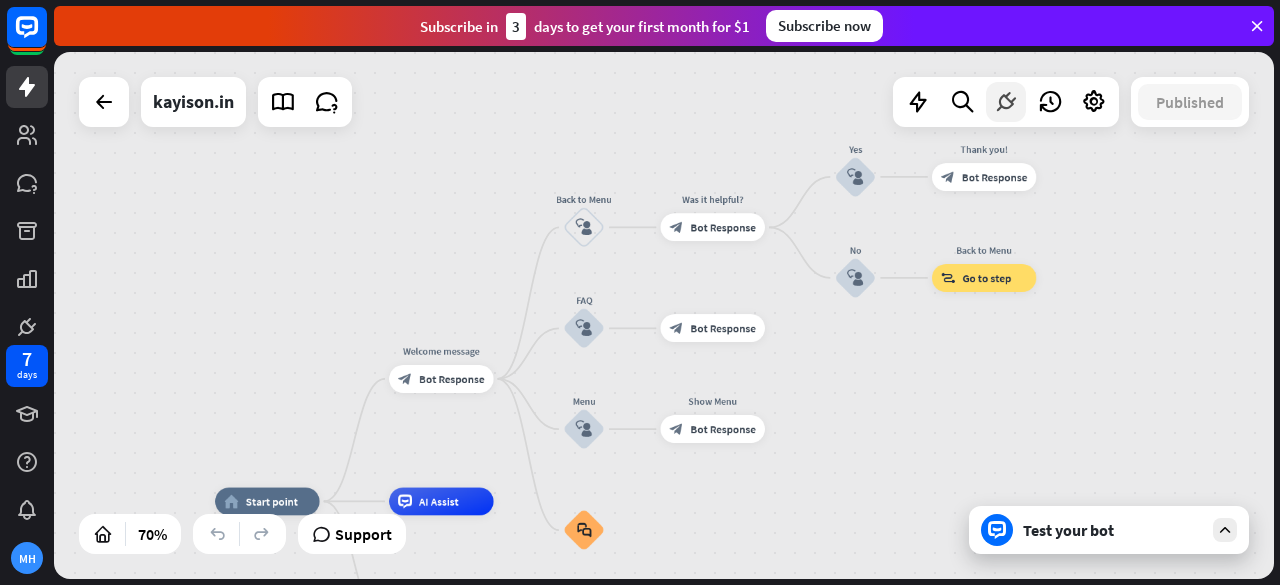 click at bounding box center (1006, 102) 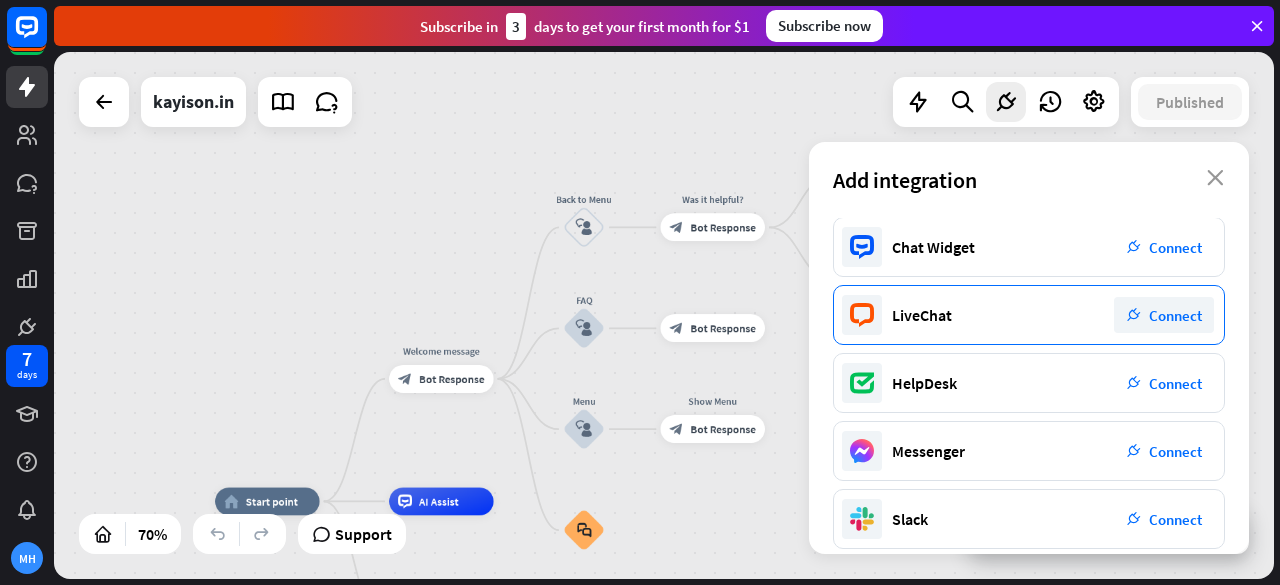 scroll, scrollTop: 0, scrollLeft: 0, axis: both 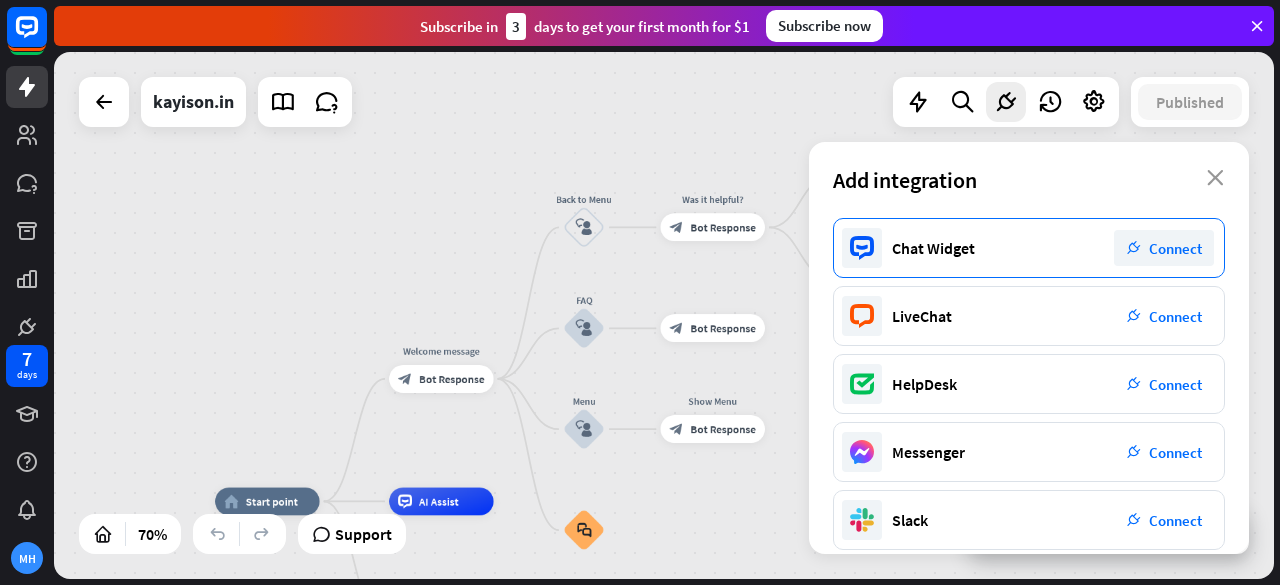click on "plug_integration   Connect" at bounding box center [1164, 248] 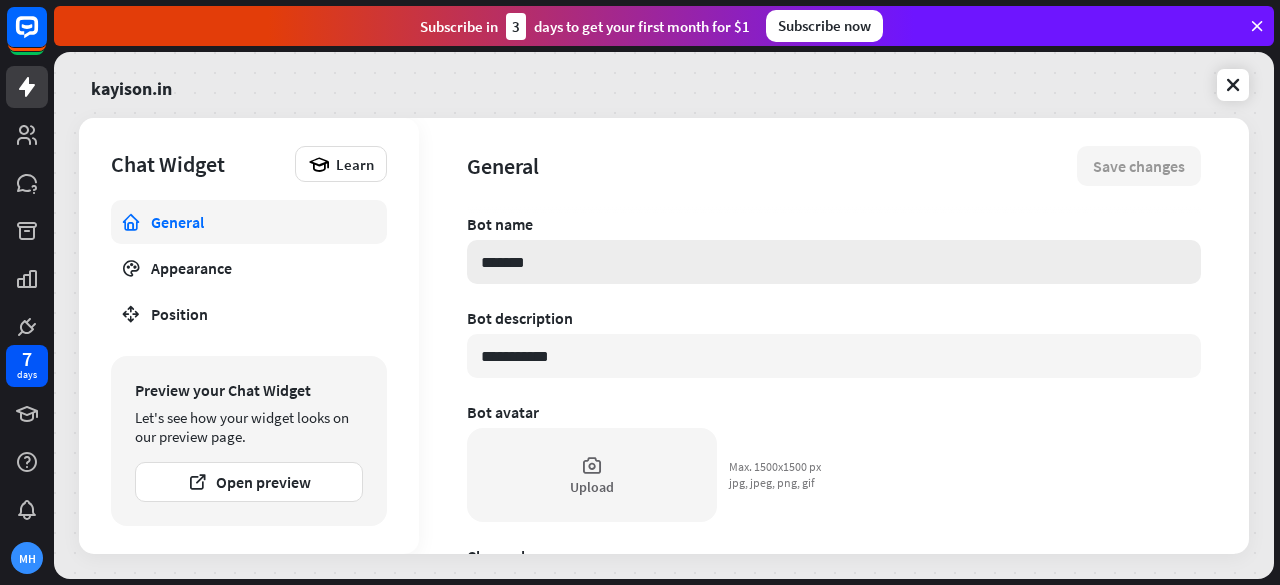 click on "*******" at bounding box center (834, 262) 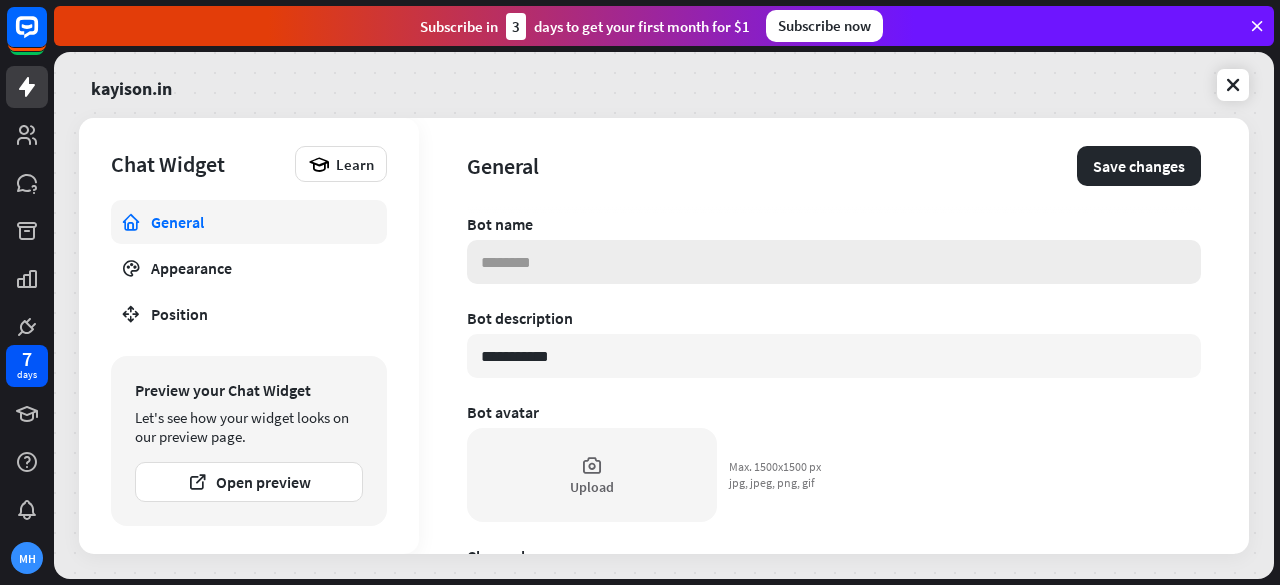 type on "*" 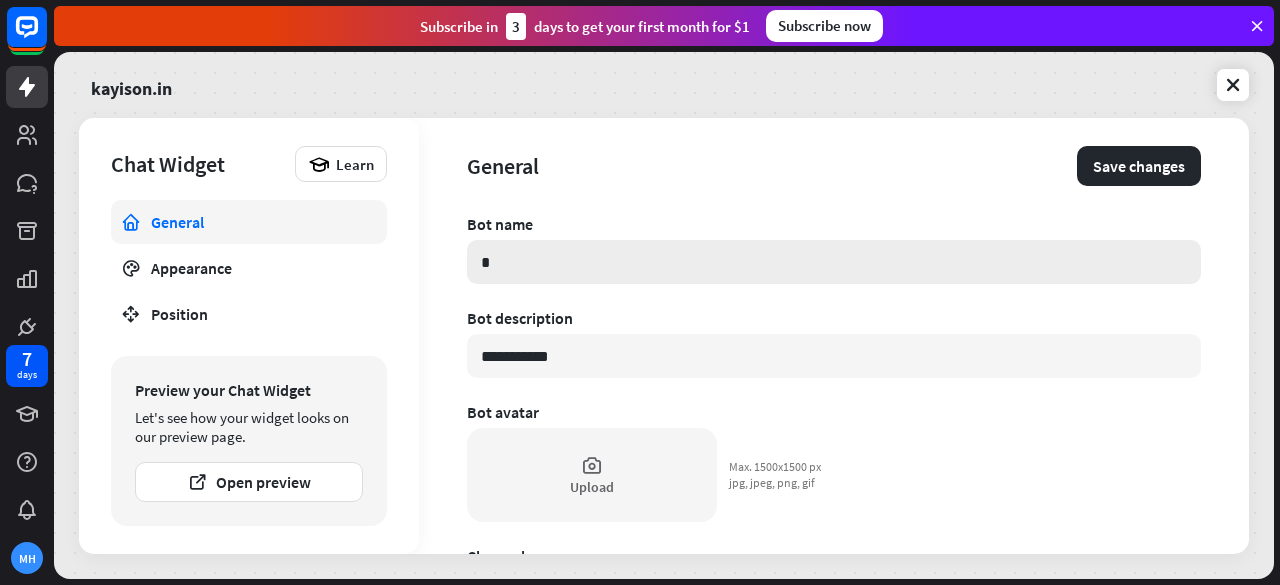 type on "*" 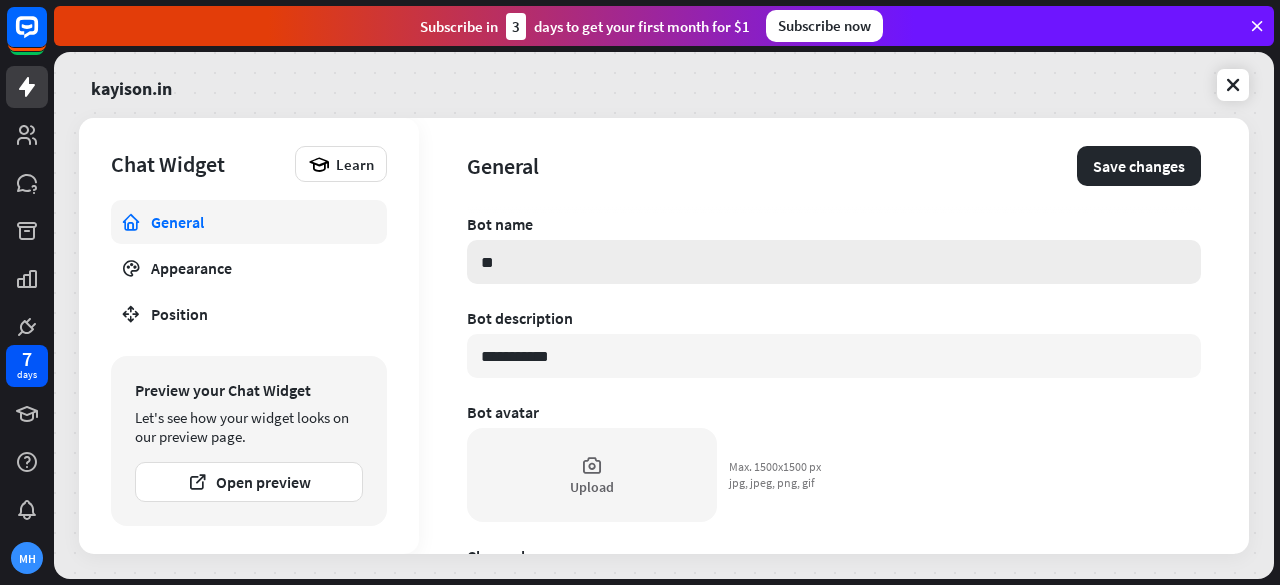 type on "*" 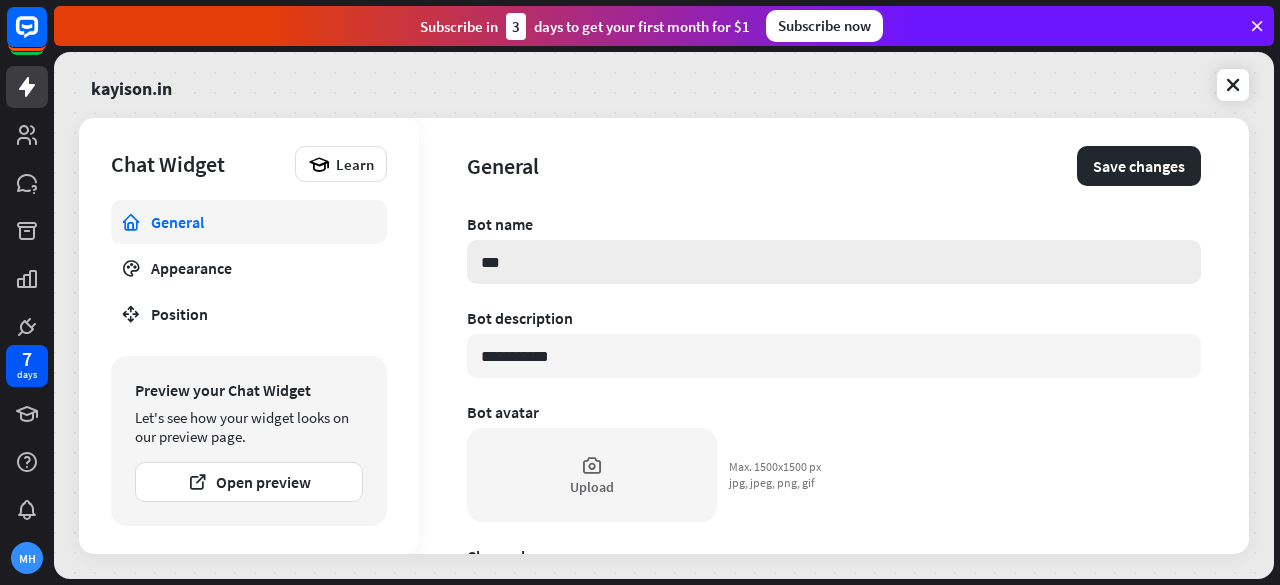 type on "****" 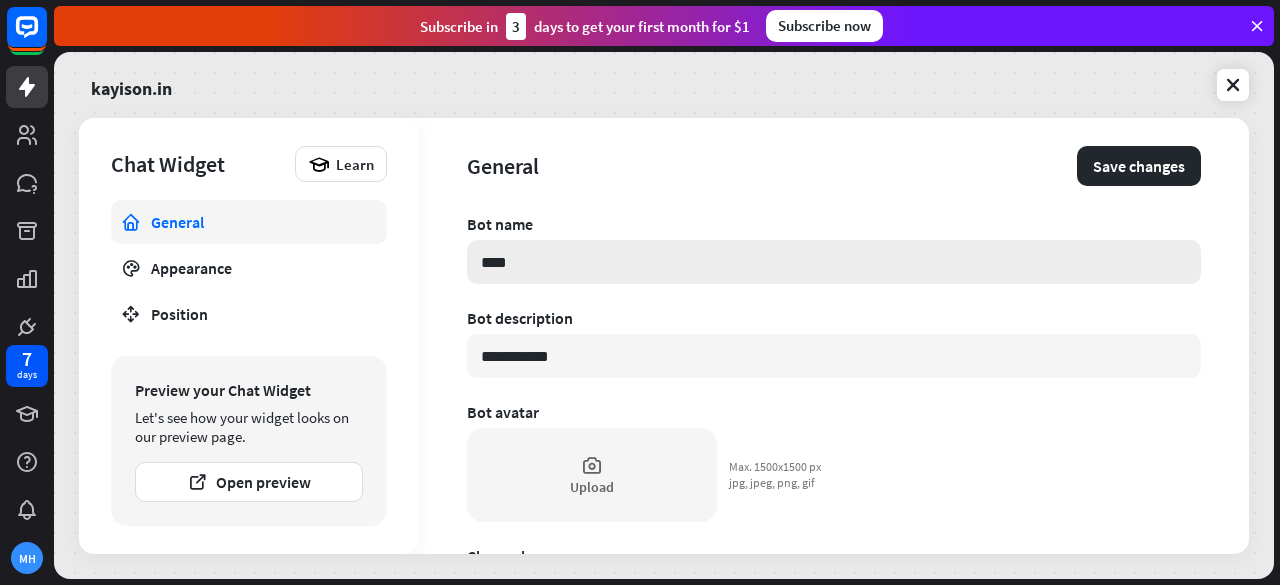 type on "*" 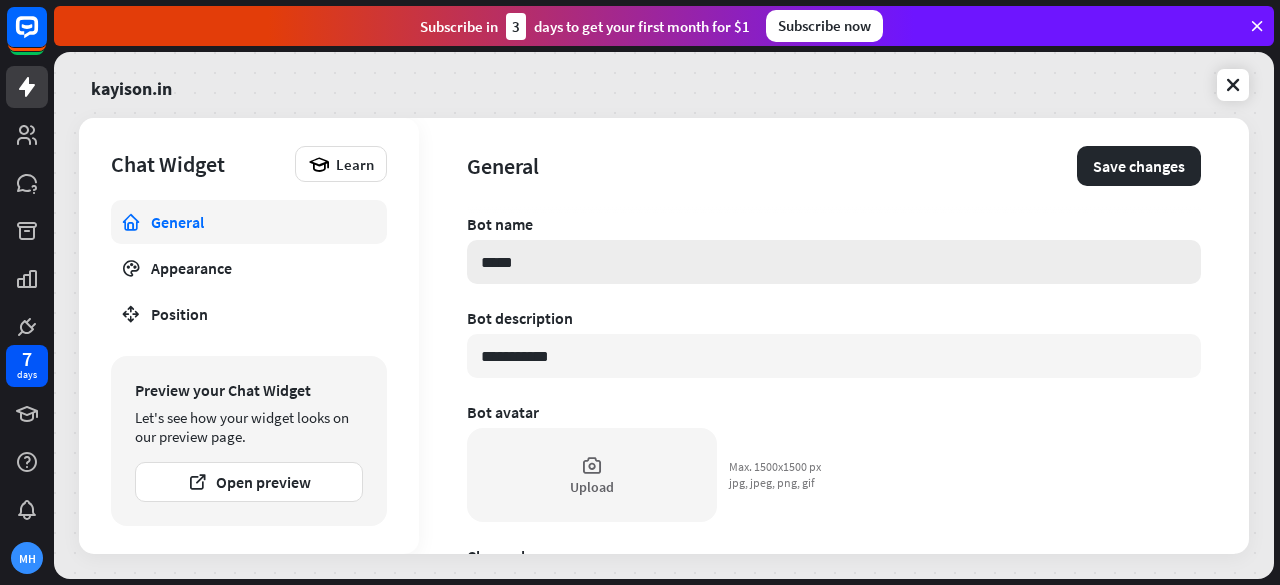 type on "*" 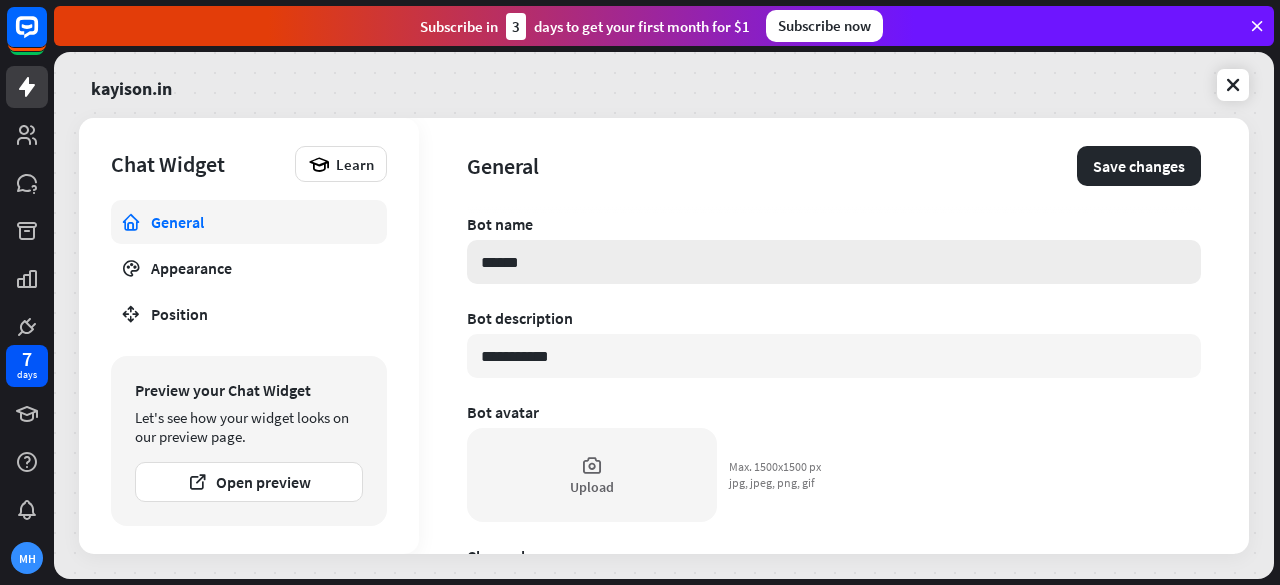 type on "*" 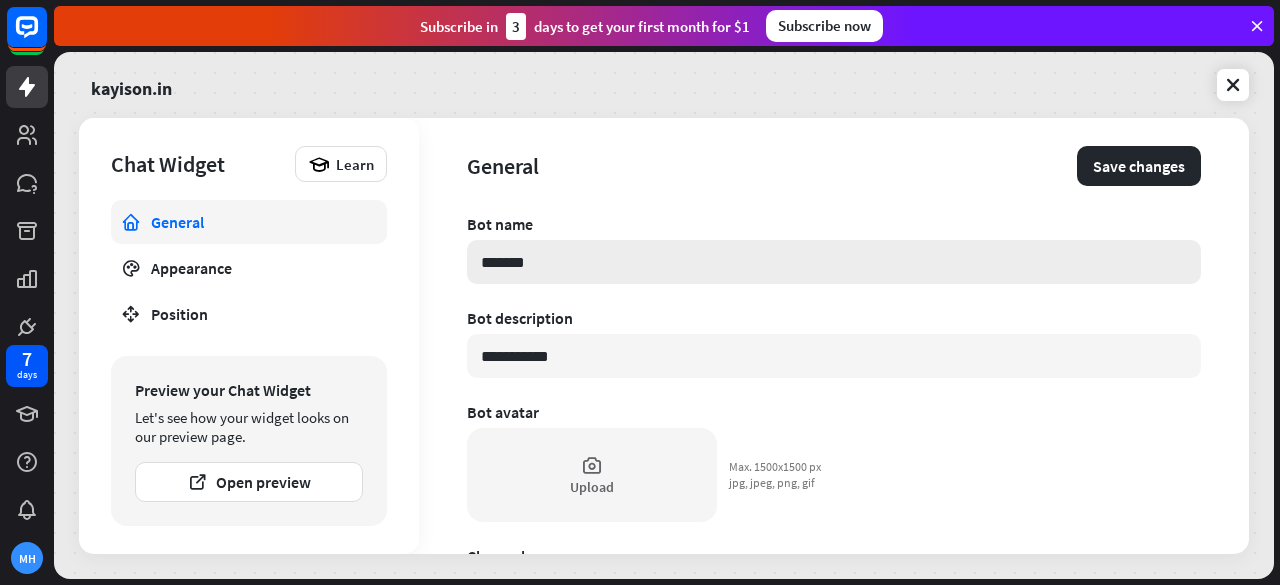 type on "*" 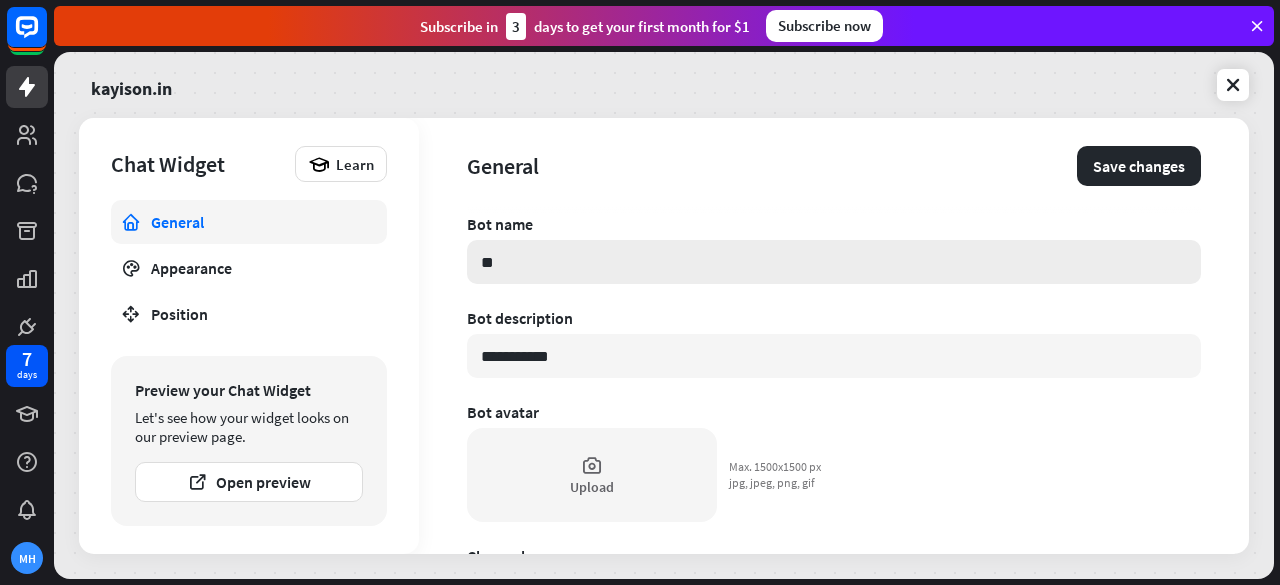 type on "*" 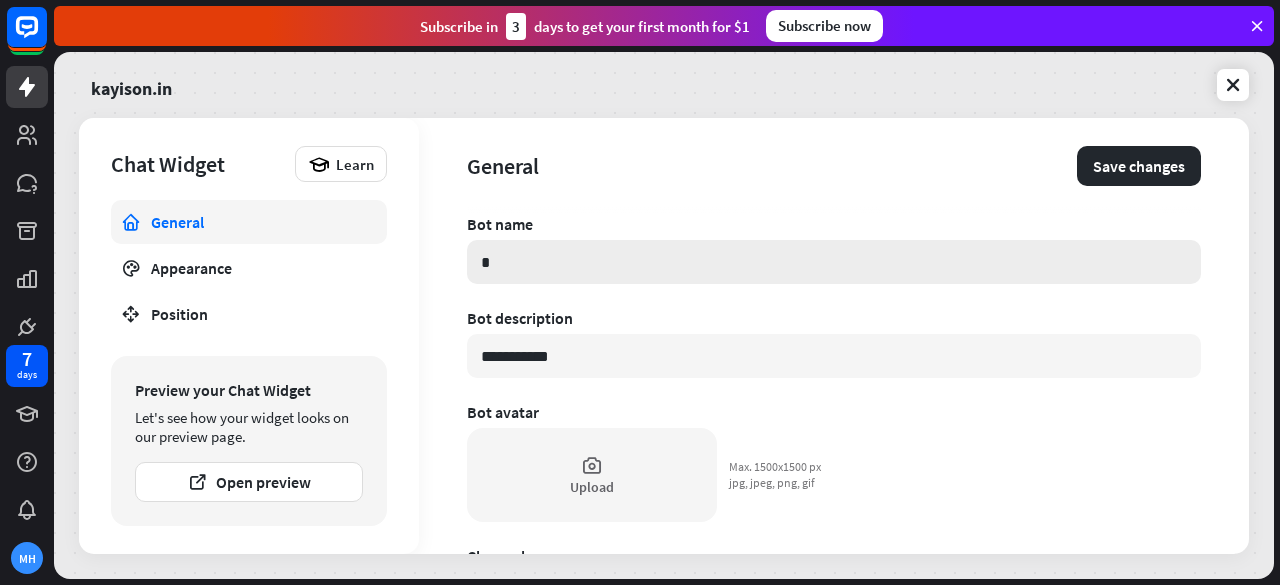 type 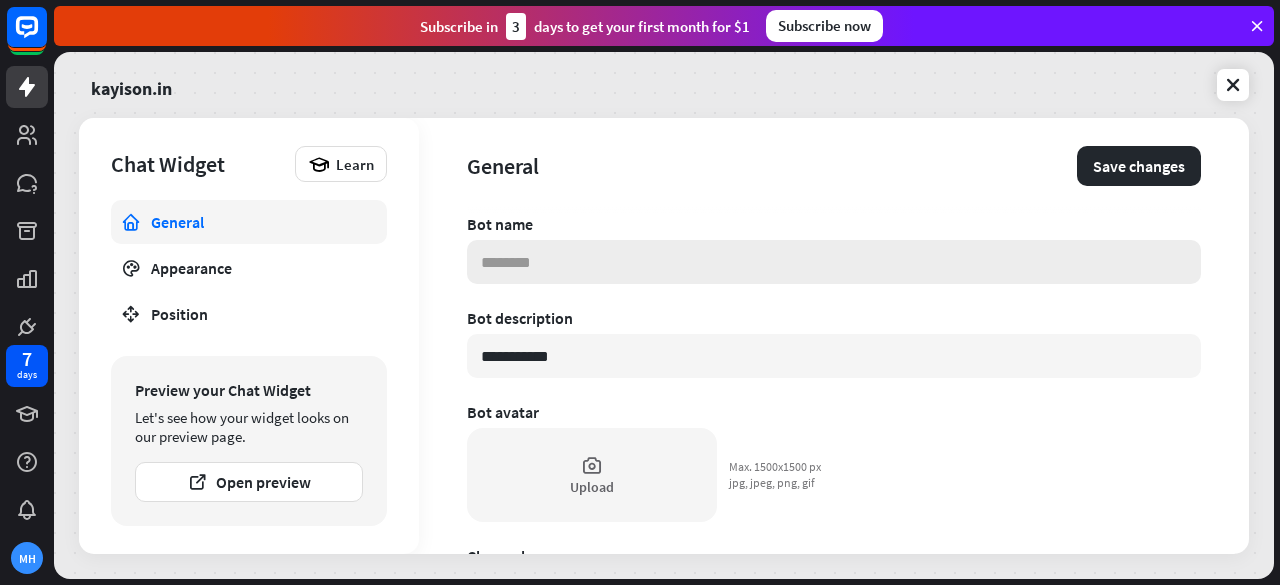 type on "*" 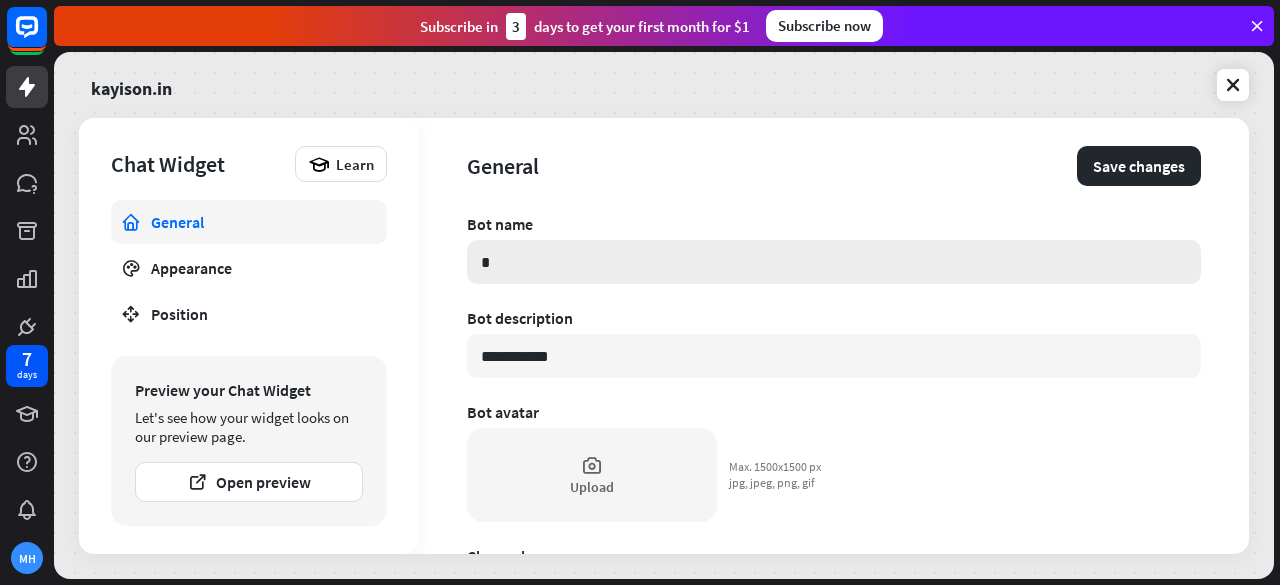 type on "*" 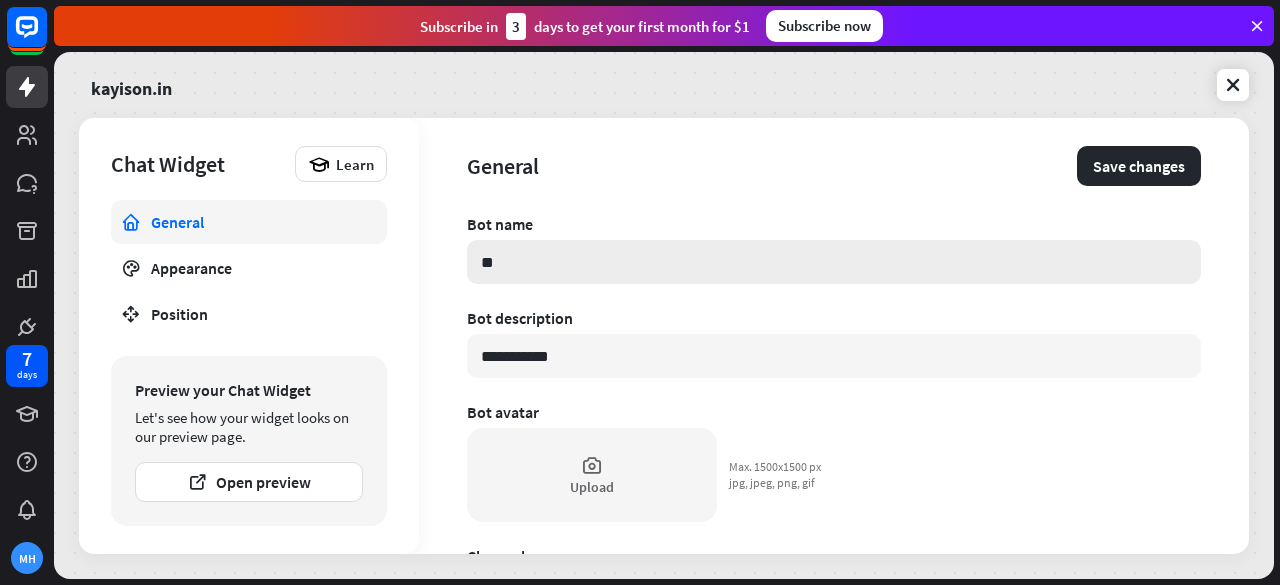 type on "*" 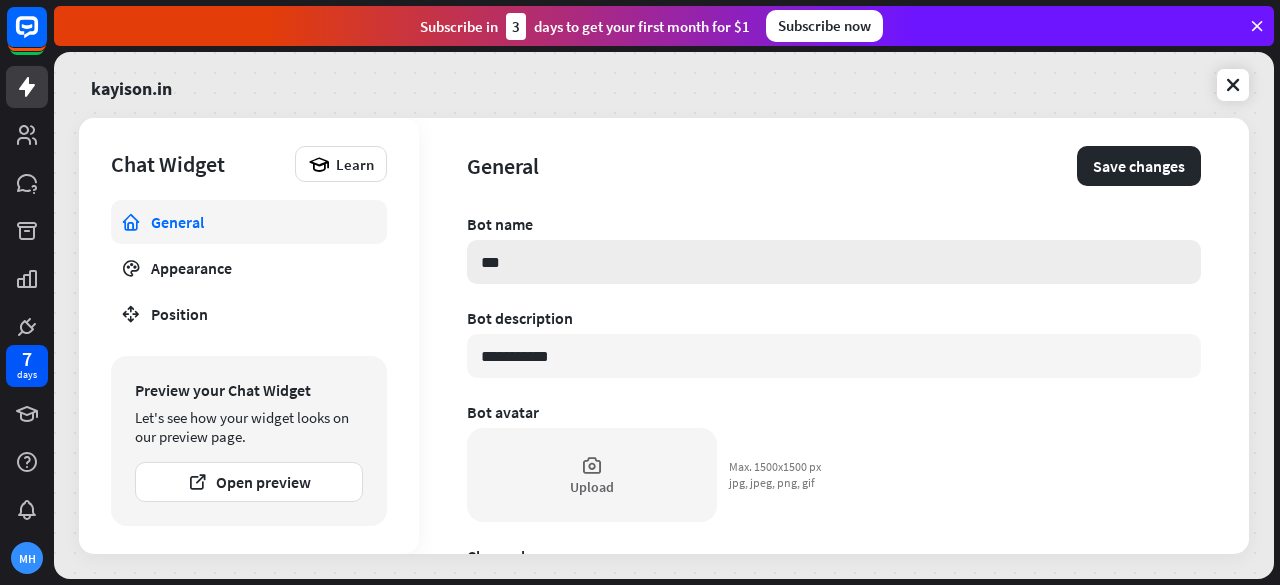type on "*" 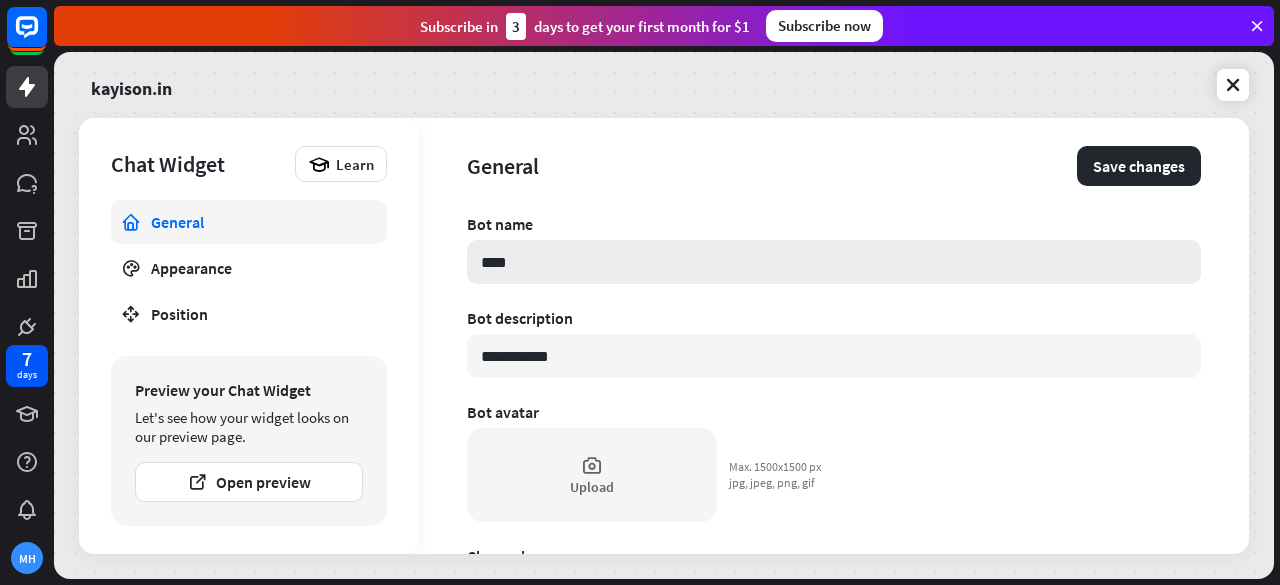 type on "*" 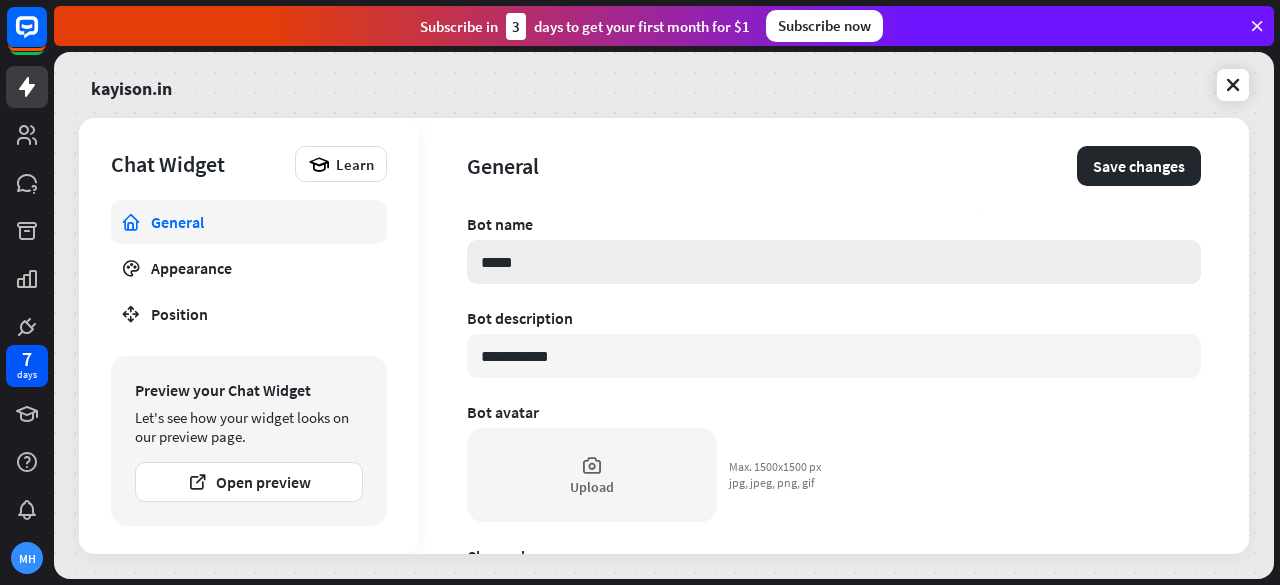 type on "*" 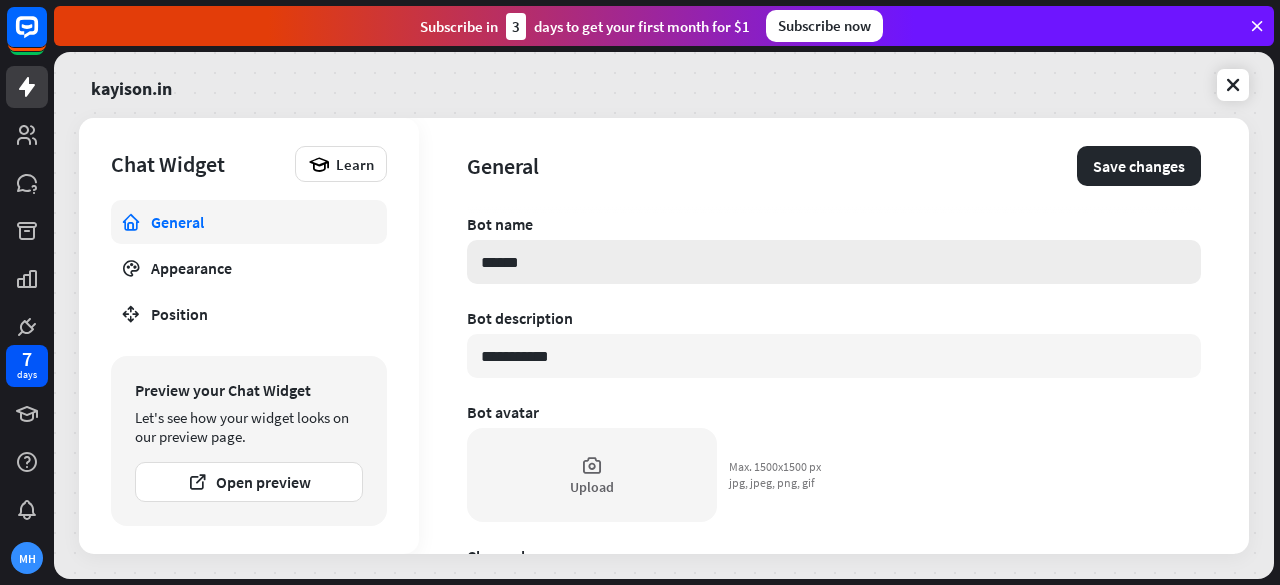 type on "*" 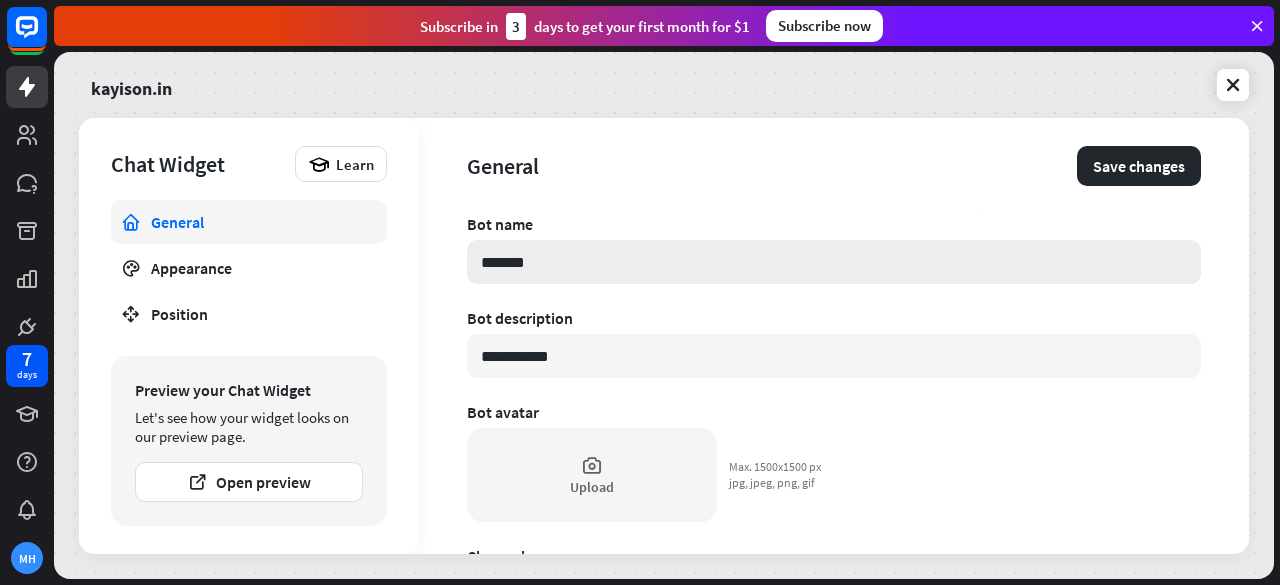 type on "*" 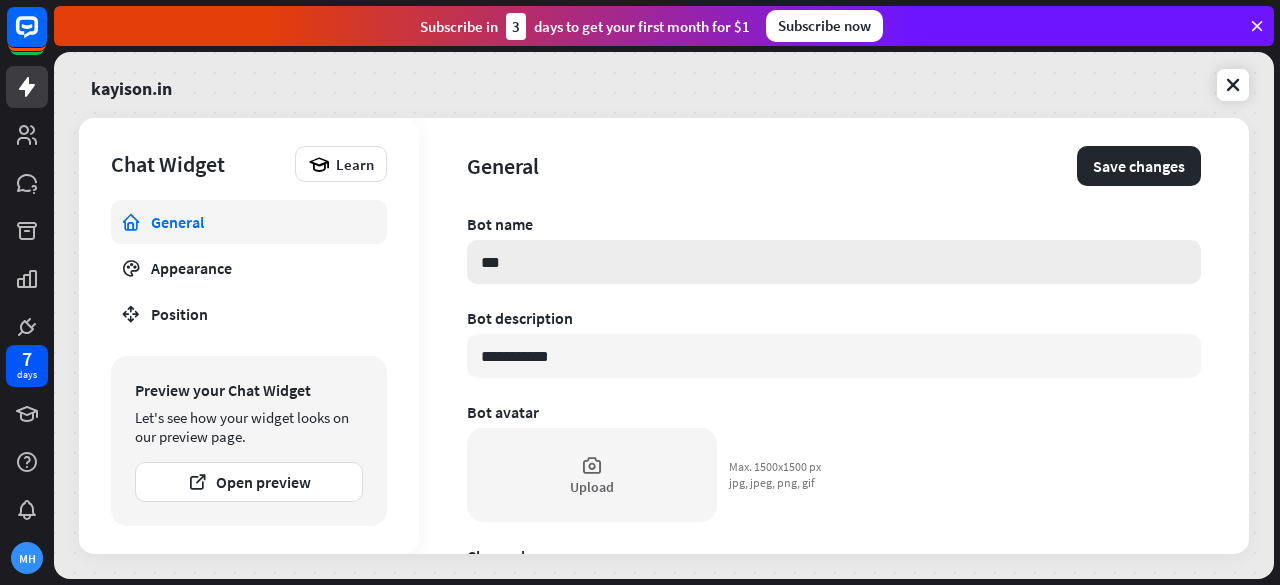 type on "**" 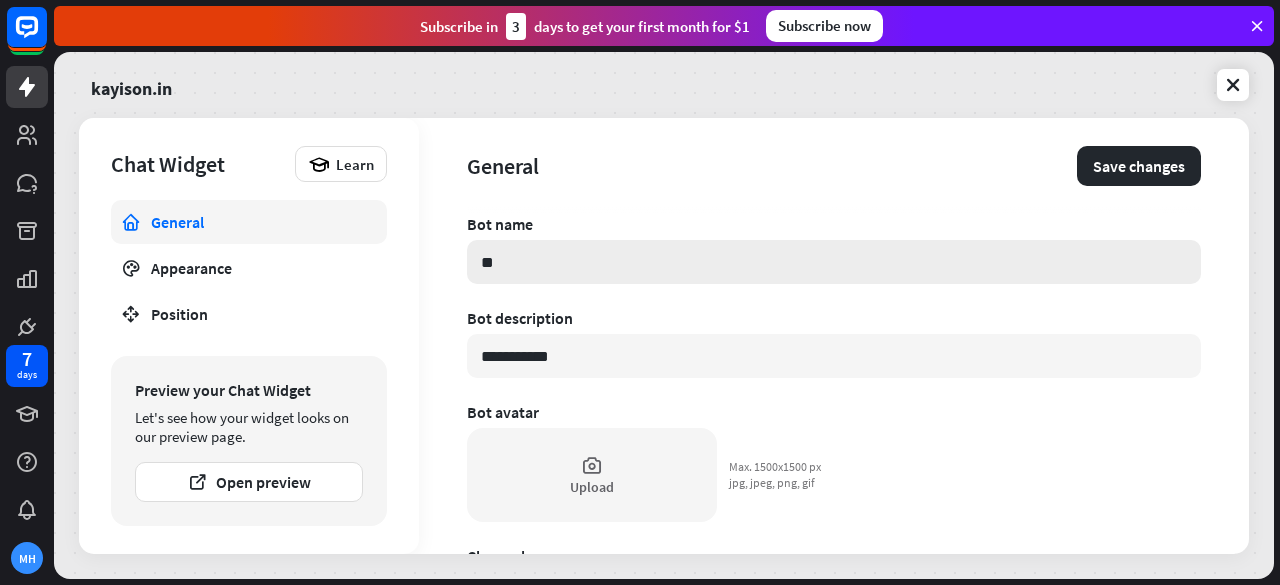 type on "*" 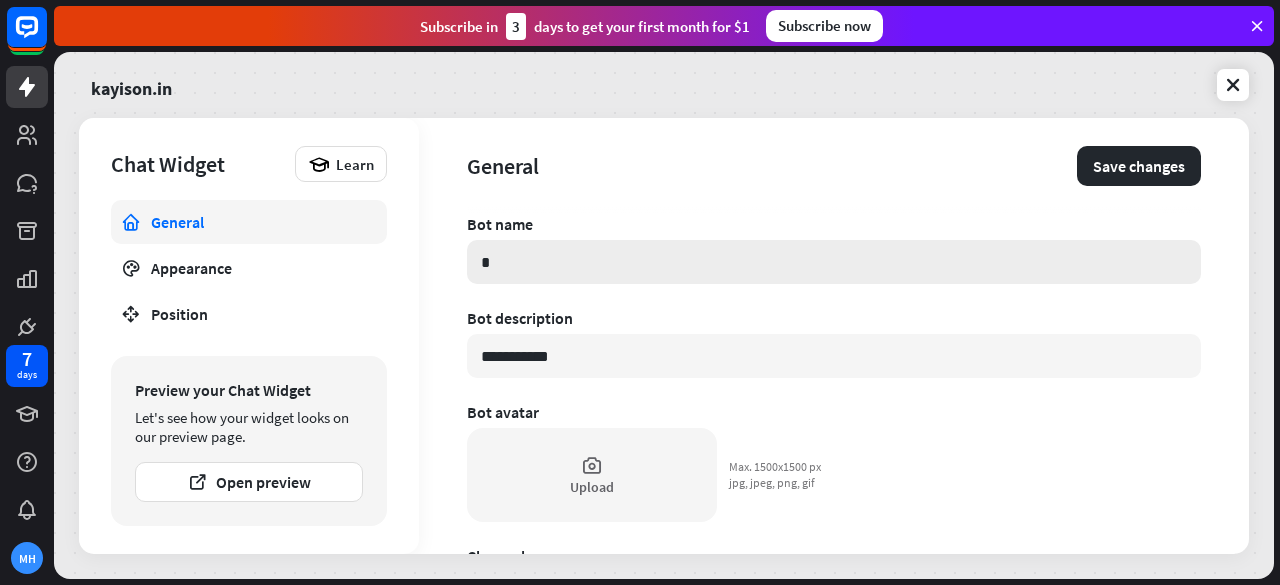 type 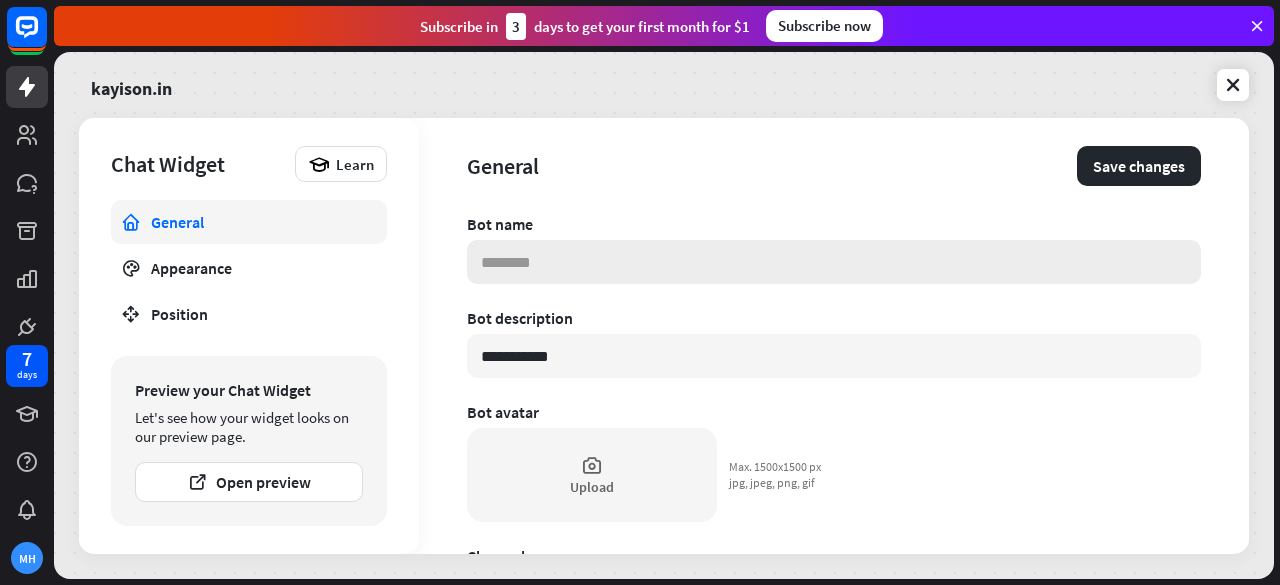 type on "*" 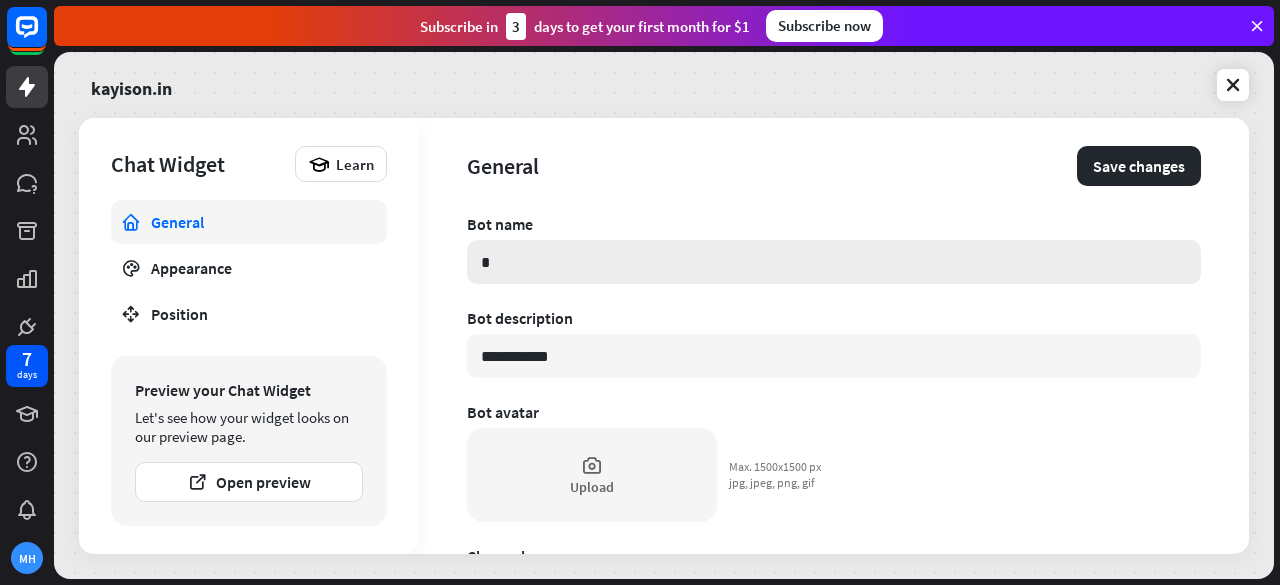 type on "*" 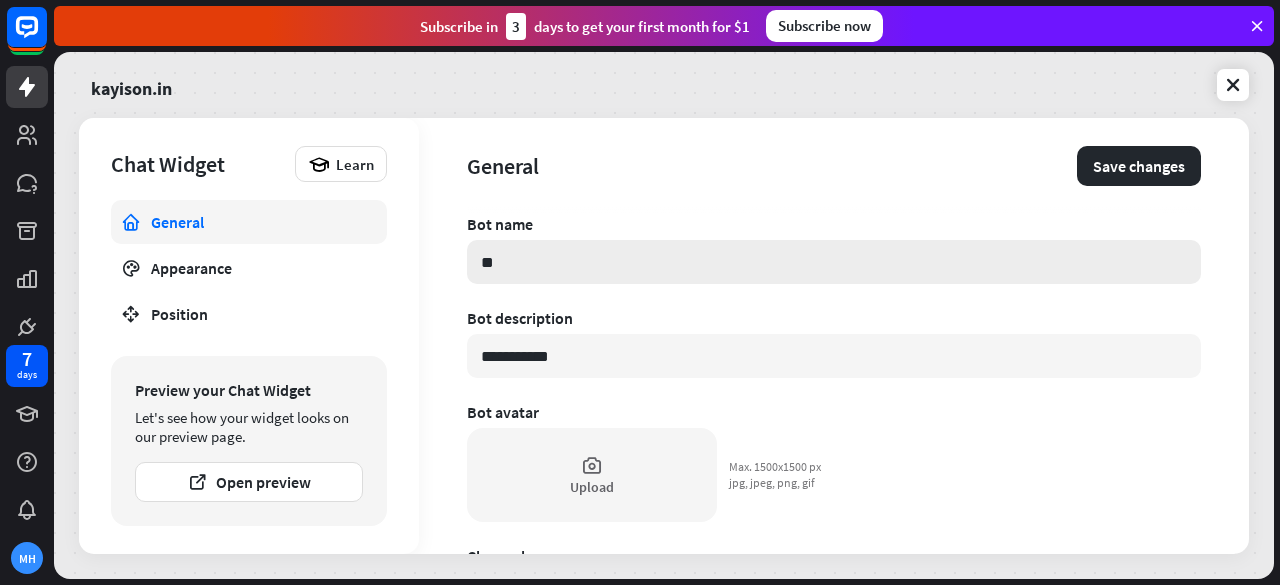 type on "*" 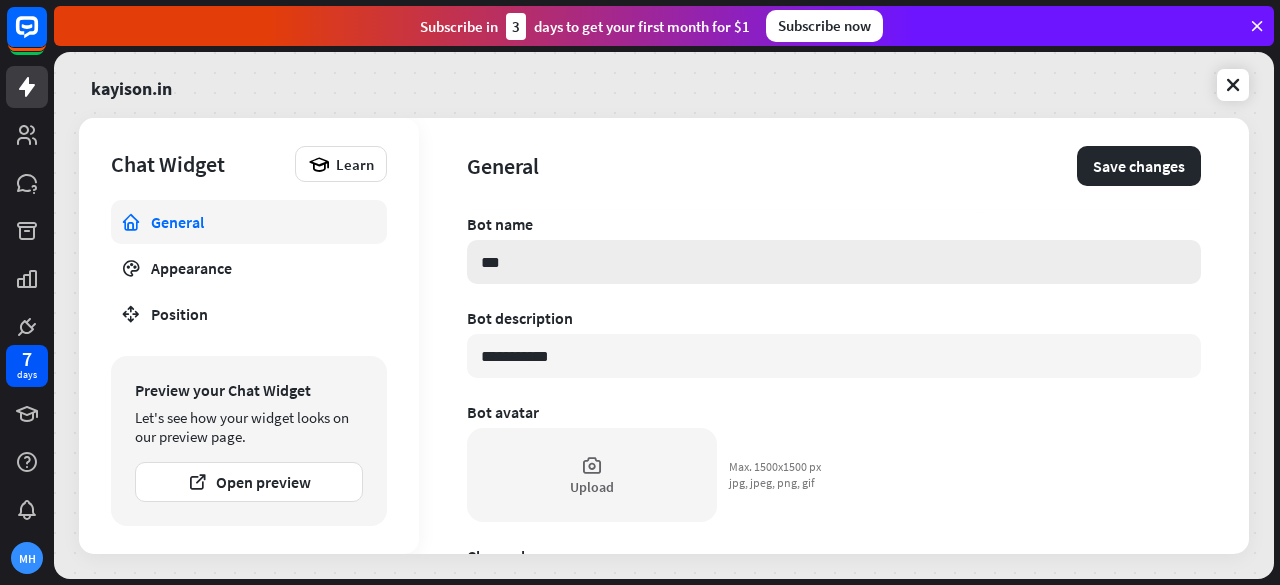 type on "*" 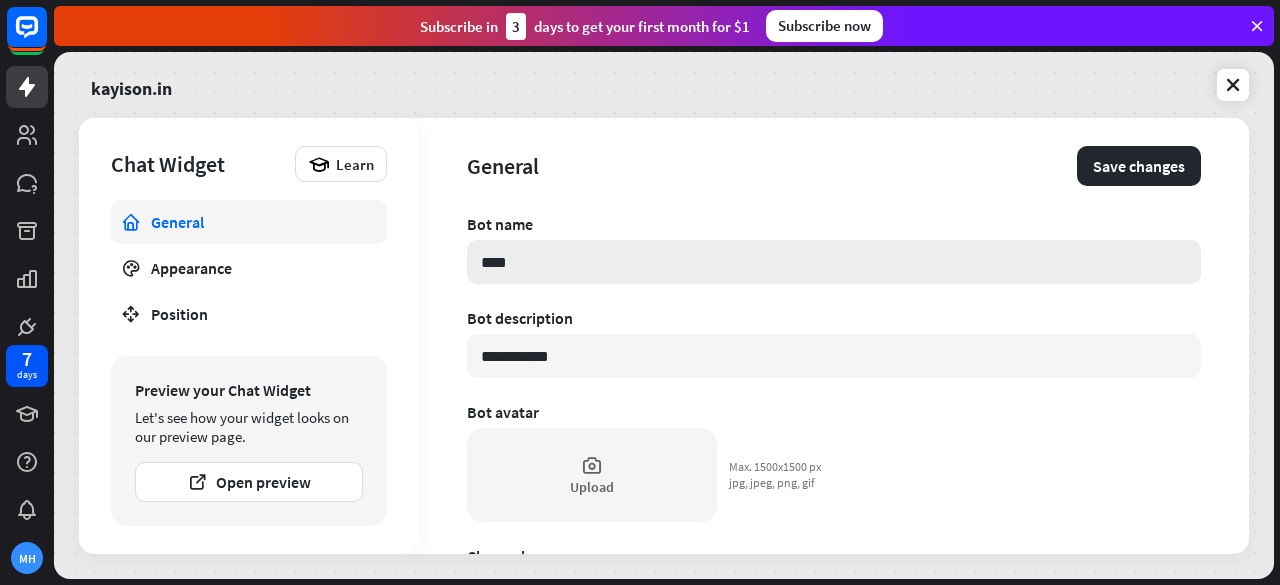 type on "*" 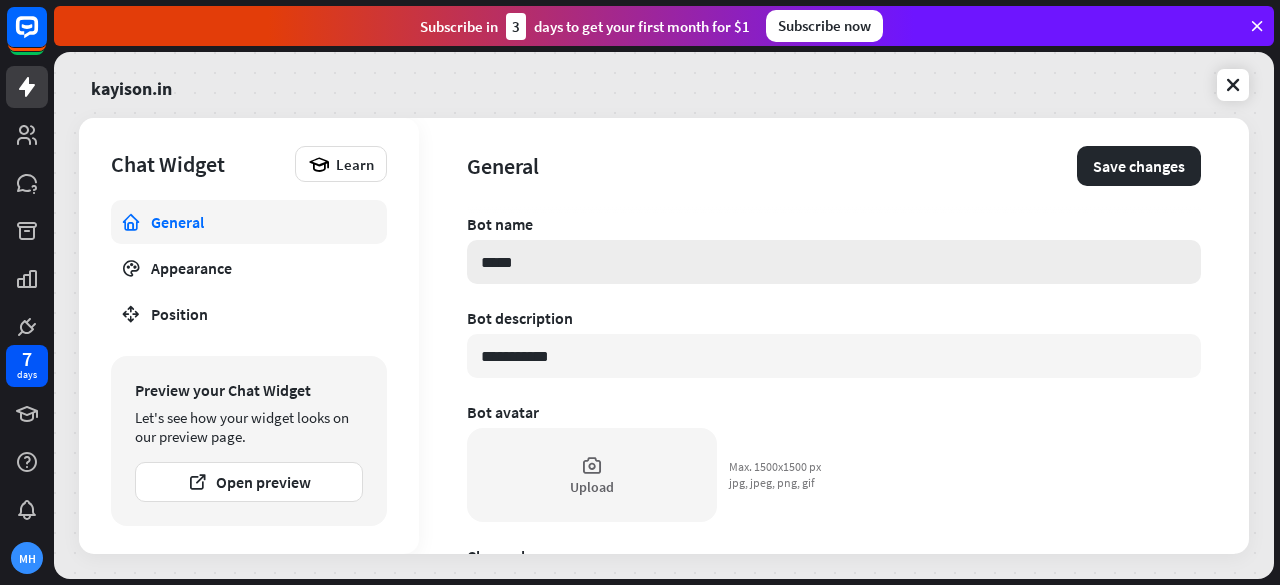type on "*" 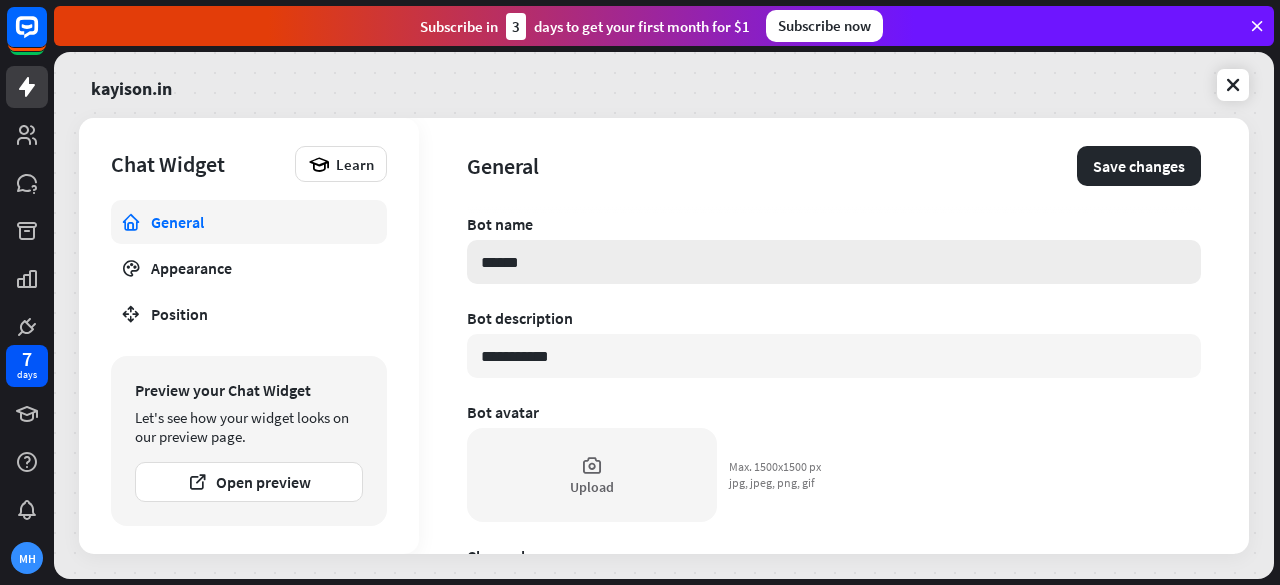 type on "*" 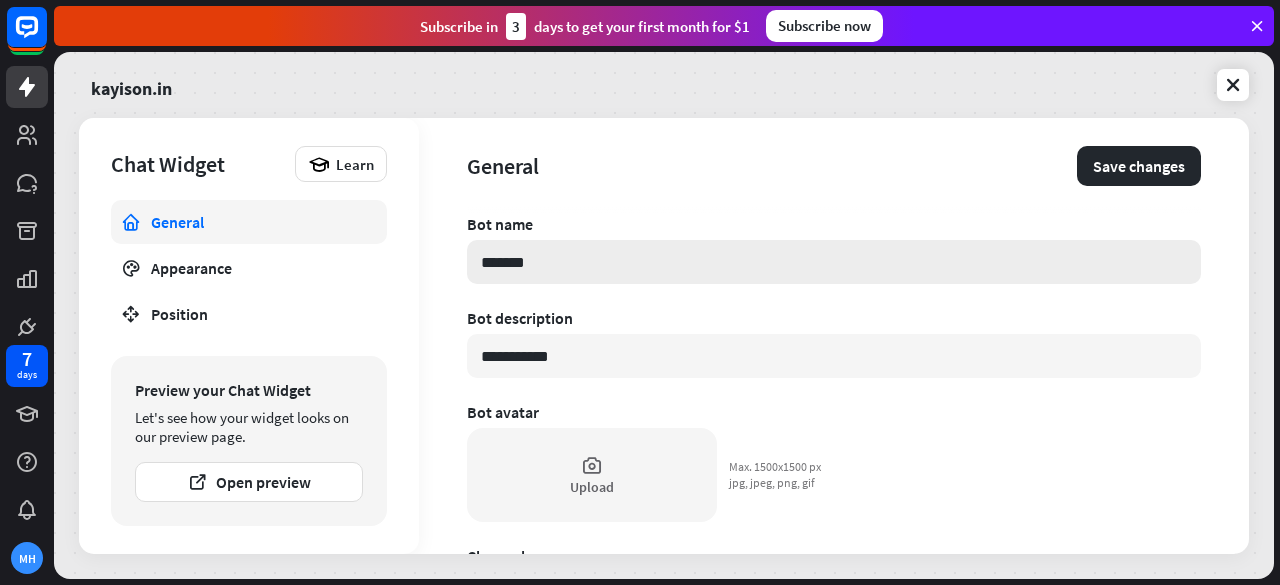 type on "******" 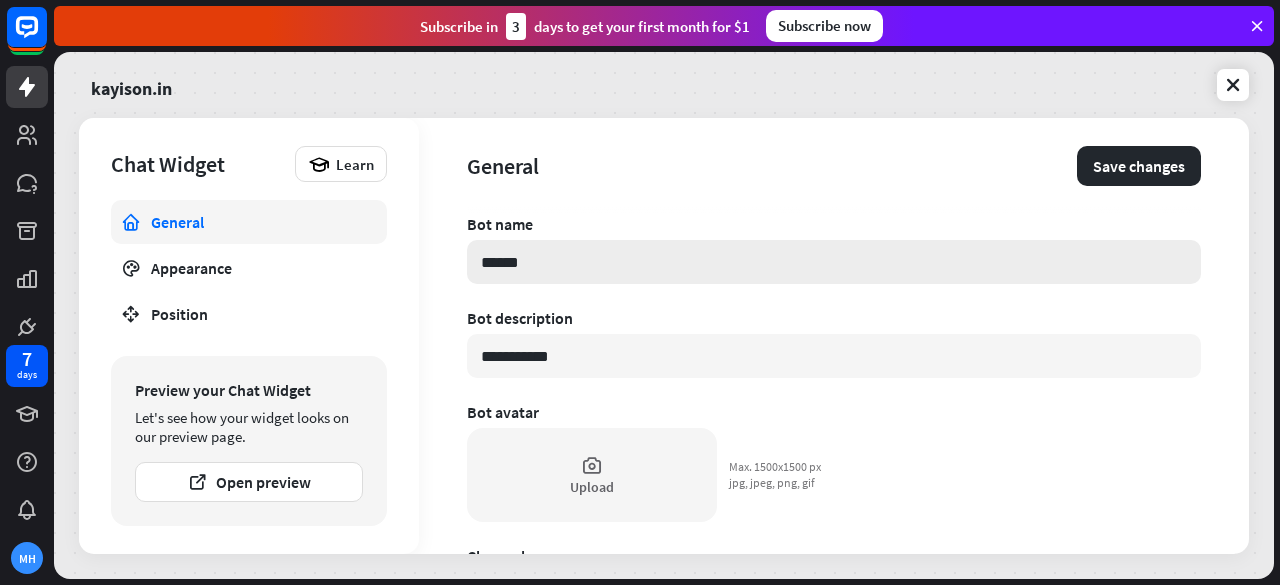 type on "*" 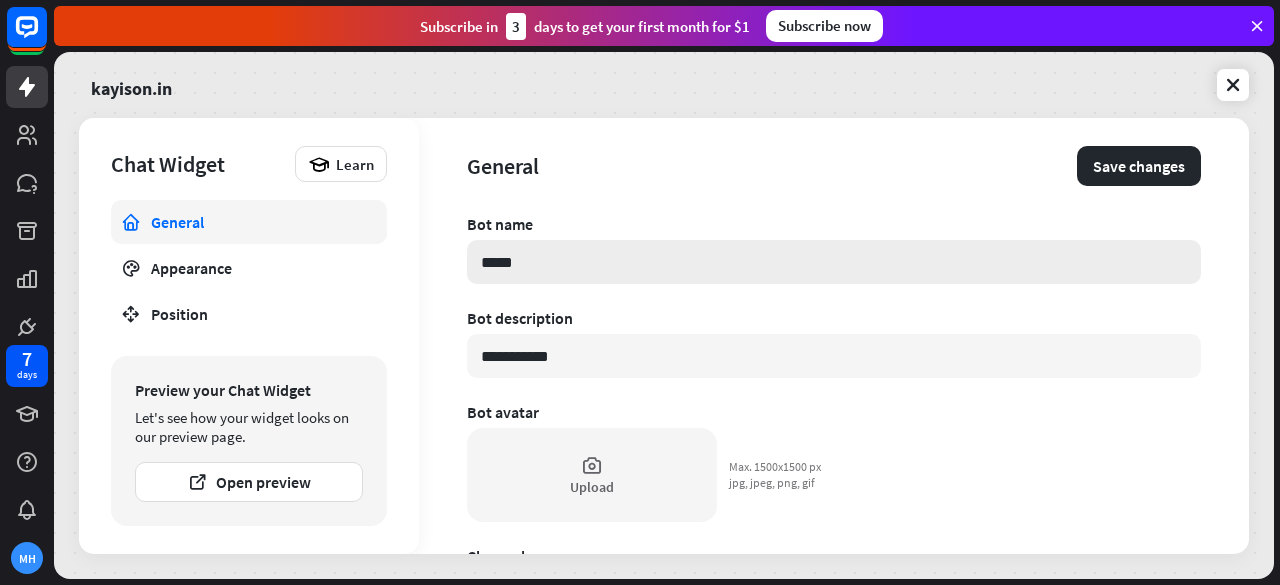 type on "*" 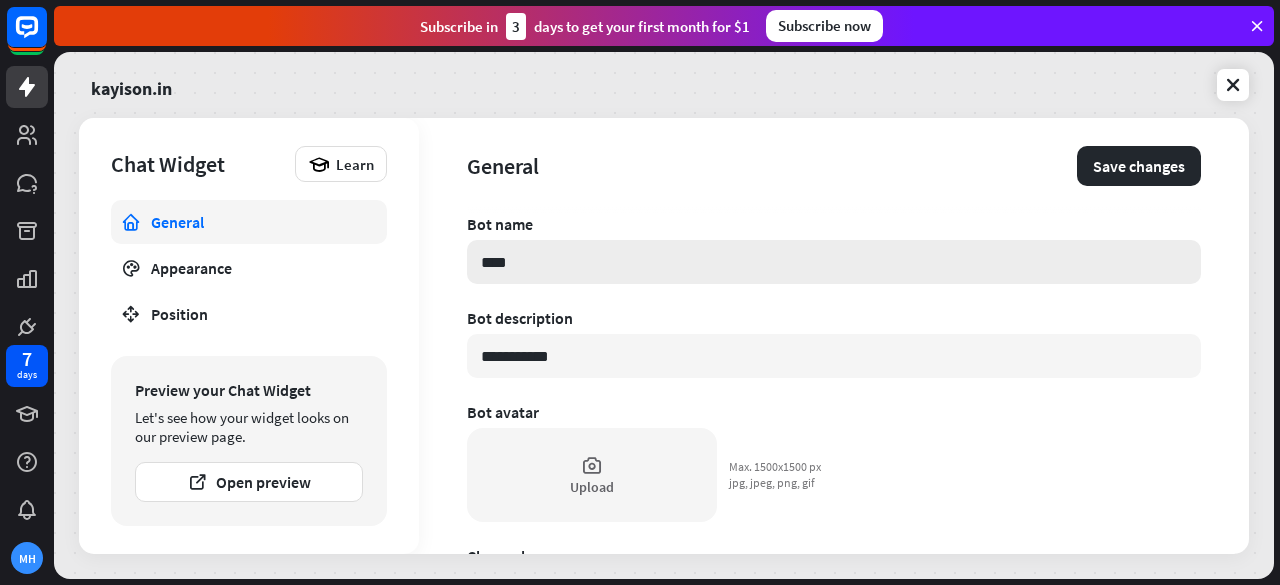 type on "*" 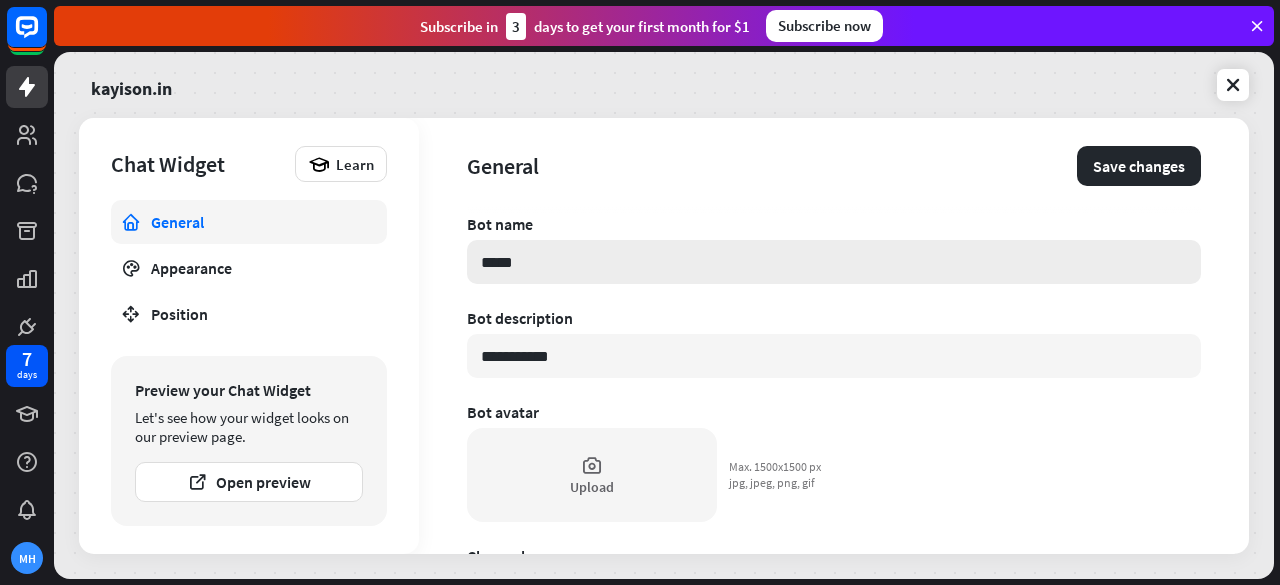 type on "*" 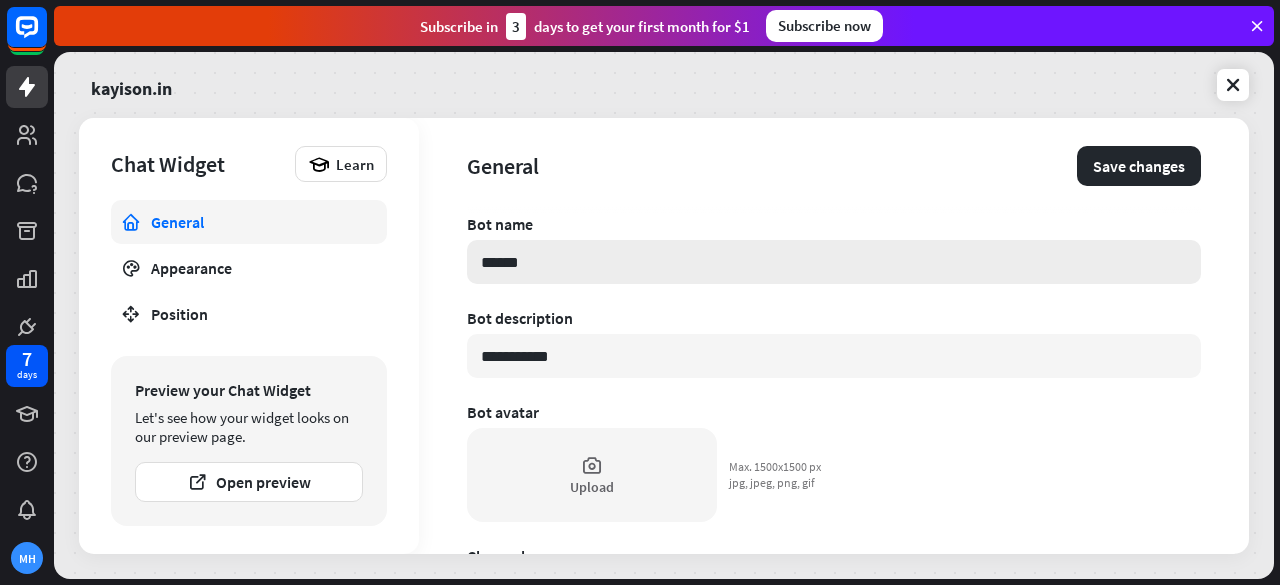 type on "*" 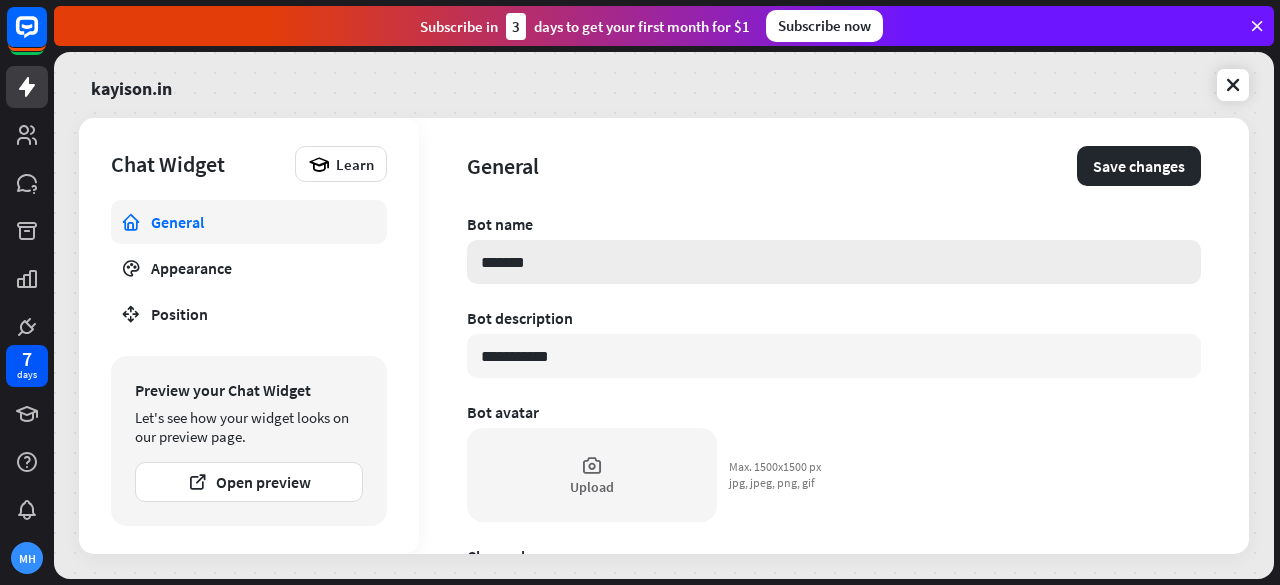 click on "*******" at bounding box center [834, 262] 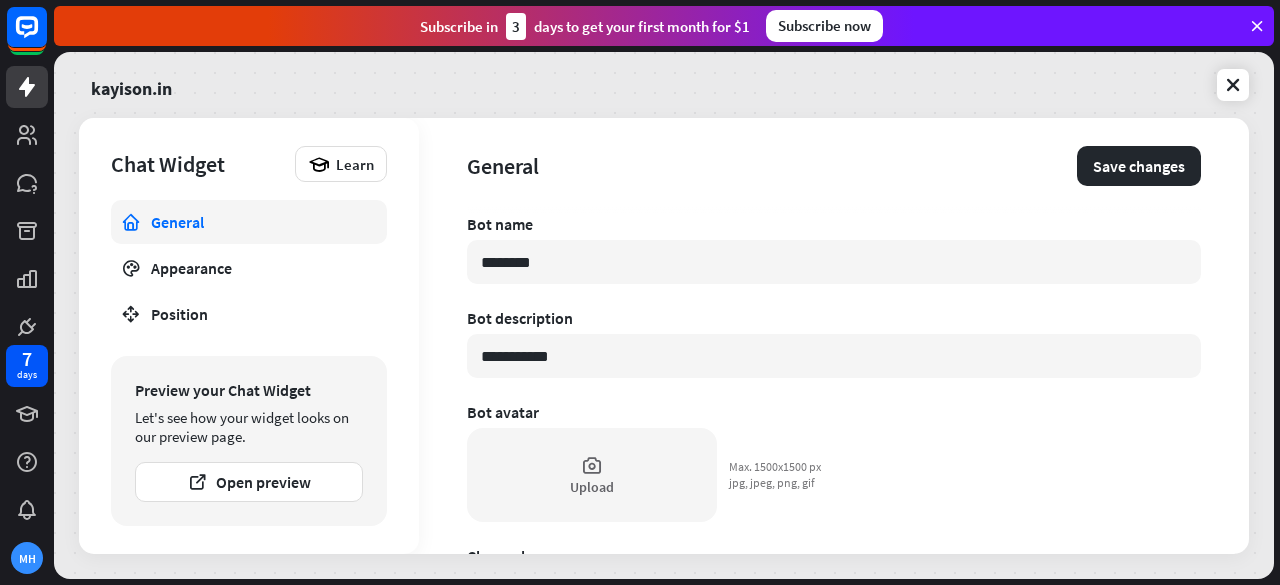 type on "********" 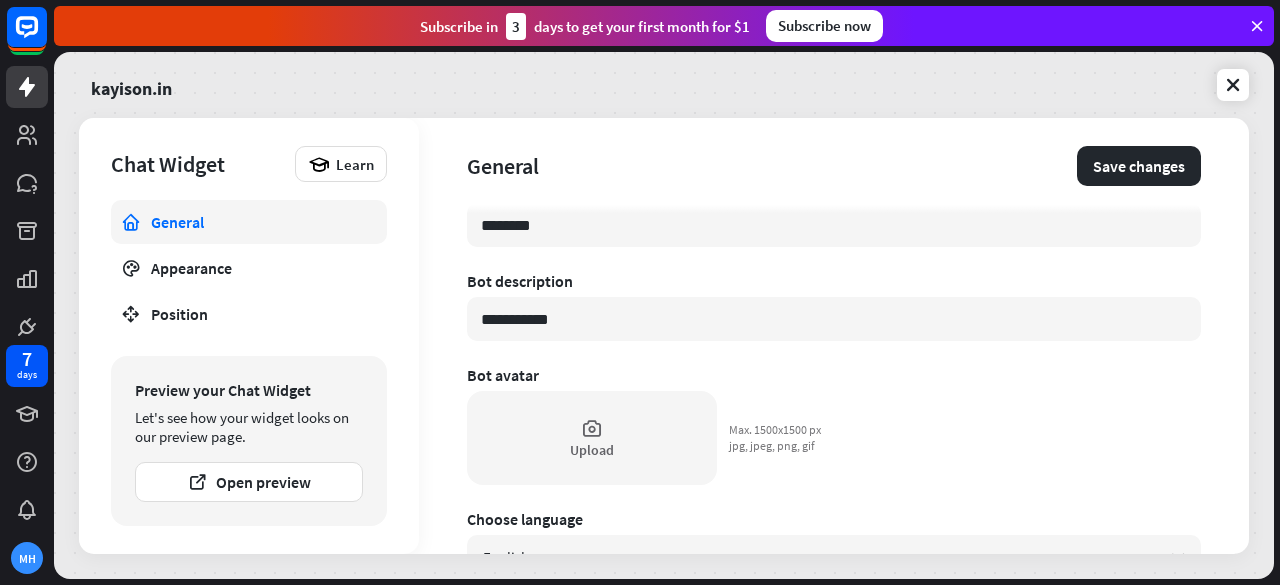 scroll, scrollTop: 38, scrollLeft: 0, axis: vertical 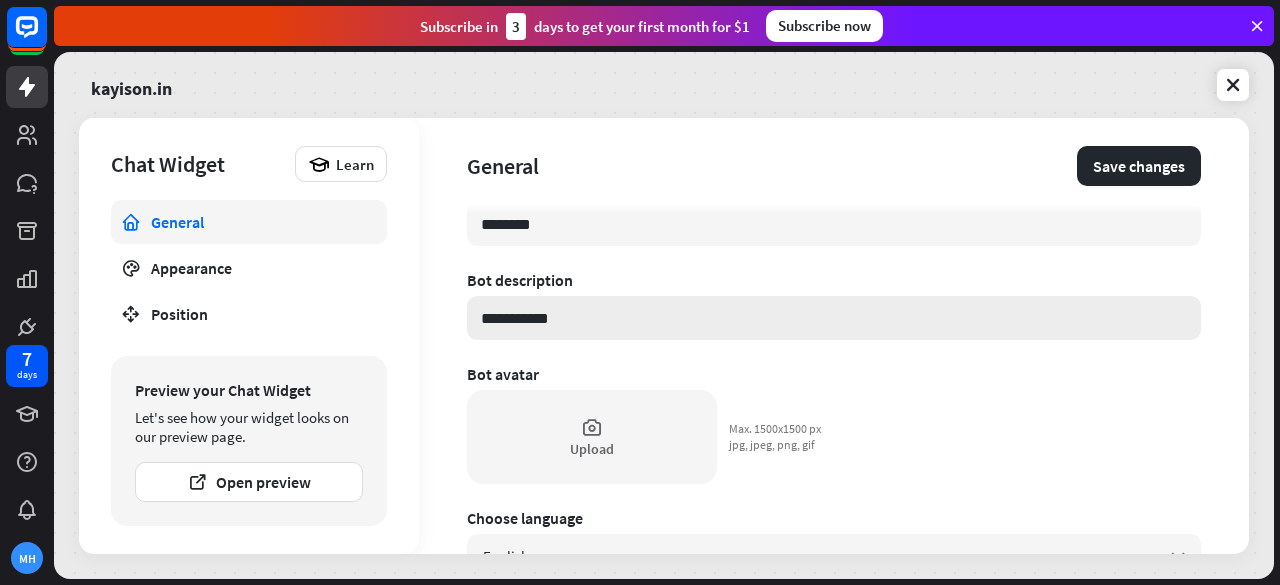 click on "**********" at bounding box center [834, 318] 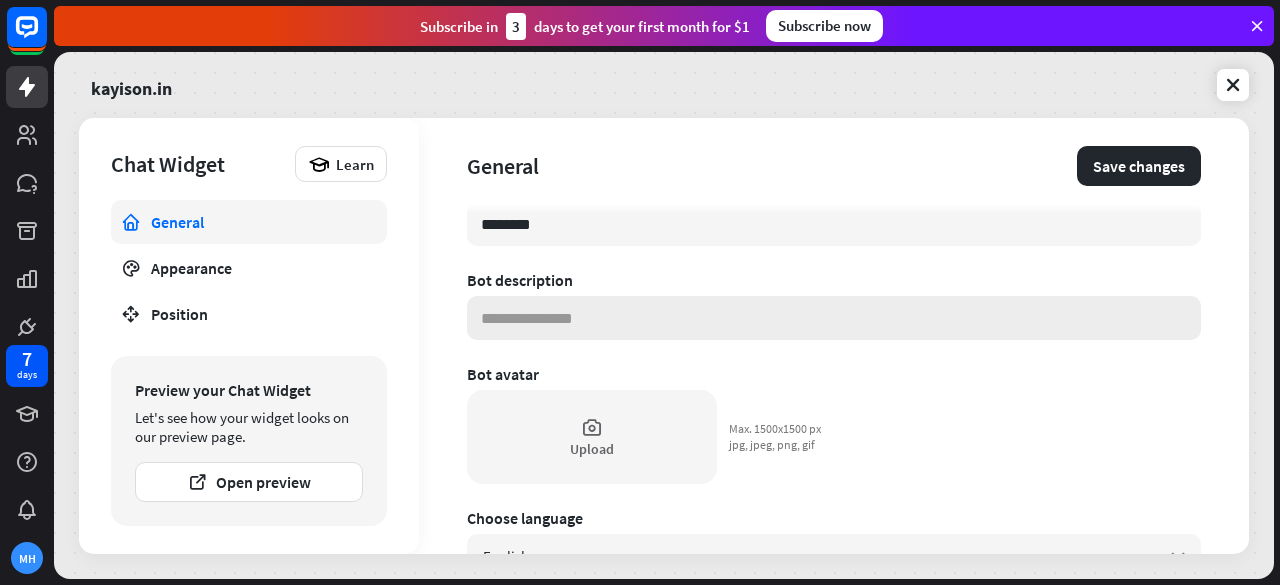 paste on "**********" 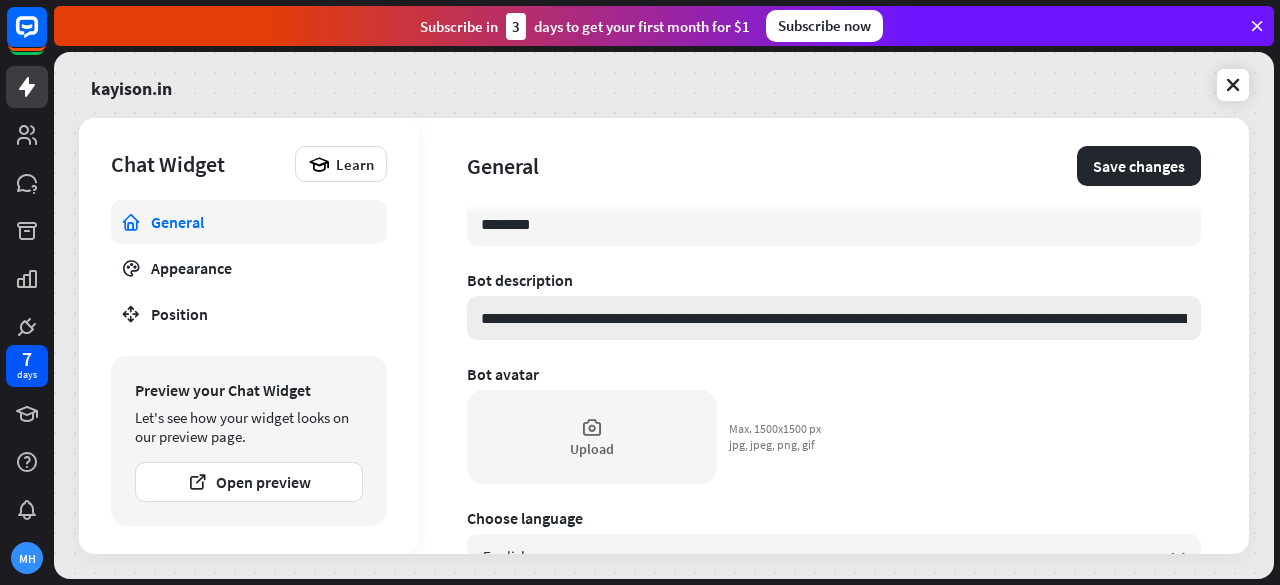 scroll, scrollTop: 0, scrollLeft: 162, axis: horizontal 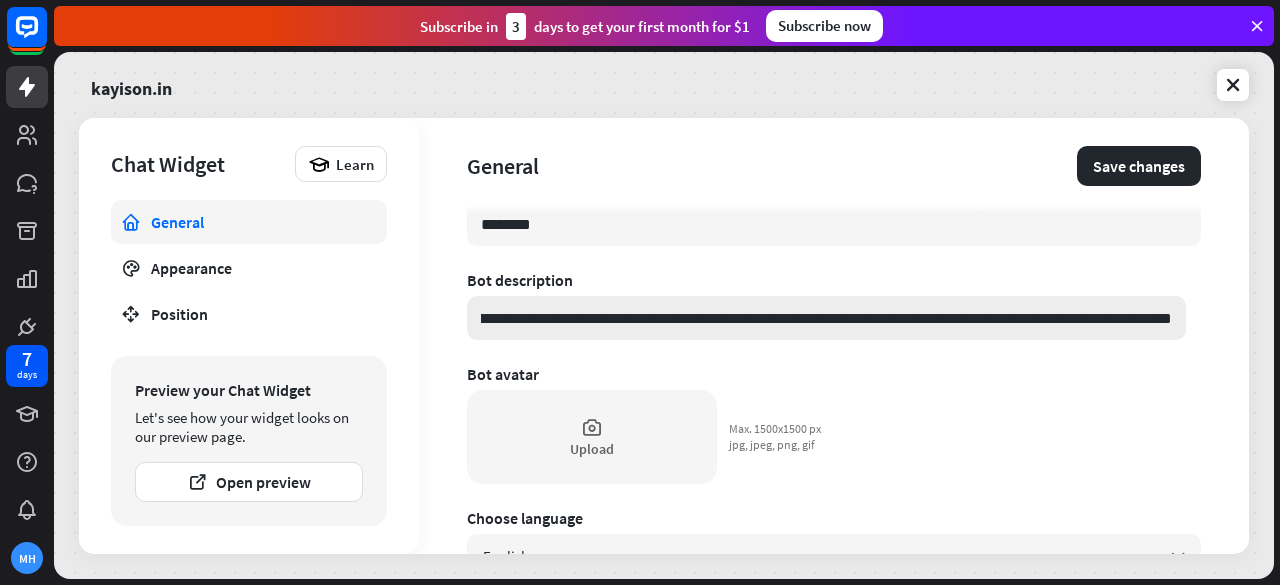 type on "**********" 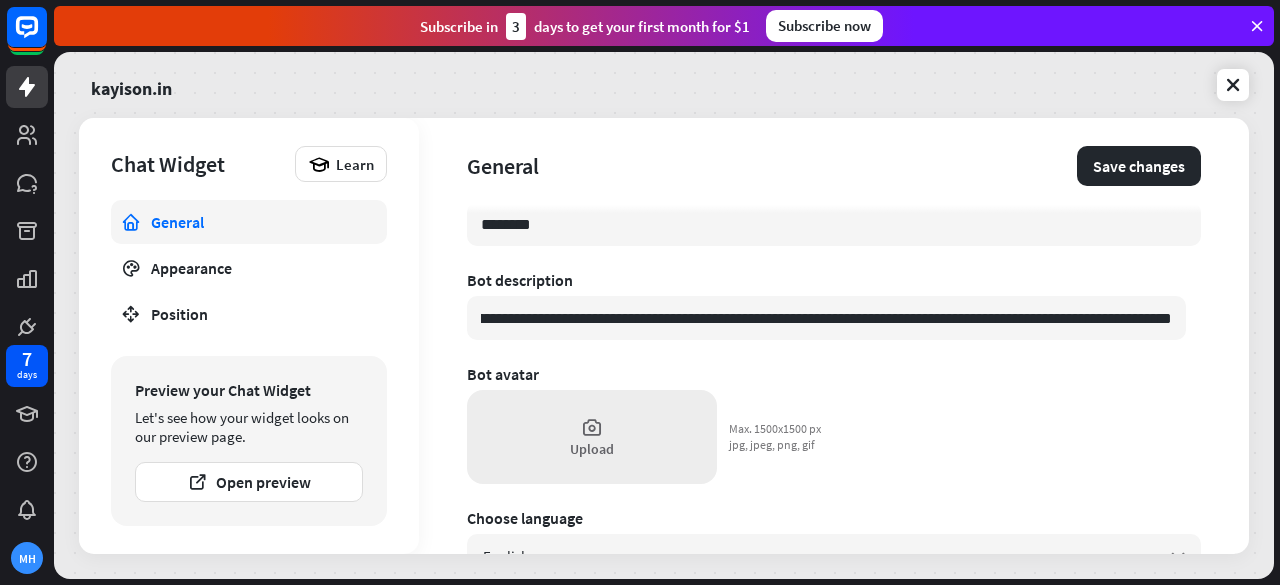 scroll, scrollTop: 0, scrollLeft: 0, axis: both 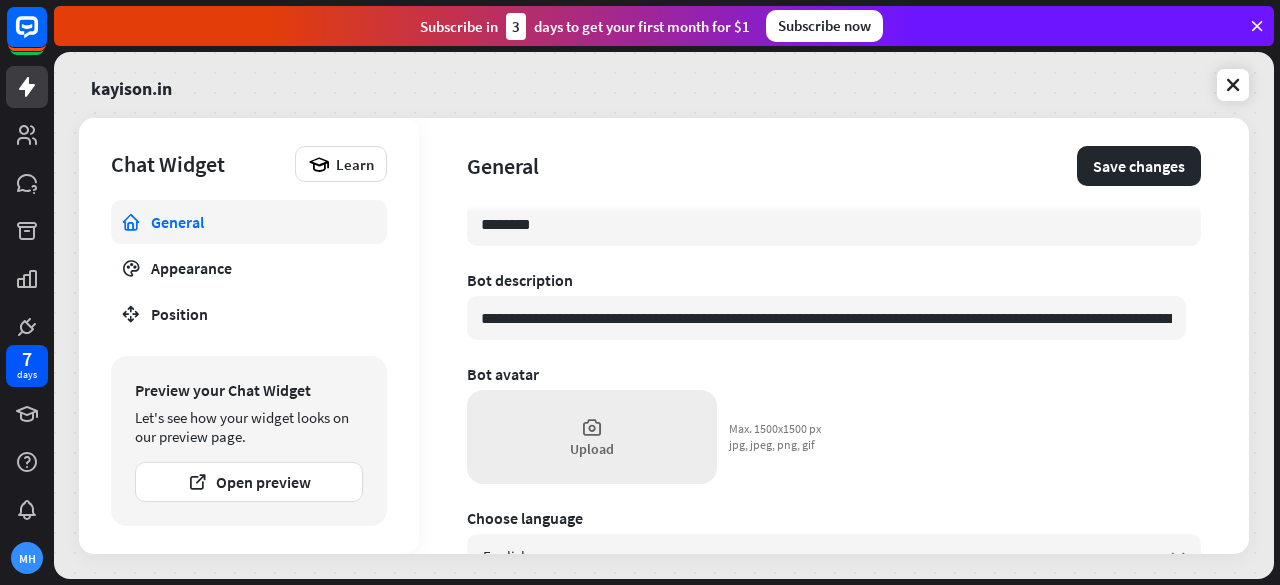 click on "Upload" at bounding box center (592, 437) 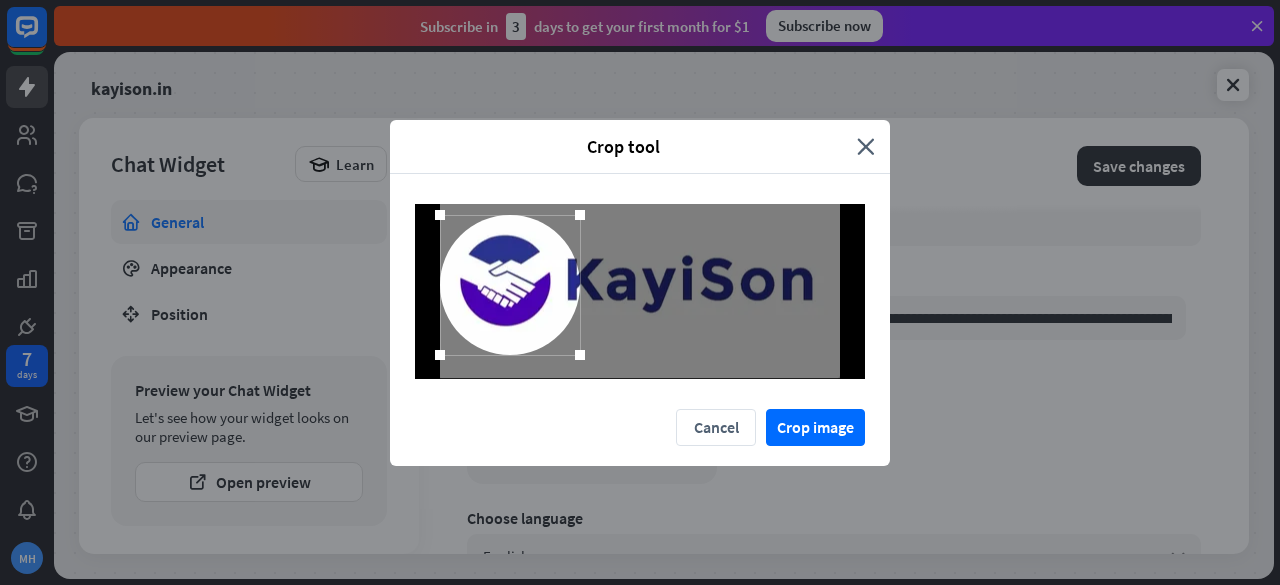 drag, startPoint x: 672, startPoint y: 307, endPoint x: 524, endPoint y: 301, distance: 148.12157 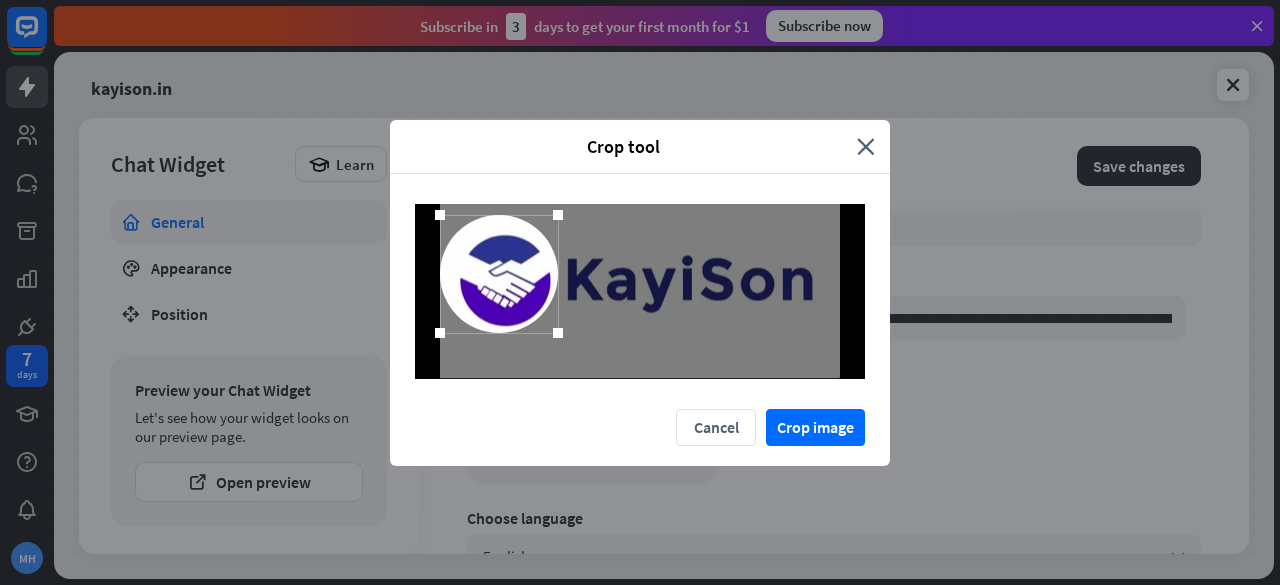 drag, startPoint x: 571, startPoint y: 355, endPoint x: 549, endPoint y: 346, distance: 23.769728 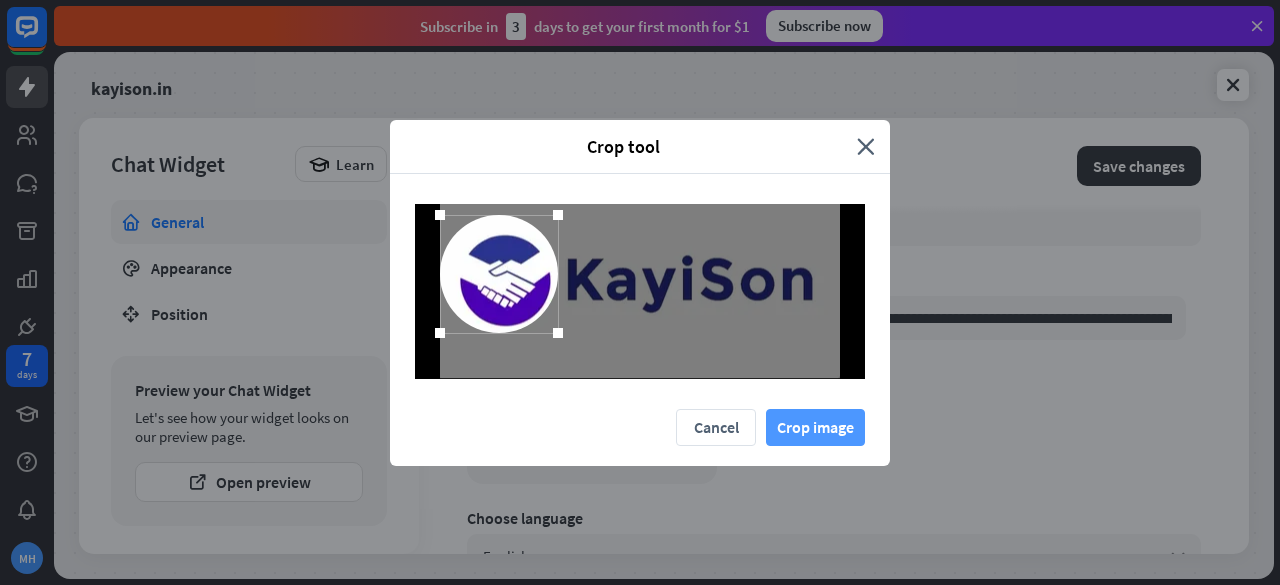 click on "Crop image" at bounding box center (815, 427) 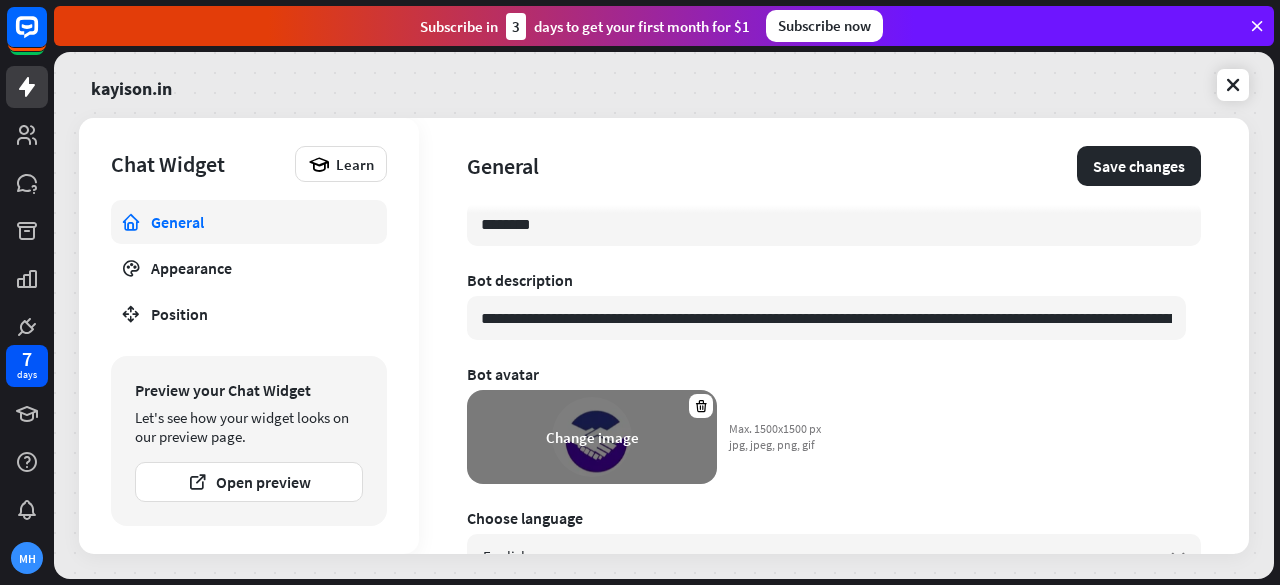 click on "Change image" at bounding box center [592, 437] 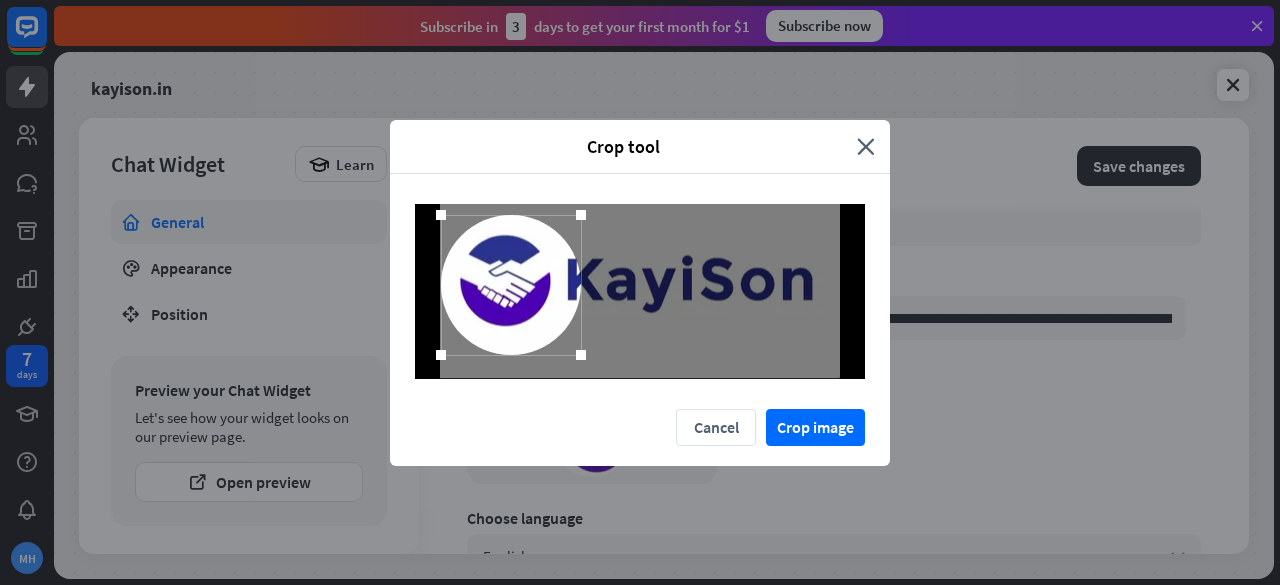 drag, startPoint x: 679, startPoint y: 299, endPoint x: 550, endPoint y: 293, distance: 129.13947 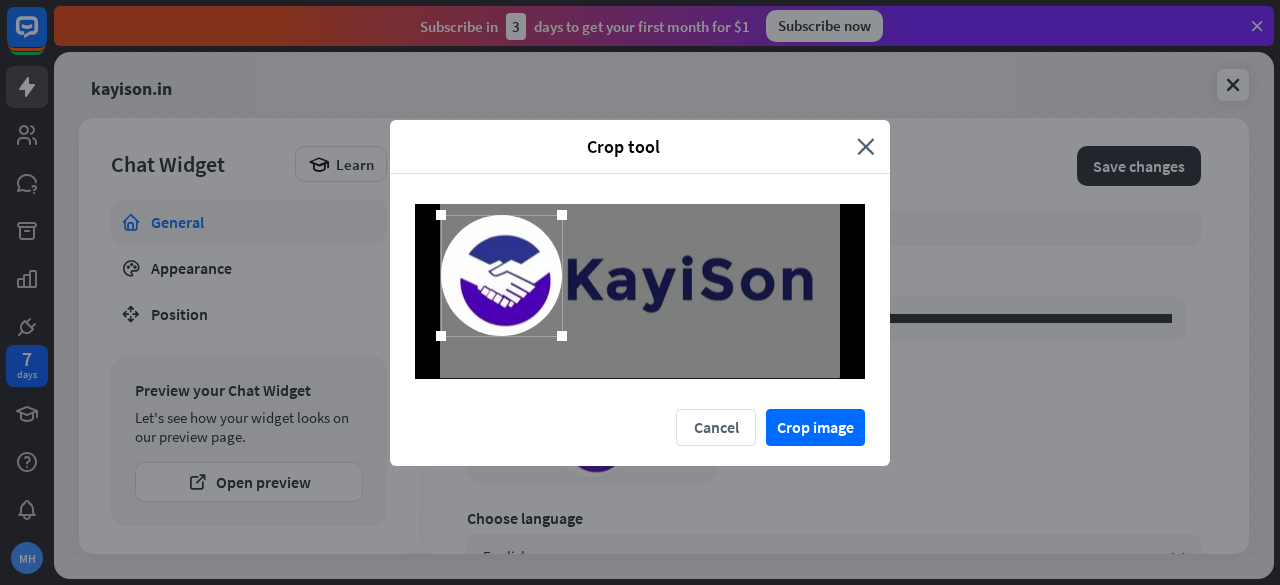 drag, startPoint x: 578, startPoint y: 355, endPoint x: 558, endPoint y: 337, distance: 26.907248 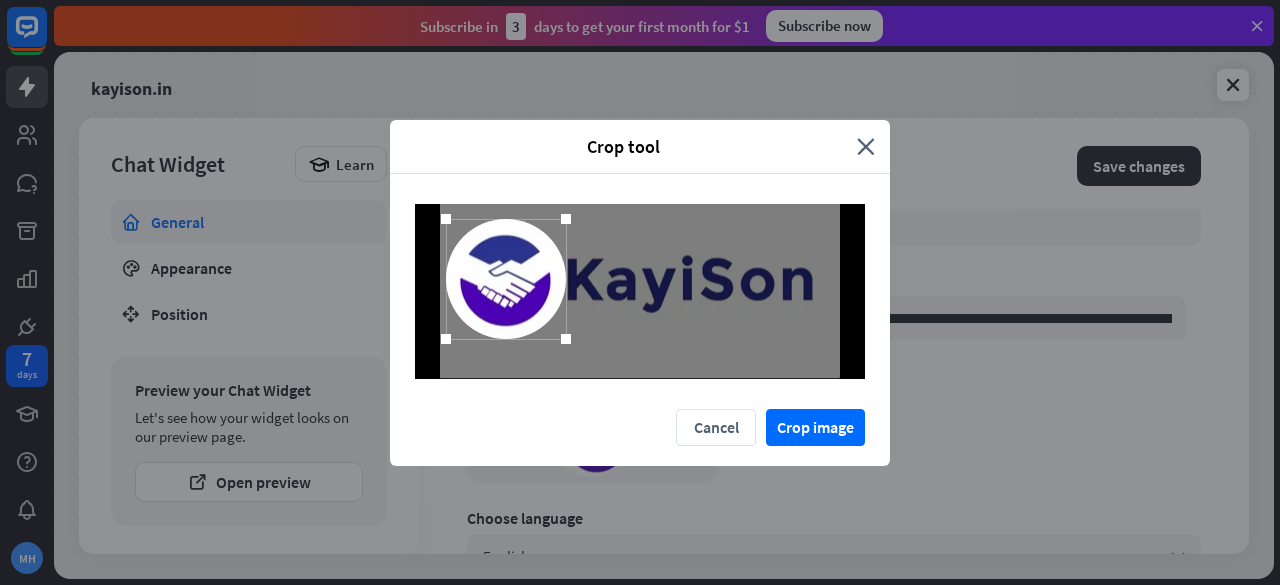 click at bounding box center (506, 279) 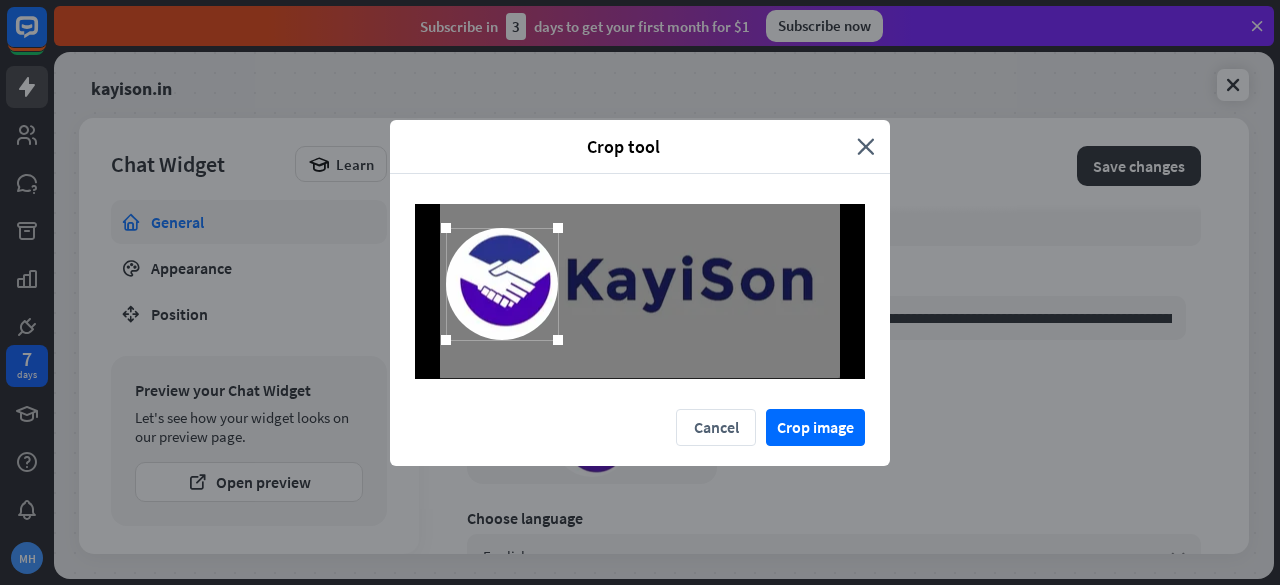 click at bounding box center [558, 228] 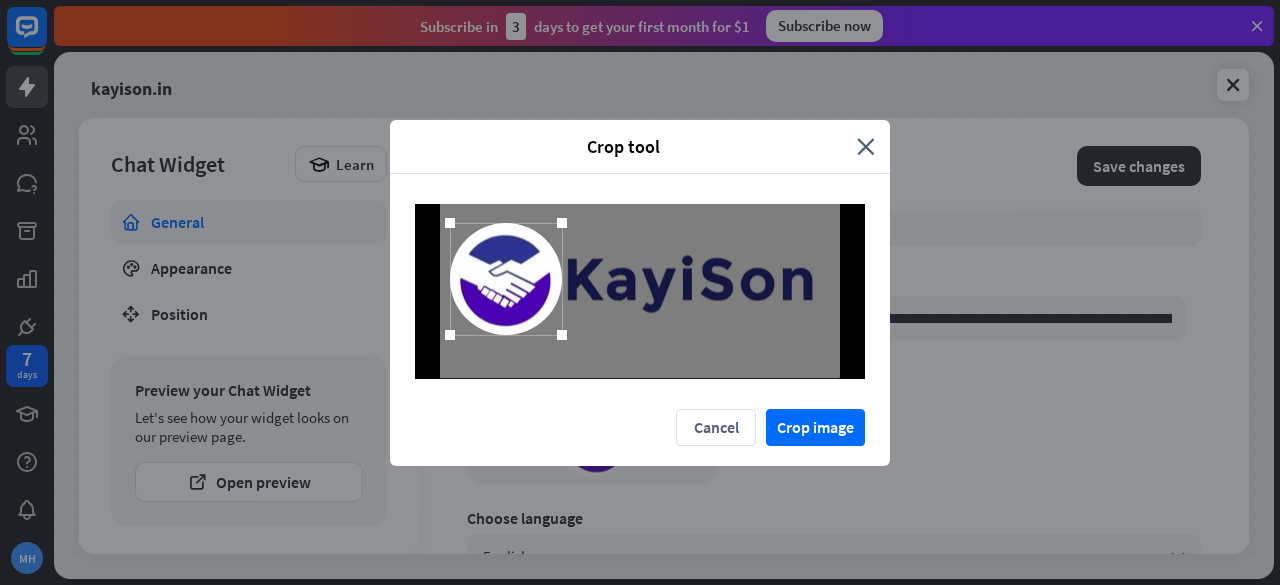 click at bounding box center [506, 279] 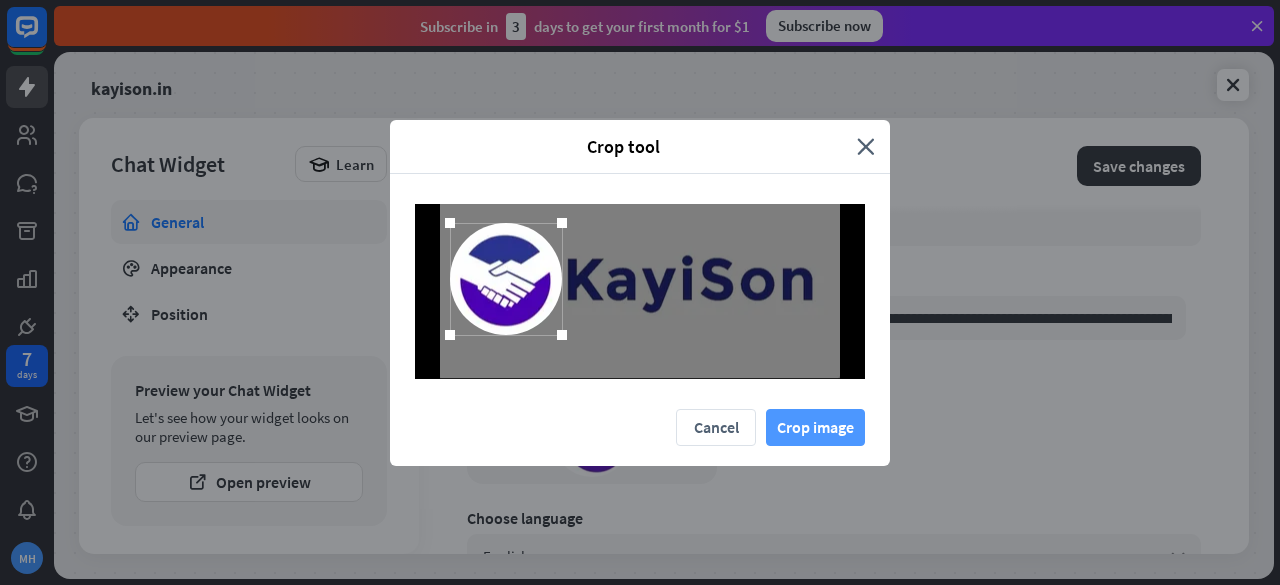 click on "Crop image" at bounding box center [815, 427] 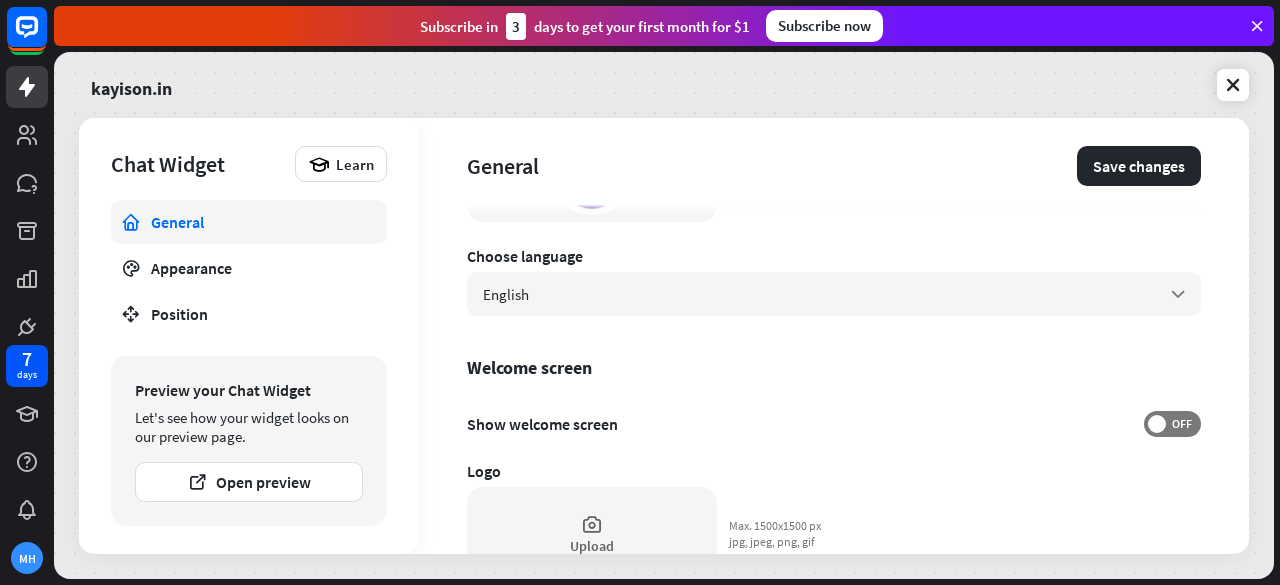 scroll, scrollTop: 301, scrollLeft: 0, axis: vertical 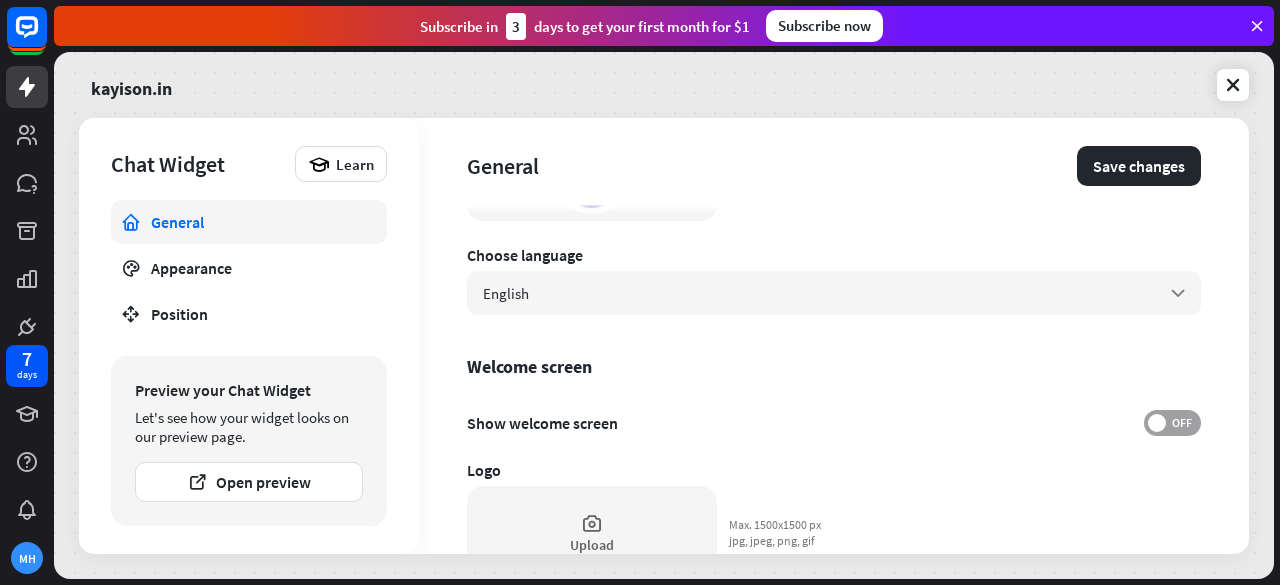 click on "OFF" at bounding box center (1181, 423) 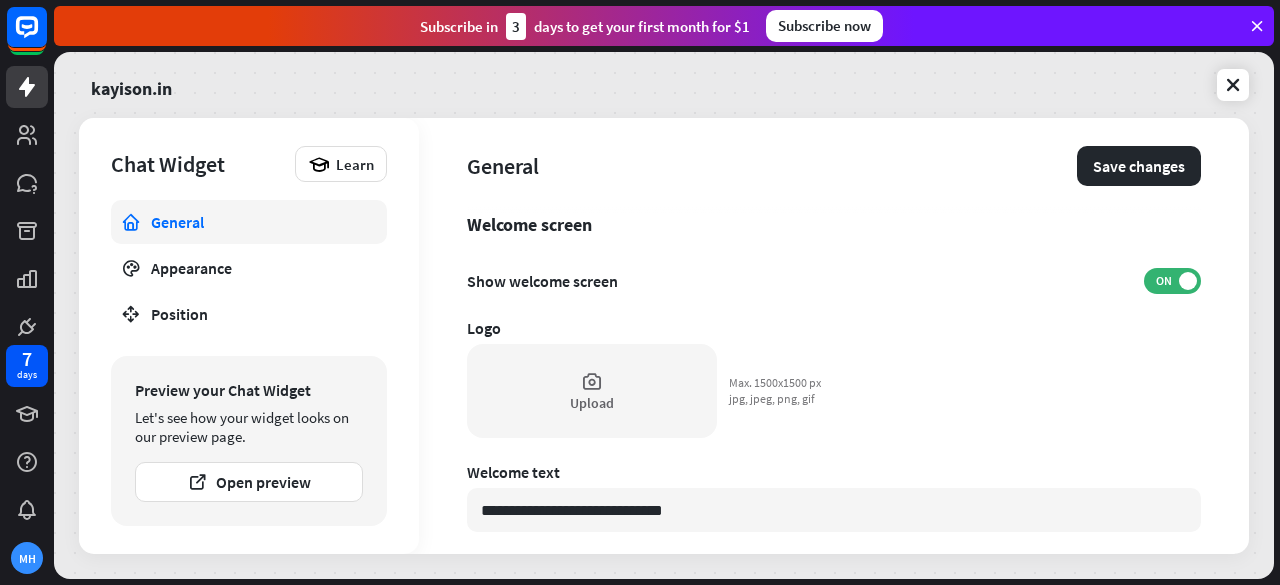 scroll, scrollTop: 445, scrollLeft: 0, axis: vertical 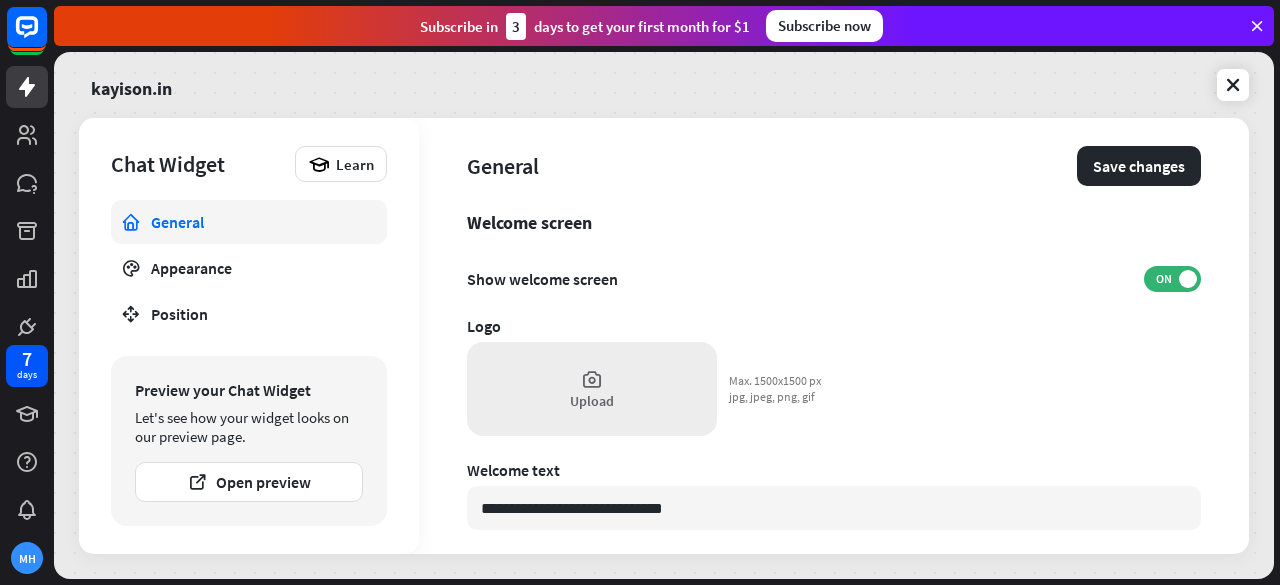 click on "Upload" at bounding box center [592, 389] 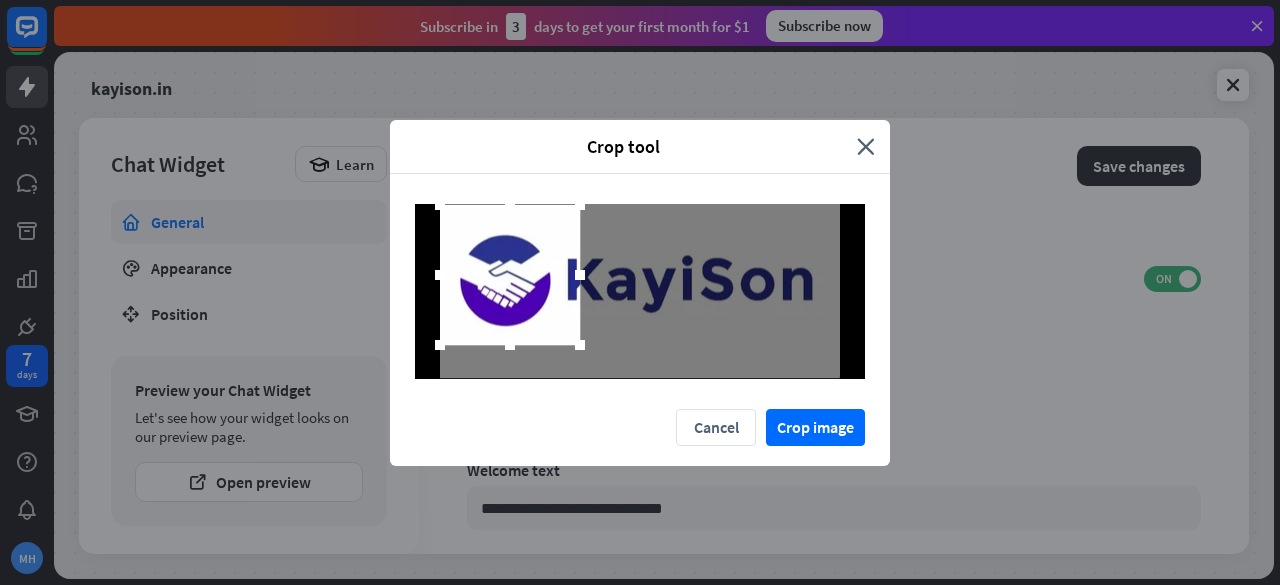 drag, startPoint x: 703, startPoint y: 314, endPoint x: 558, endPoint y: 298, distance: 145.88008 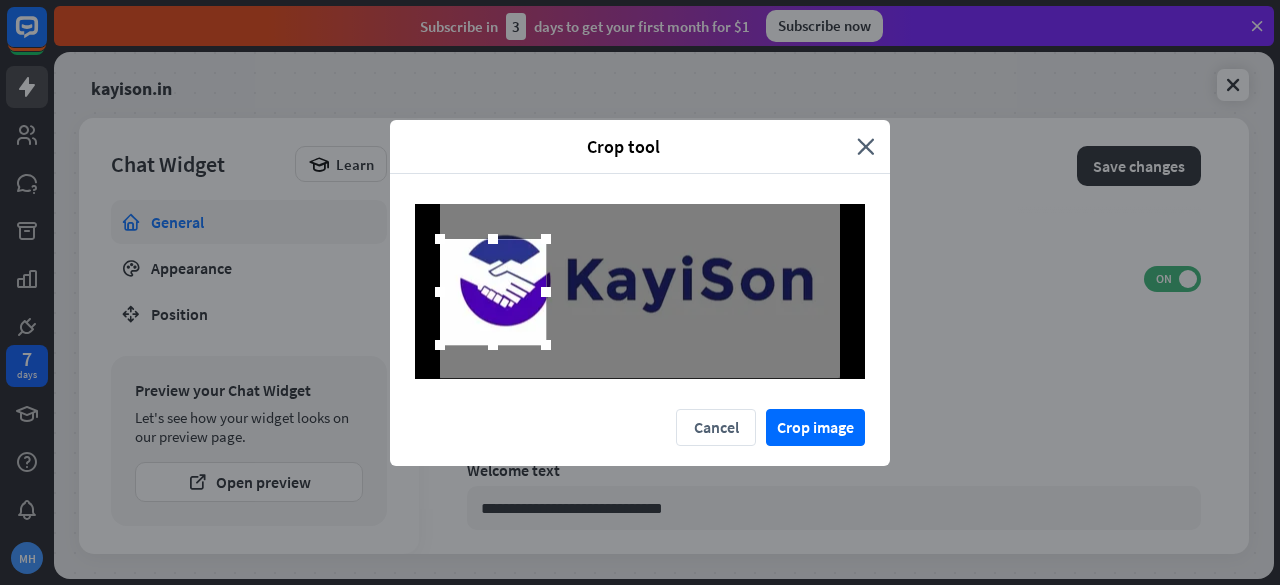 drag, startPoint x: 584, startPoint y: 210, endPoint x: 550, endPoint y: 213, distance: 34.132095 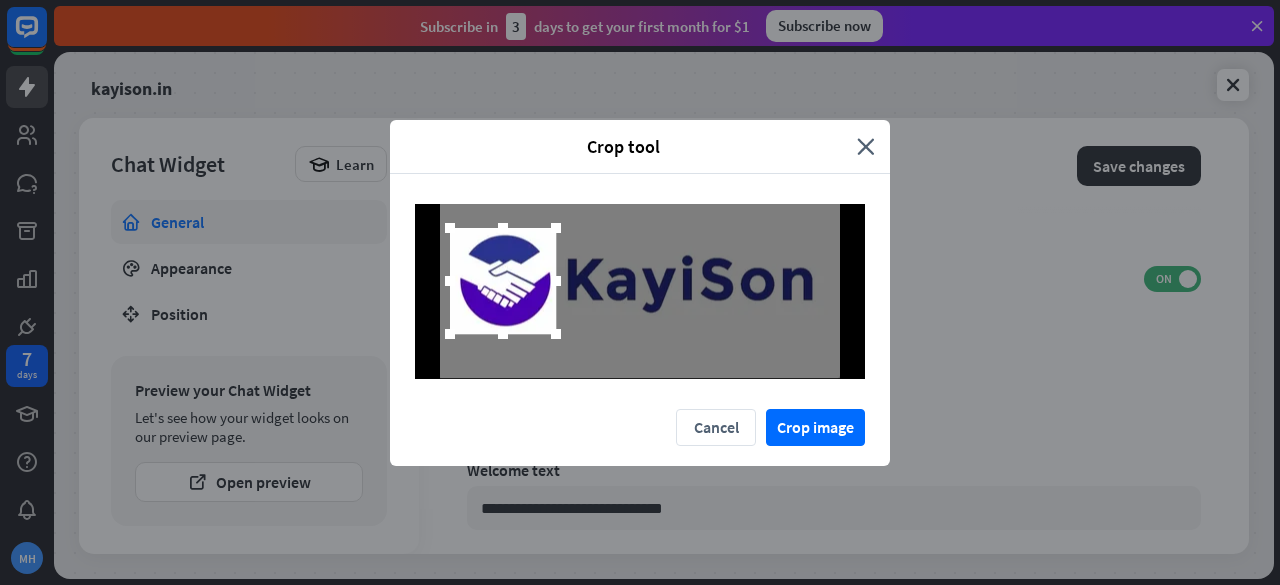 drag, startPoint x: 492, startPoint y: 258, endPoint x: 502, endPoint y: 247, distance: 14.866069 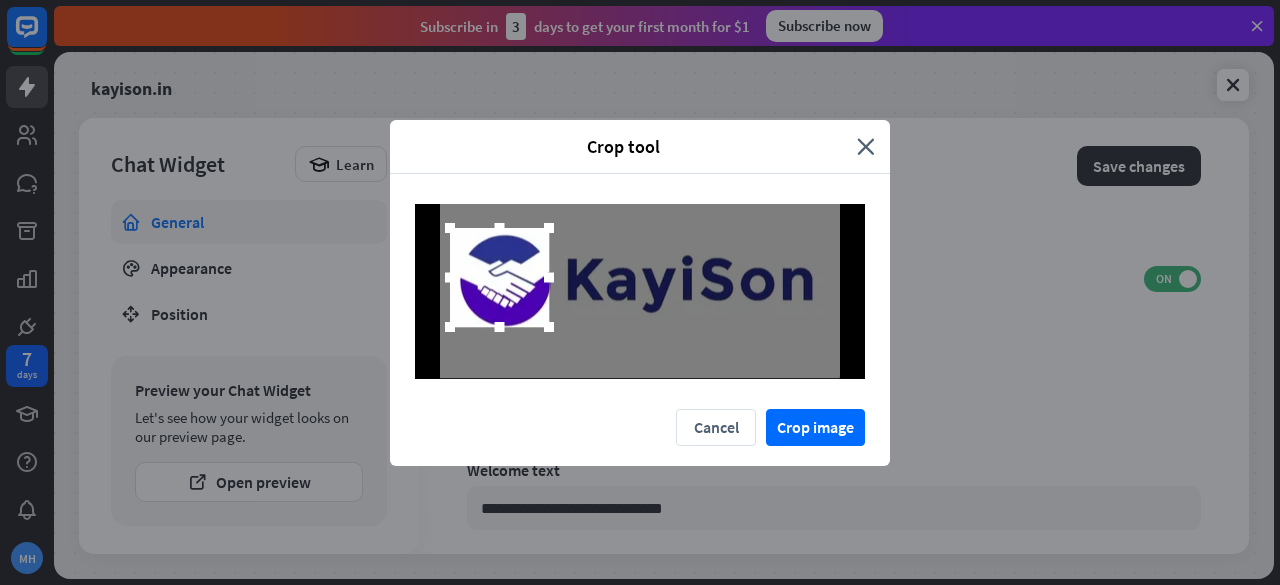 click at bounding box center (549, 327) 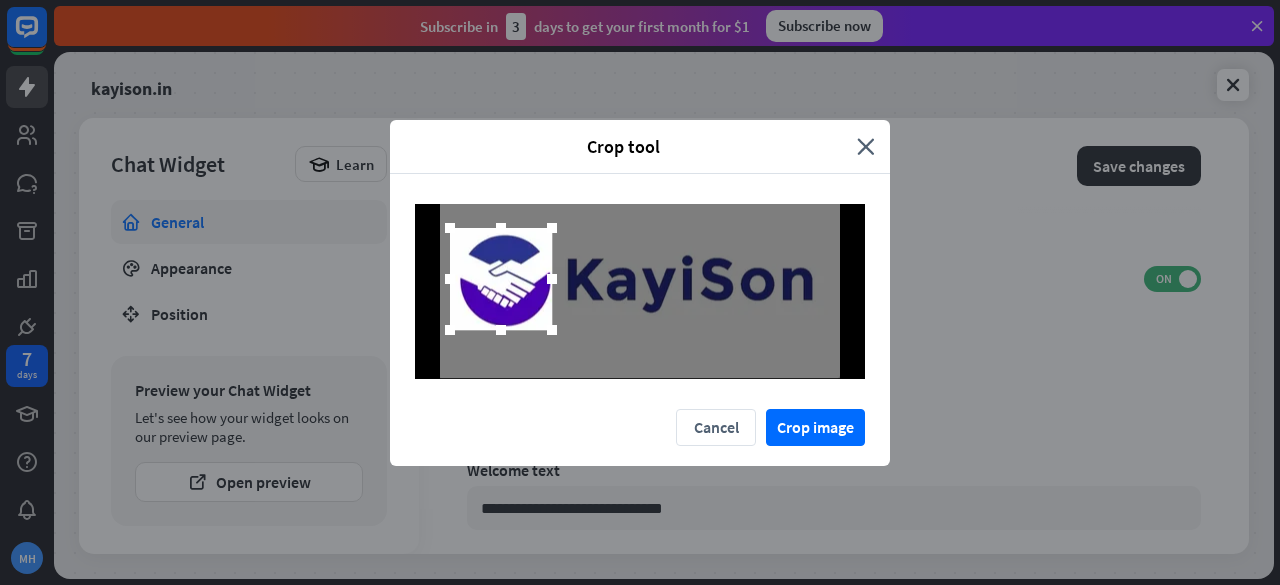 click at bounding box center (552, 330) 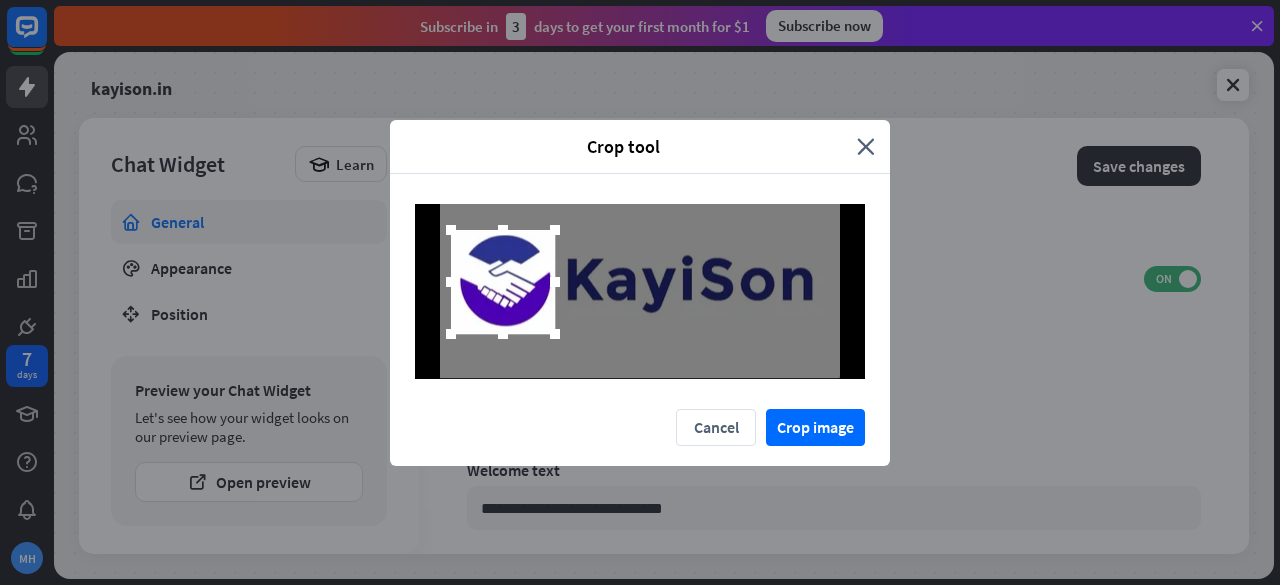click at bounding box center [503, 282] 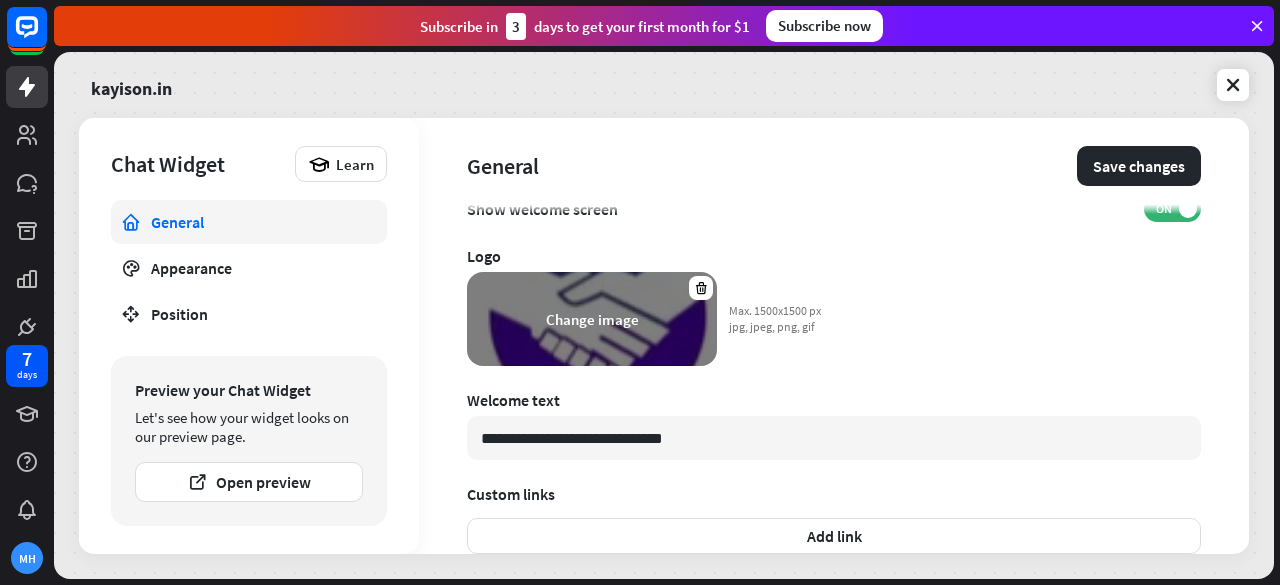 scroll, scrollTop: 516, scrollLeft: 0, axis: vertical 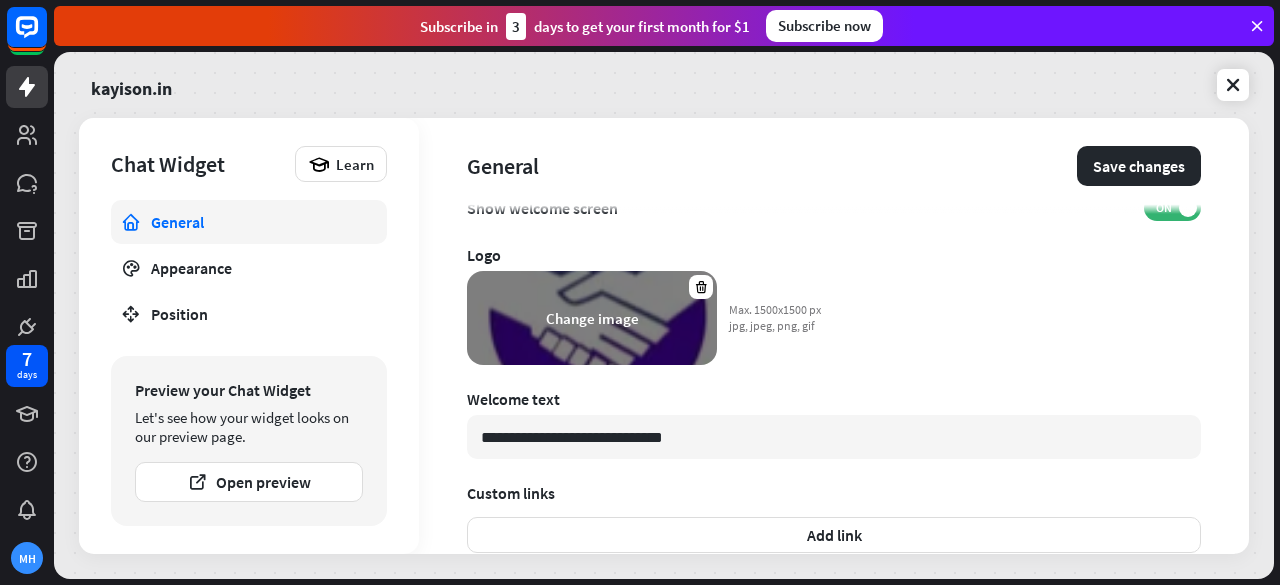 click on "Change image" at bounding box center (592, 318) 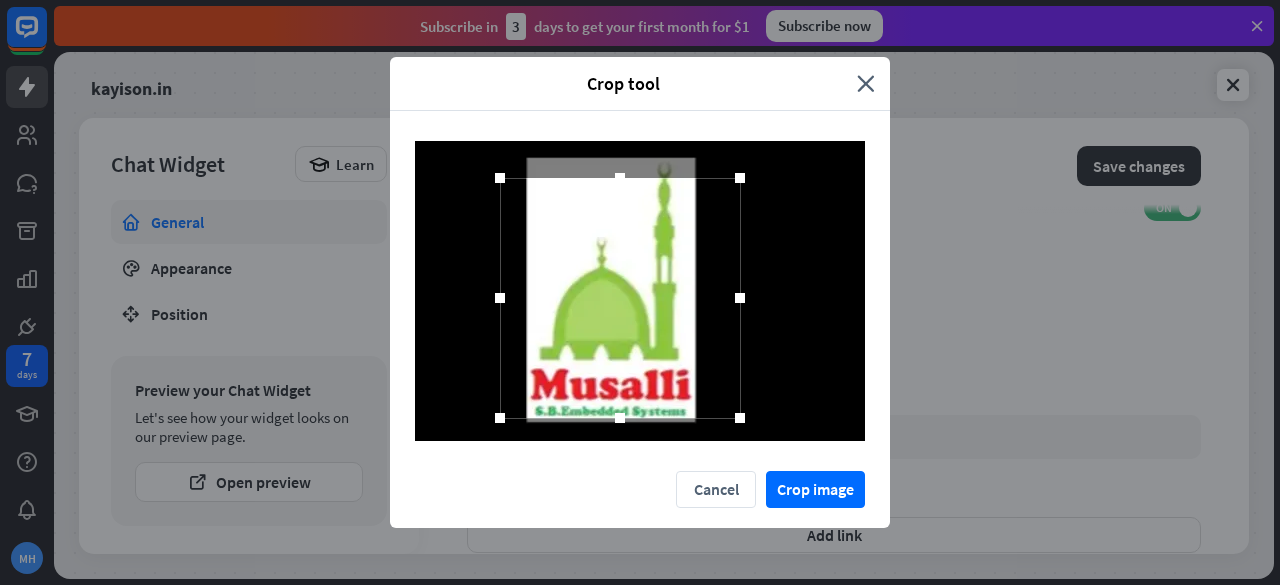 drag, startPoint x: 598, startPoint y: 281, endPoint x: 578, endPoint y: 288, distance: 21.189621 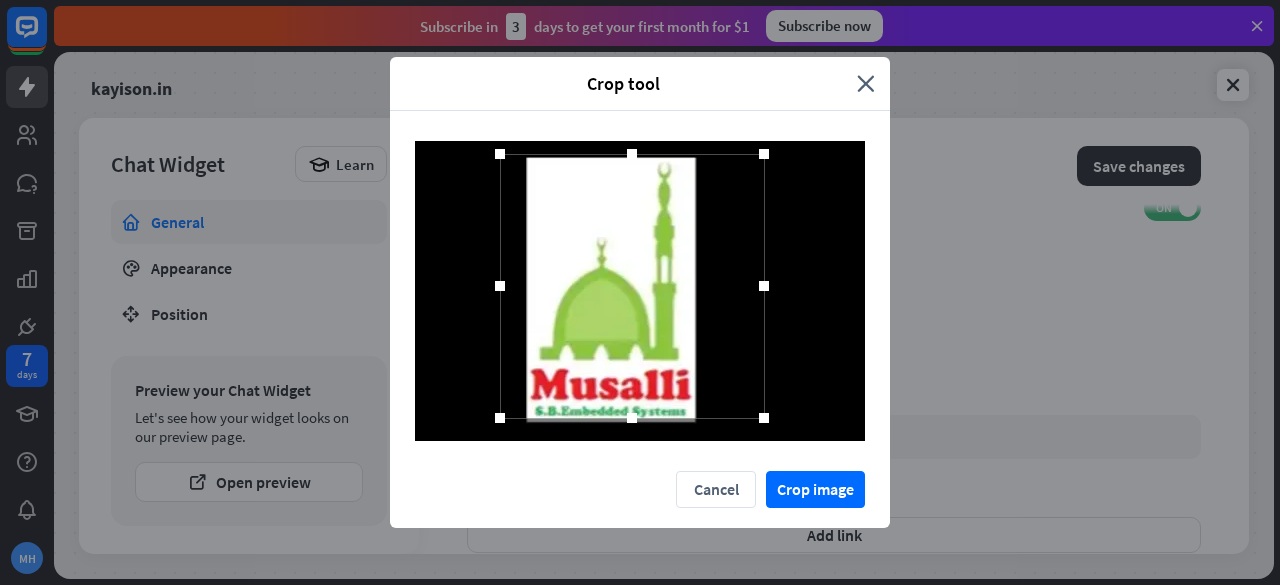 drag, startPoint x: 742, startPoint y: 179, endPoint x: 766, endPoint y: 71, distance: 110.63454 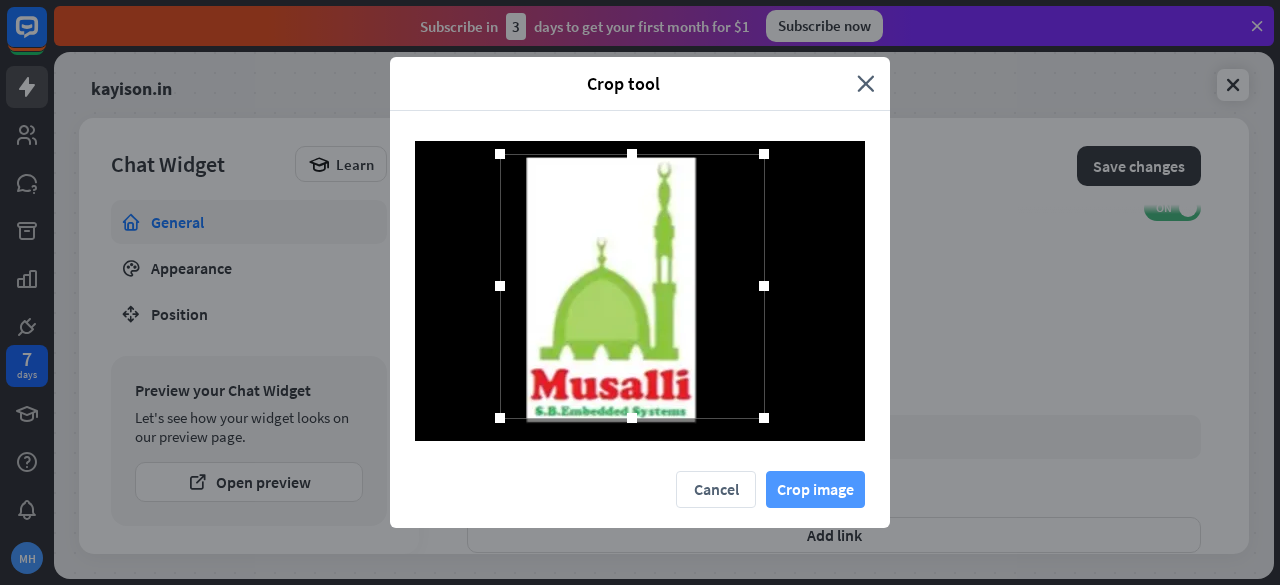 click on "Crop image" at bounding box center (815, 489) 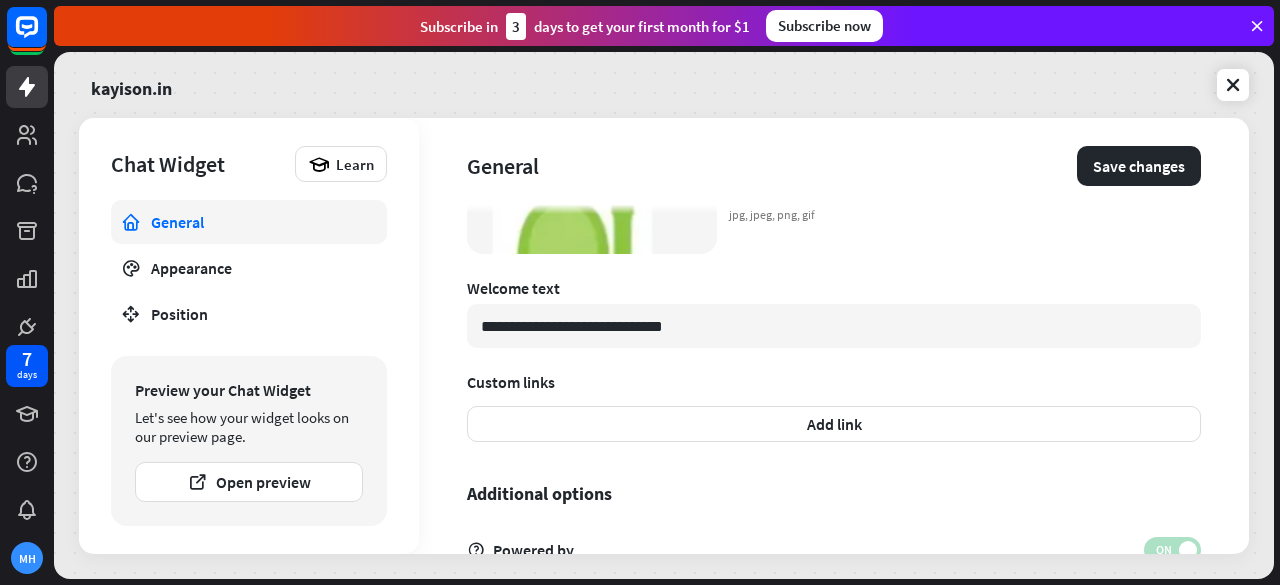 scroll, scrollTop: 628, scrollLeft: 0, axis: vertical 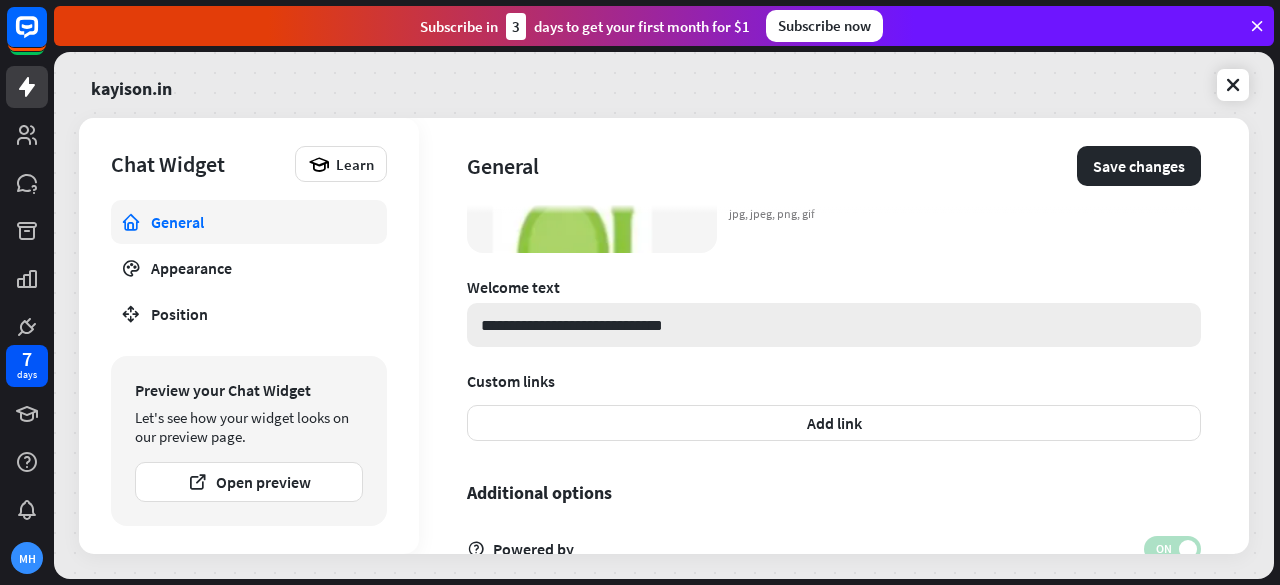 click on "**********" at bounding box center (834, 325) 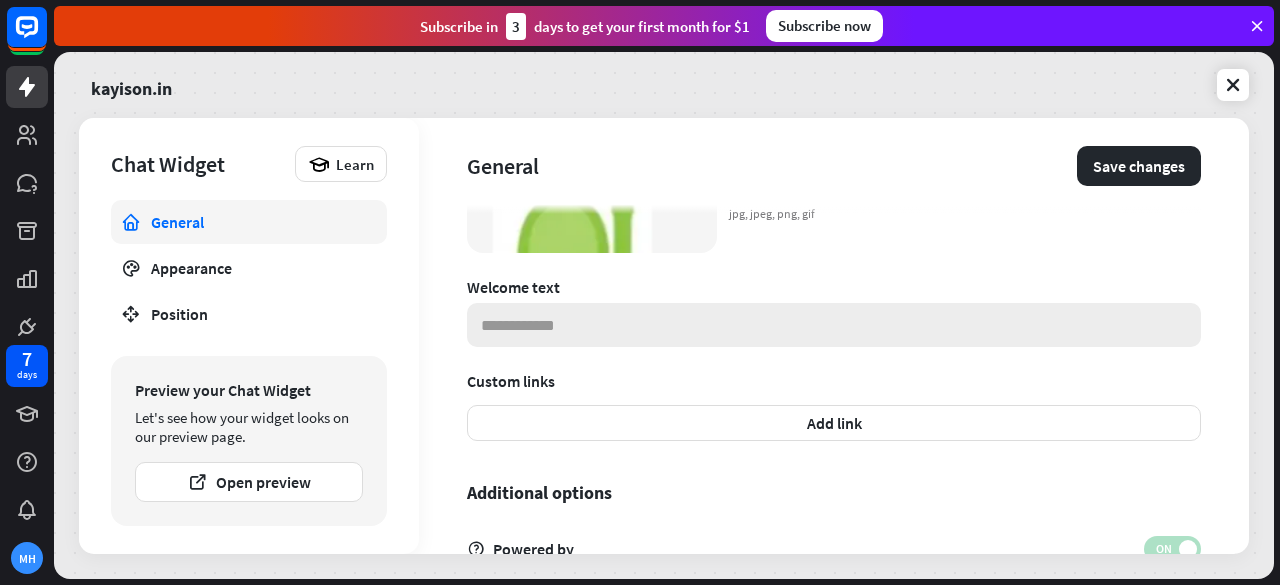 paste on "**********" 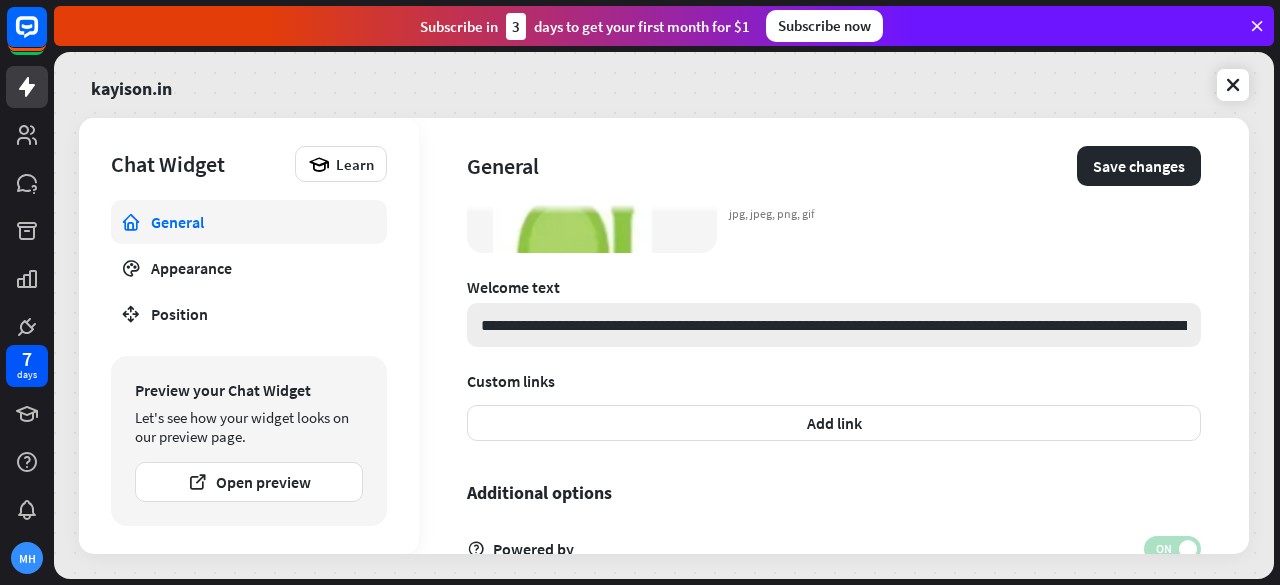 scroll, scrollTop: 0, scrollLeft: 162, axis: horizontal 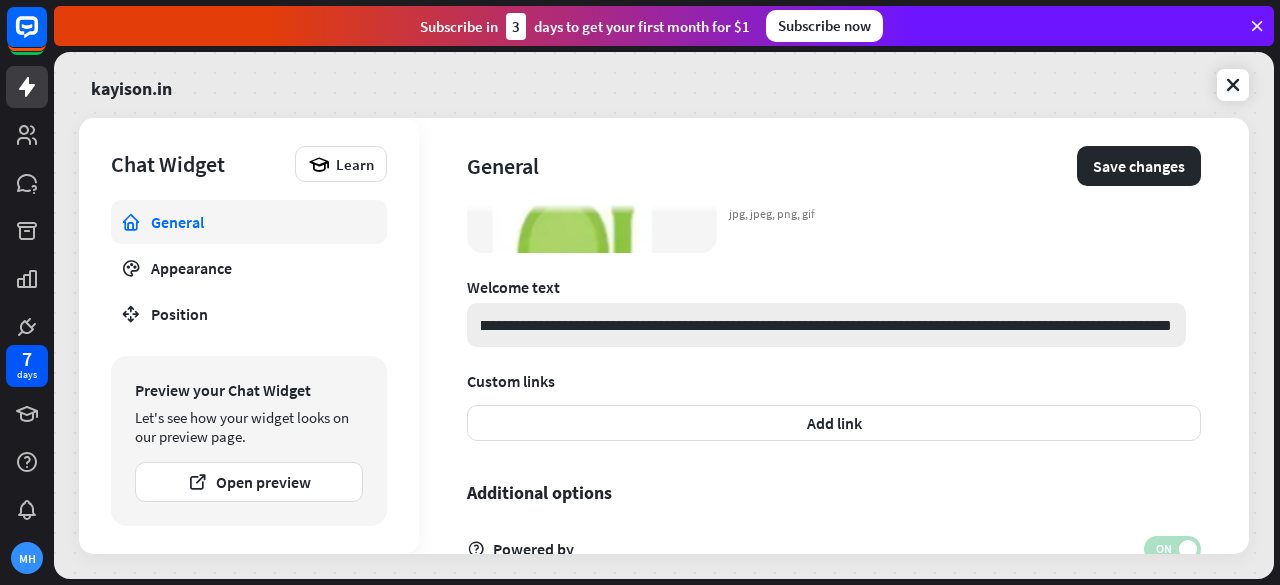 click on "**********" at bounding box center (826, 325) 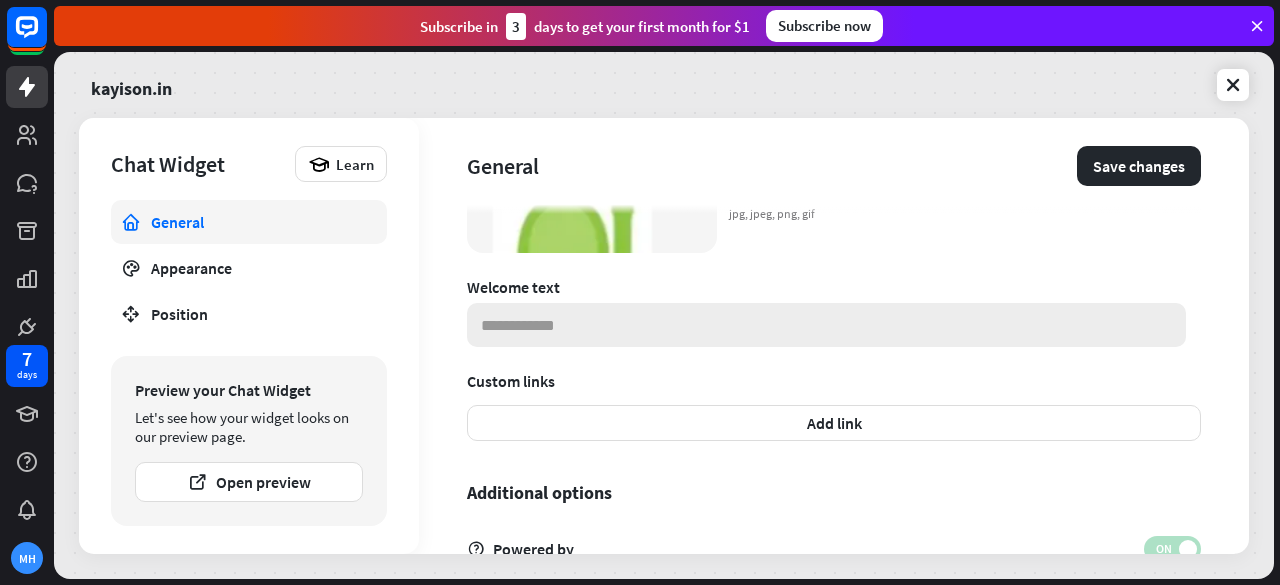 scroll, scrollTop: 0, scrollLeft: 0, axis: both 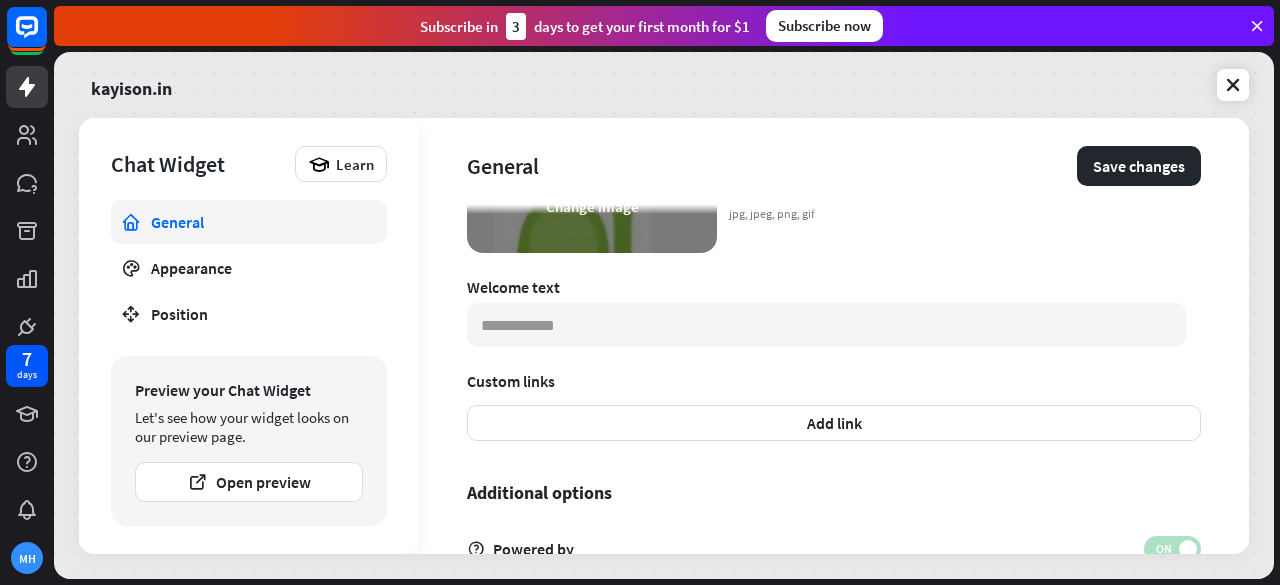 paste on "**********" 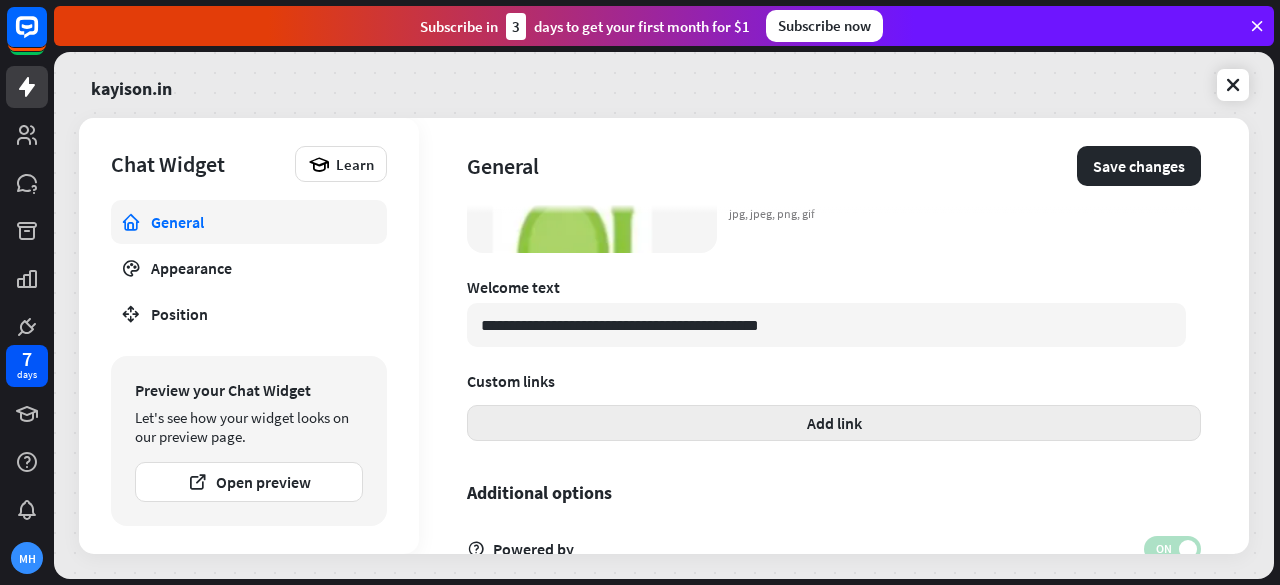 type on "**********" 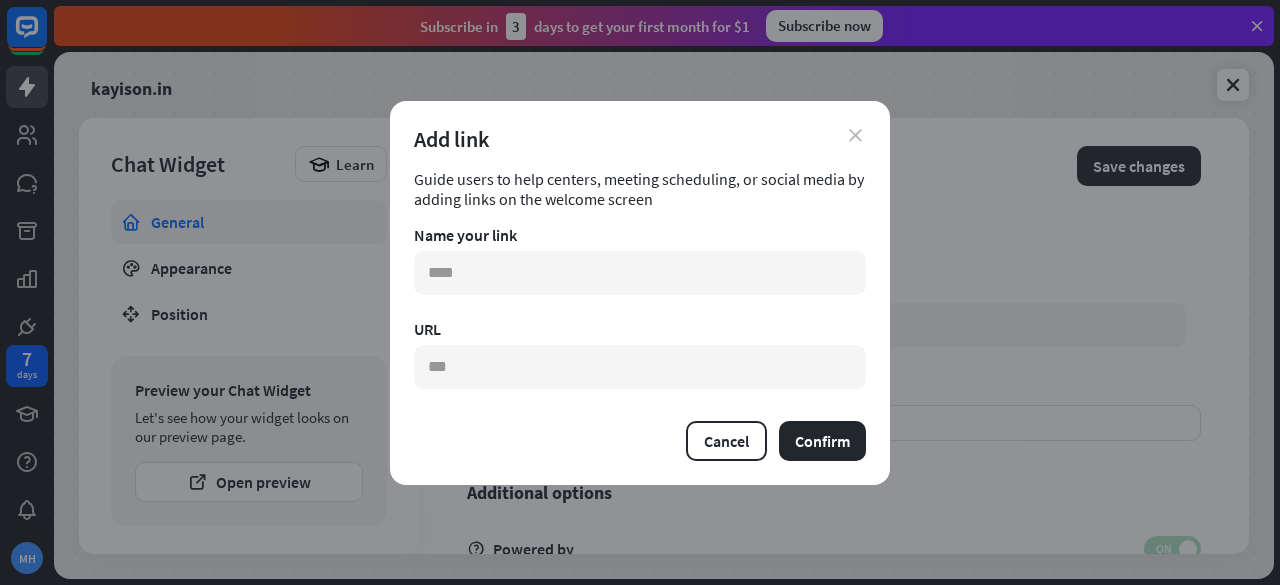 click on "close" at bounding box center (855, 135) 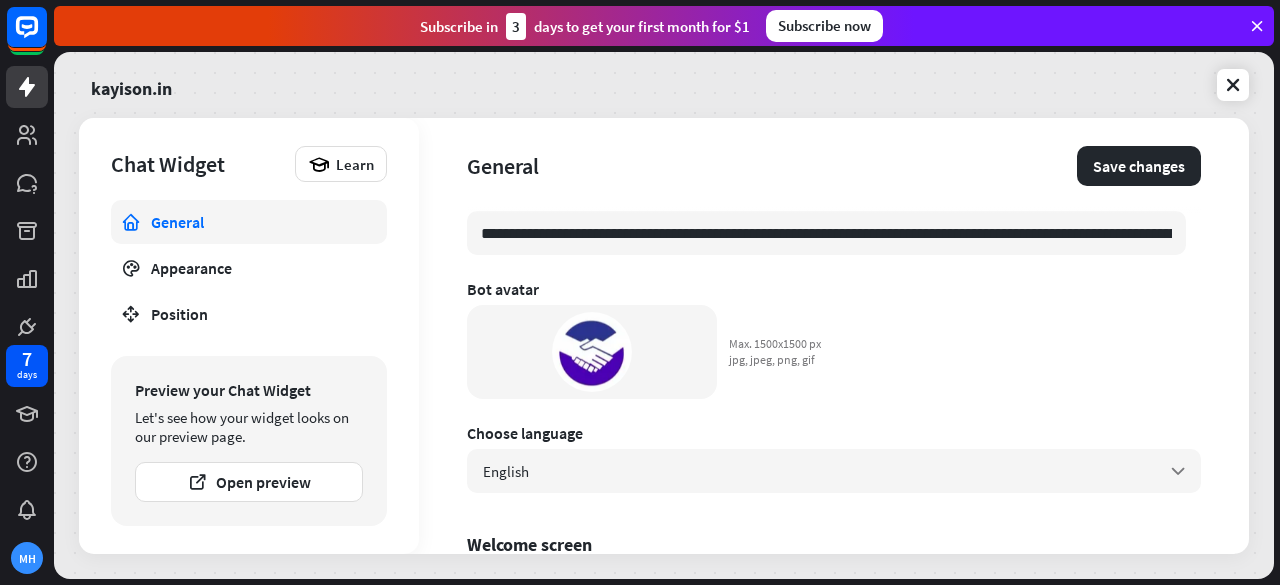 scroll, scrollTop: 0, scrollLeft: 0, axis: both 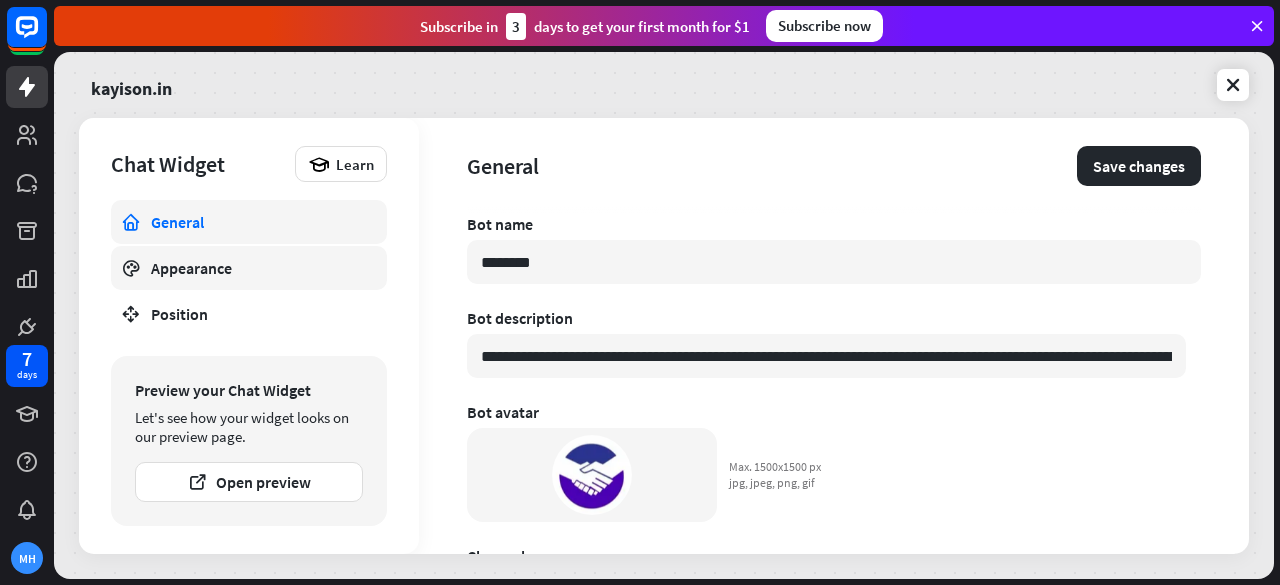click on "Appearance" at bounding box center [249, 268] 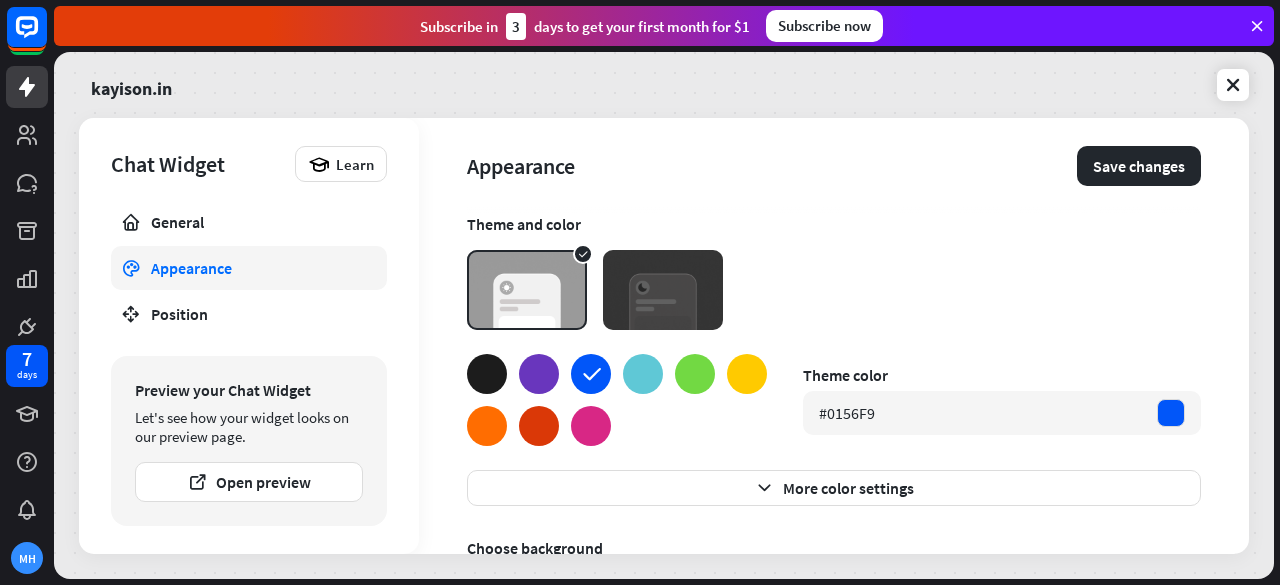 click at bounding box center [663, 290] 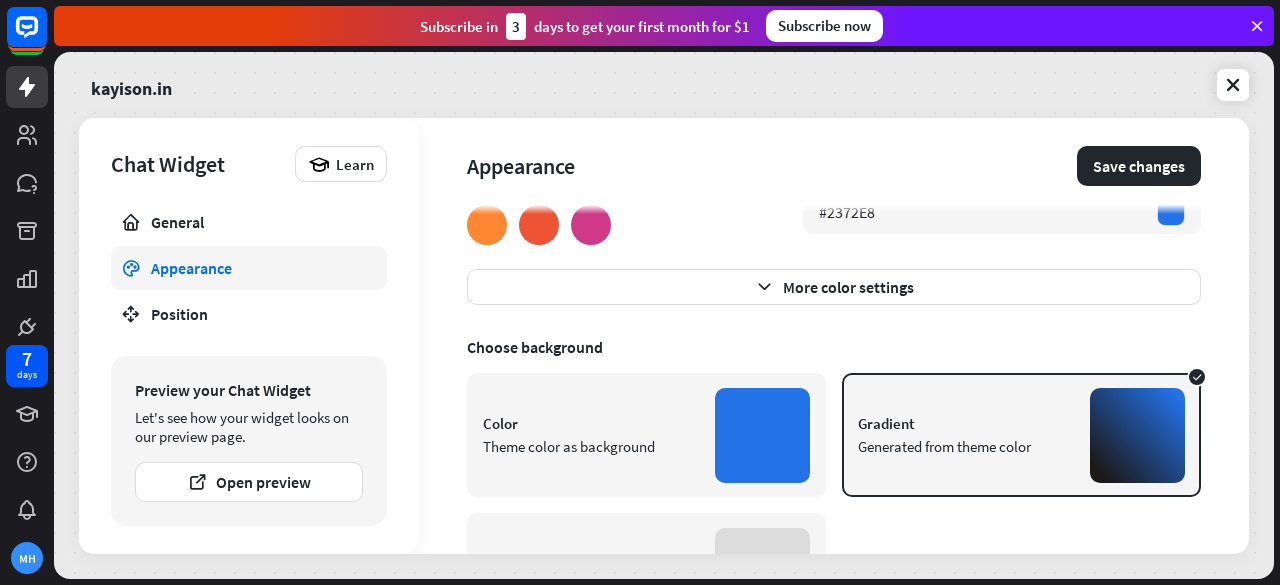 scroll, scrollTop: 265, scrollLeft: 0, axis: vertical 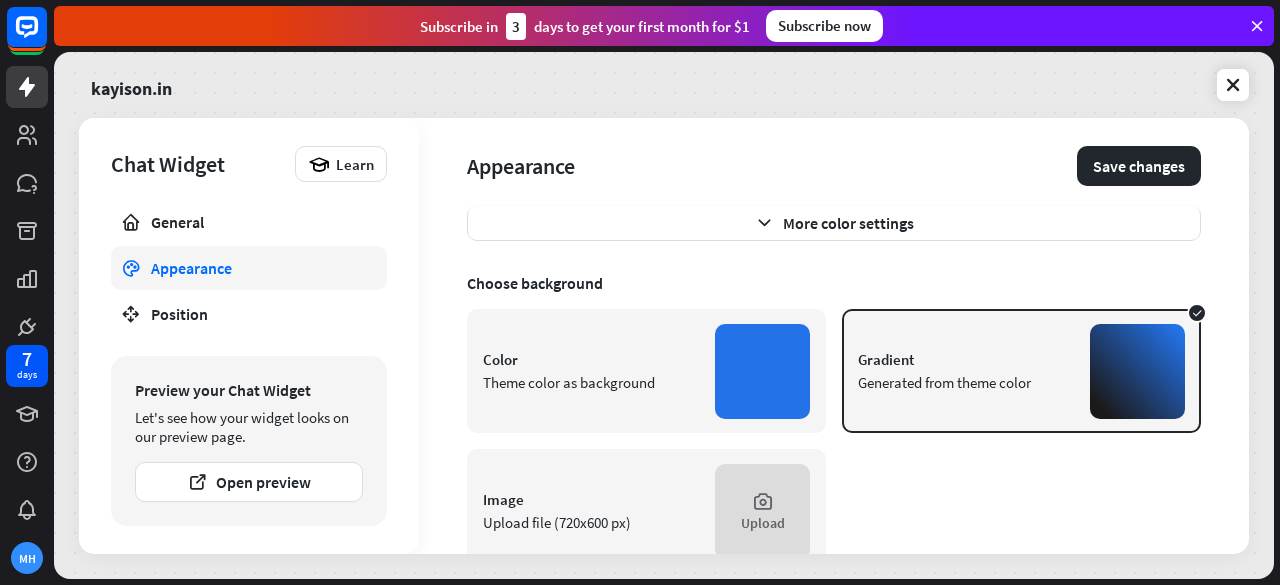 click on "Gradient" at bounding box center [966, 359] 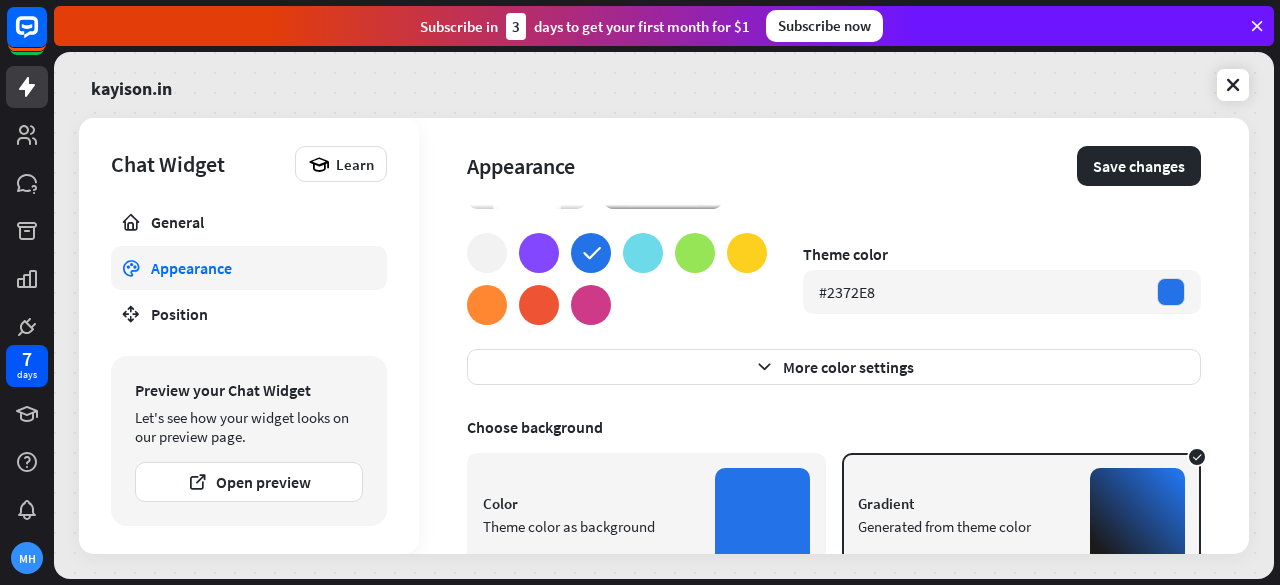 scroll, scrollTop: 122, scrollLeft: 0, axis: vertical 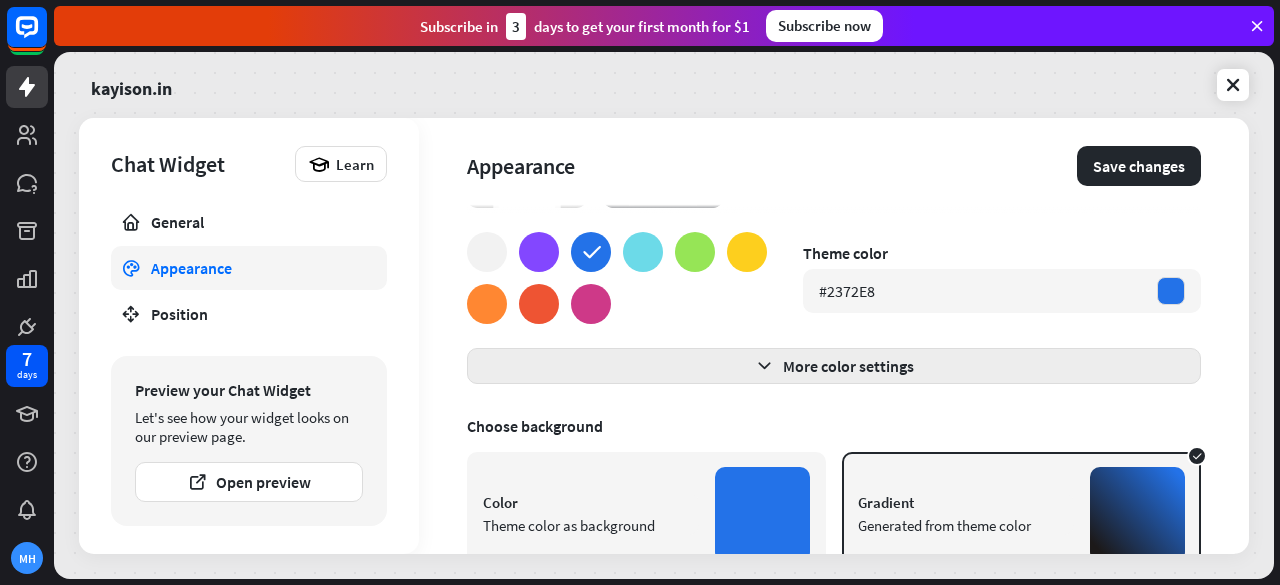 click on "More color settings" at bounding box center [834, 366] 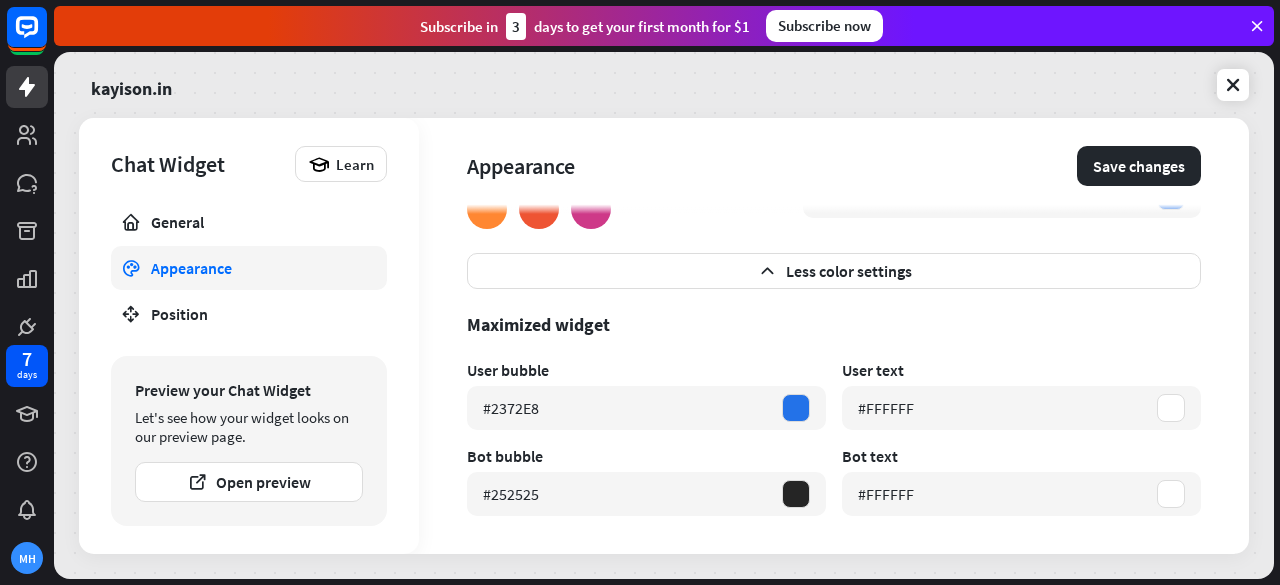 scroll, scrollTop: 216, scrollLeft: 0, axis: vertical 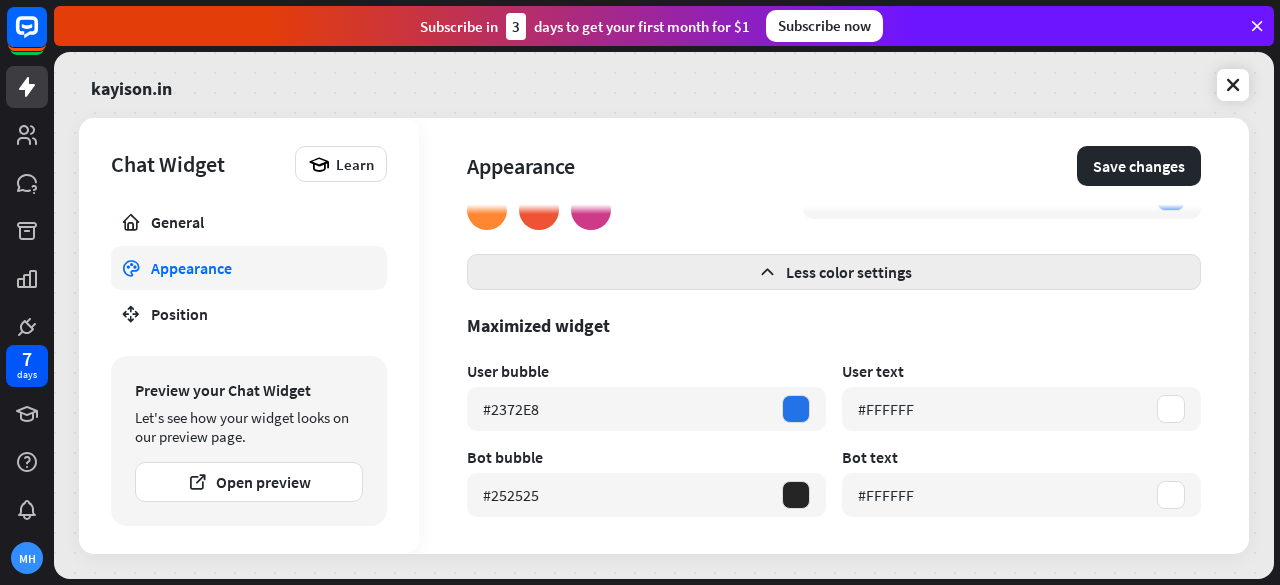 click on "Less color settings" at bounding box center [834, 272] 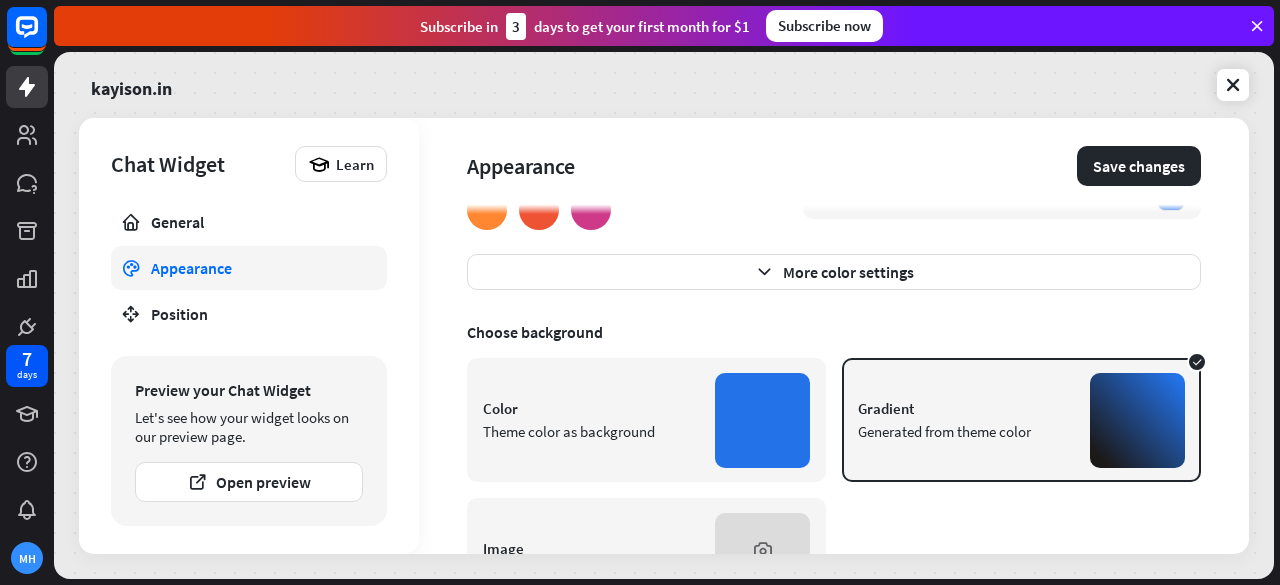scroll, scrollTop: 0, scrollLeft: 0, axis: both 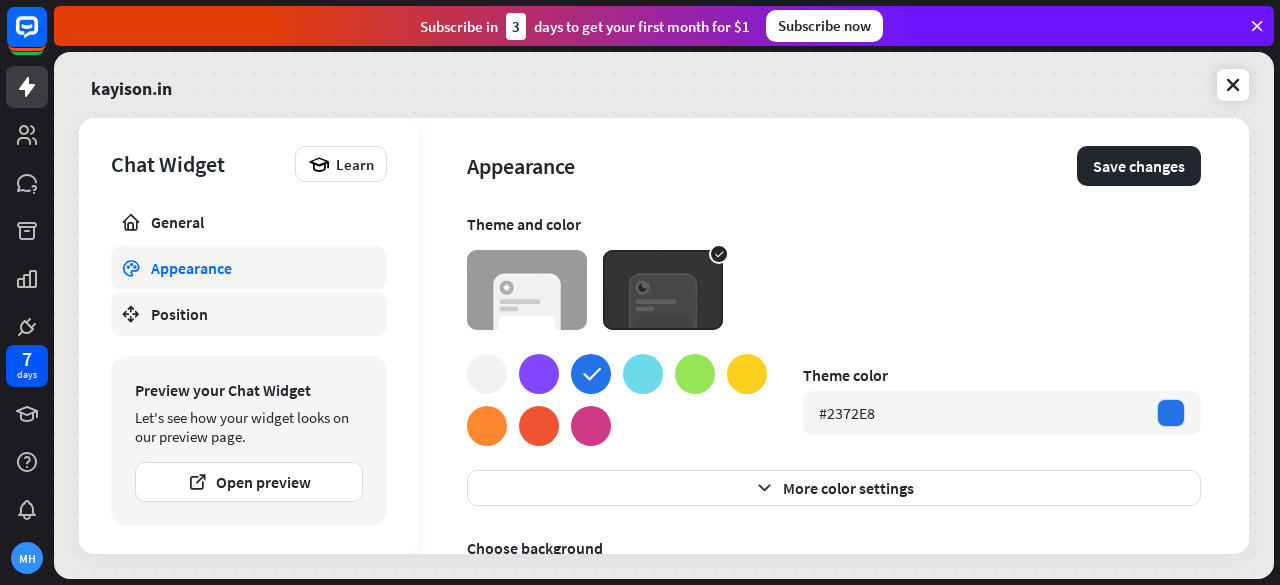 click on "Position" at bounding box center (249, 314) 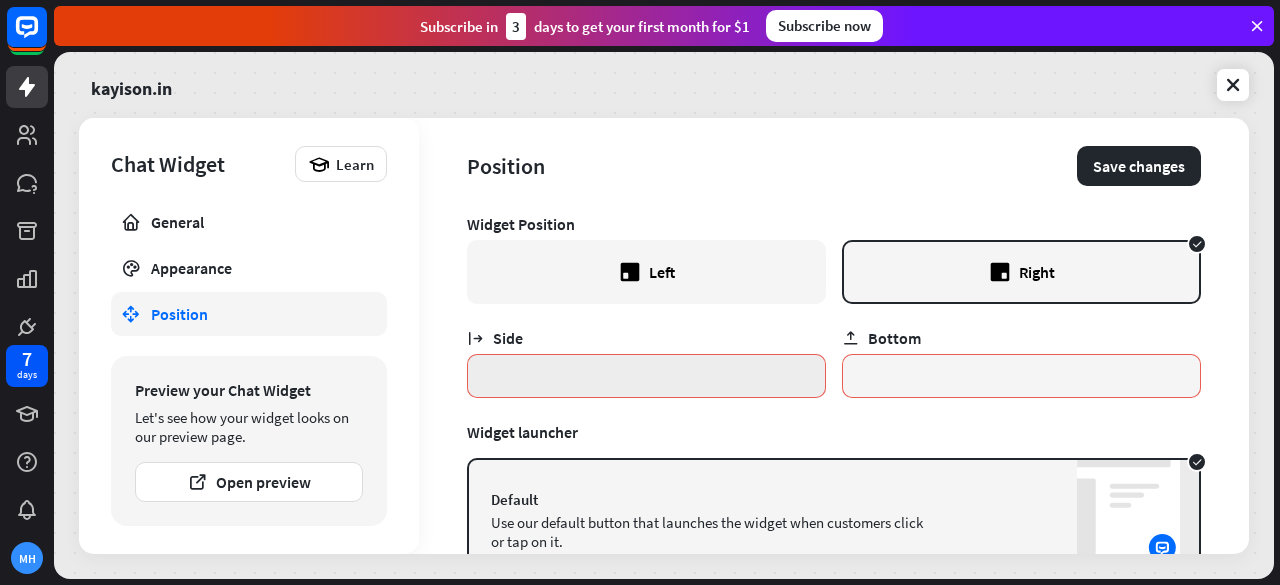 scroll, scrollTop: 223, scrollLeft: 0, axis: vertical 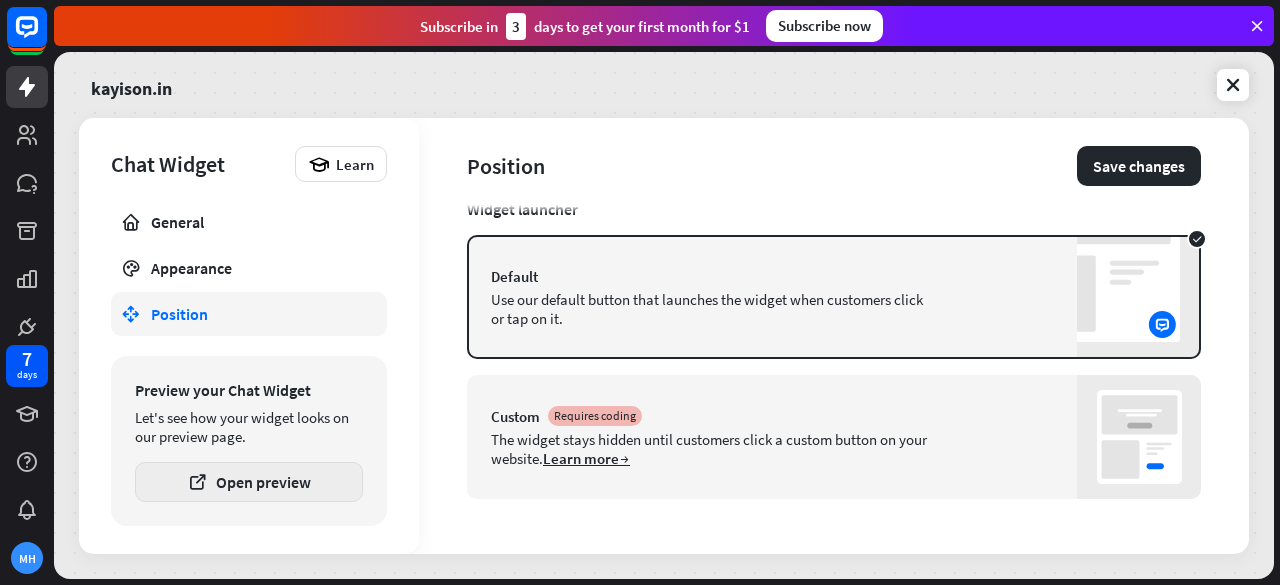 click on "Open preview" at bounding box center [249, 482] 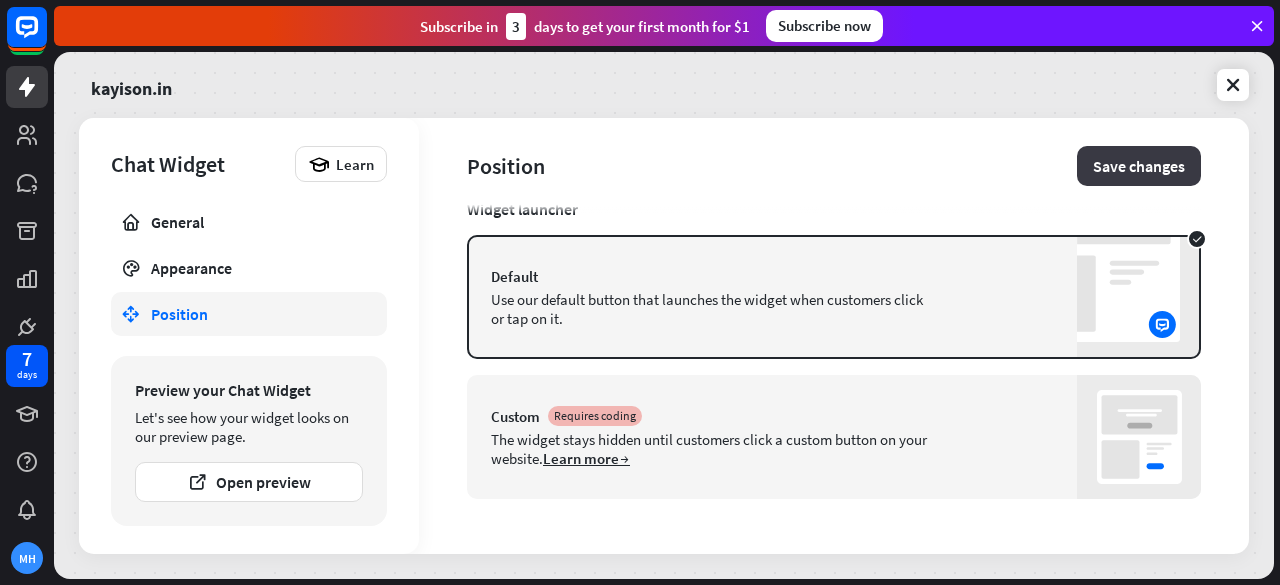 click on "Save changes" at bounding box center (1139, 166) 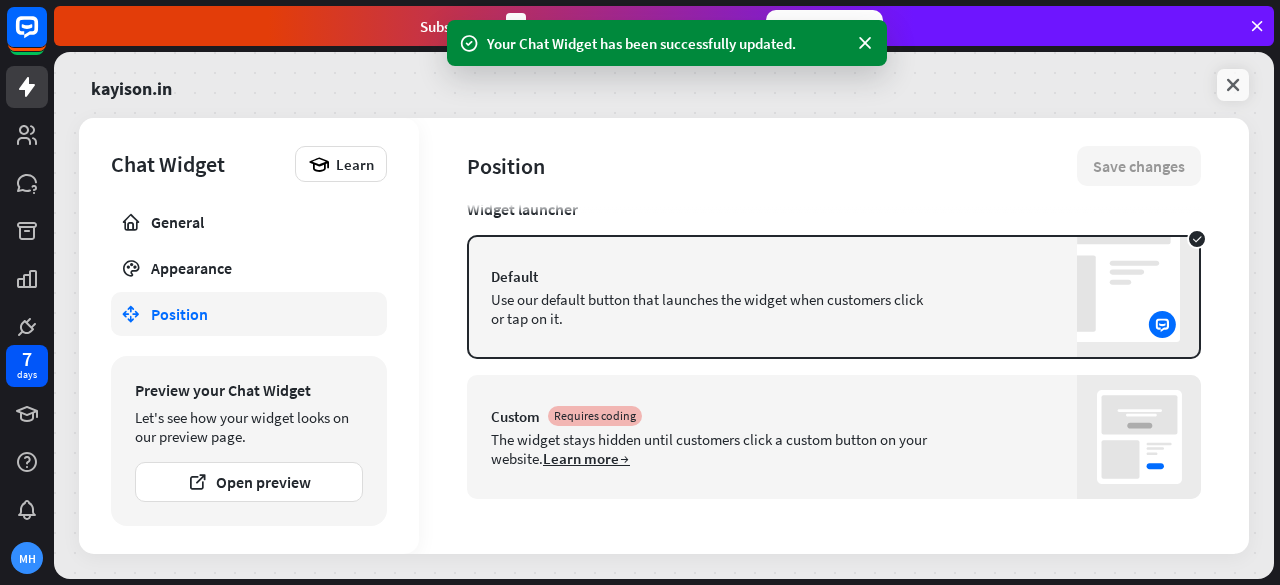 click at bounding box center [1233, 85] 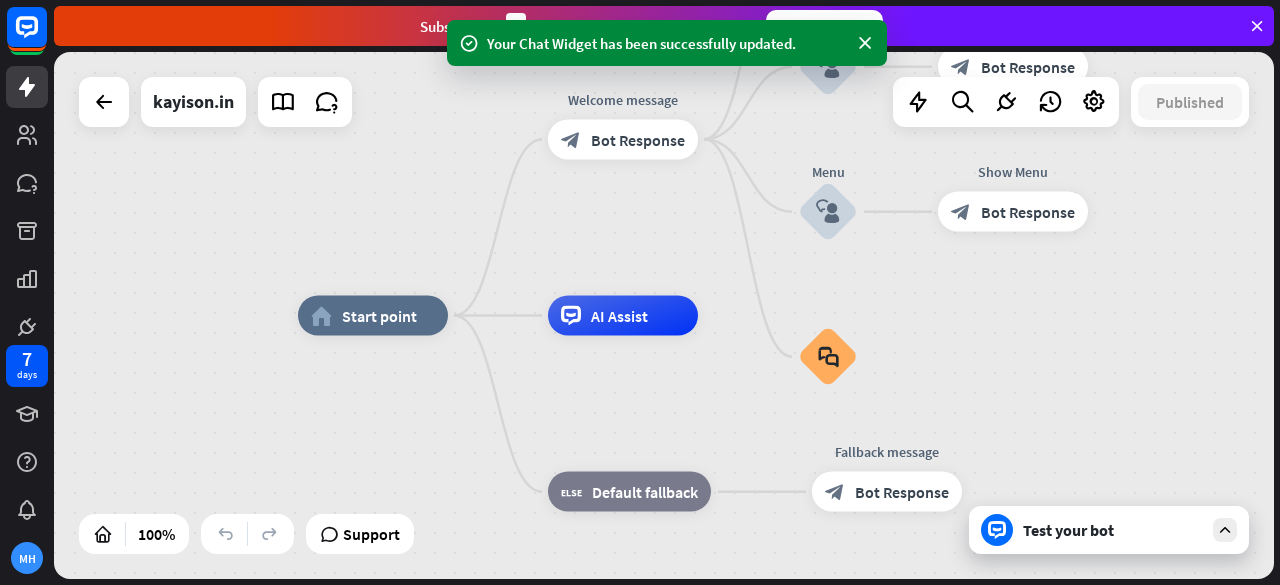 click on "Test your bot" at bounding box center (1109, 530) 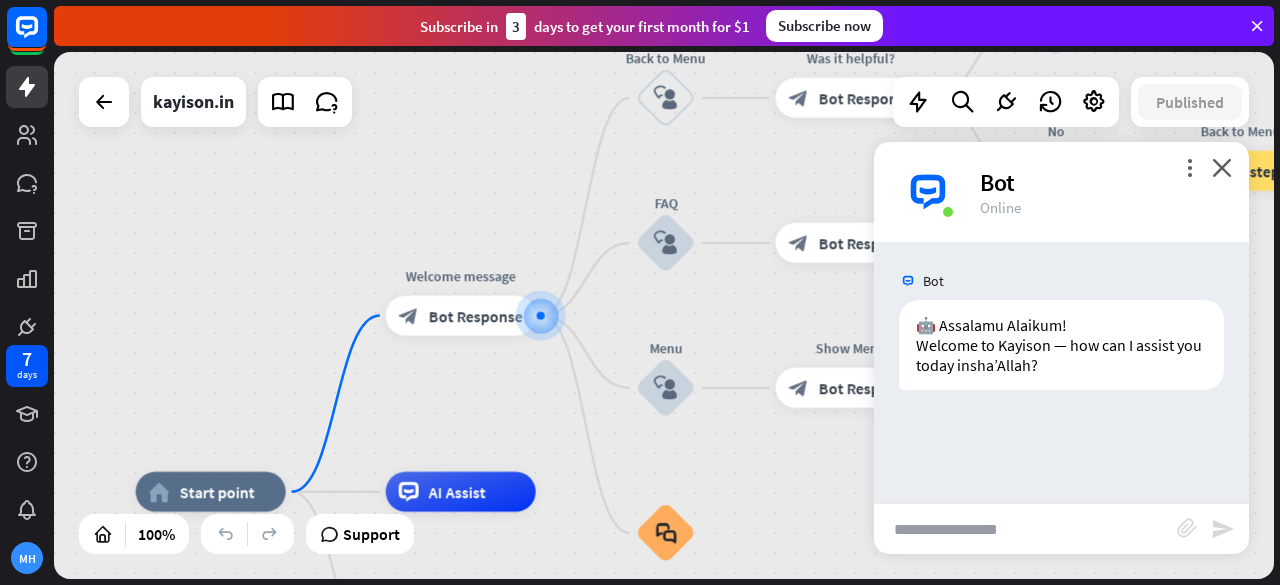 click on "more_vert
close
Bot
Online" at bounding box center (1061, 192) 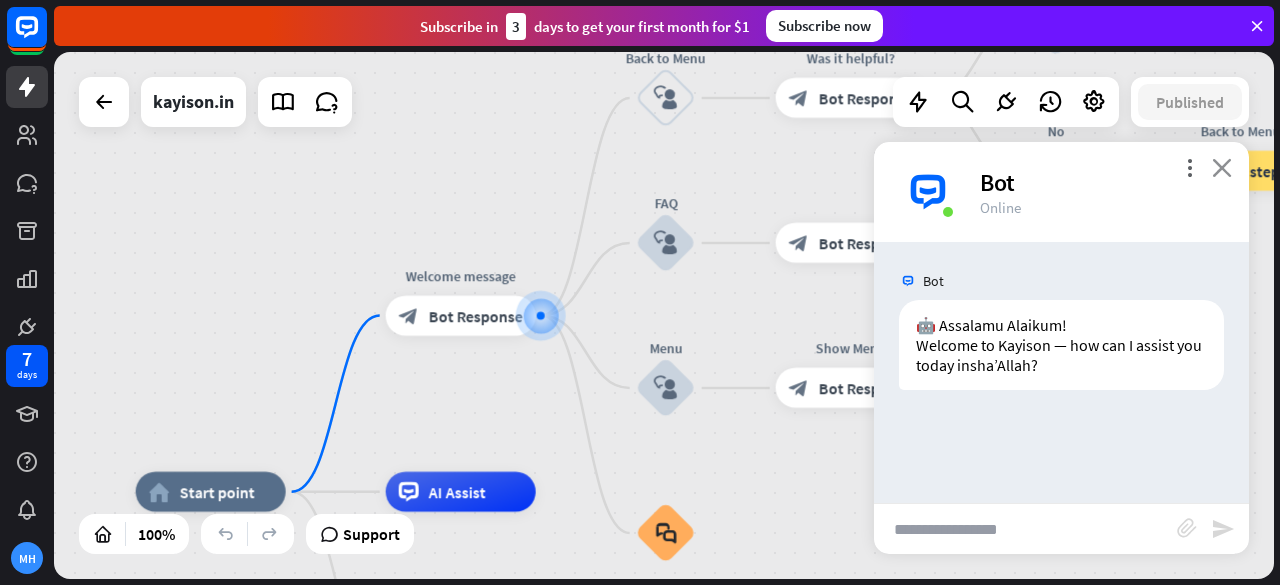 click on "close" at bounding box center (1222, 167) 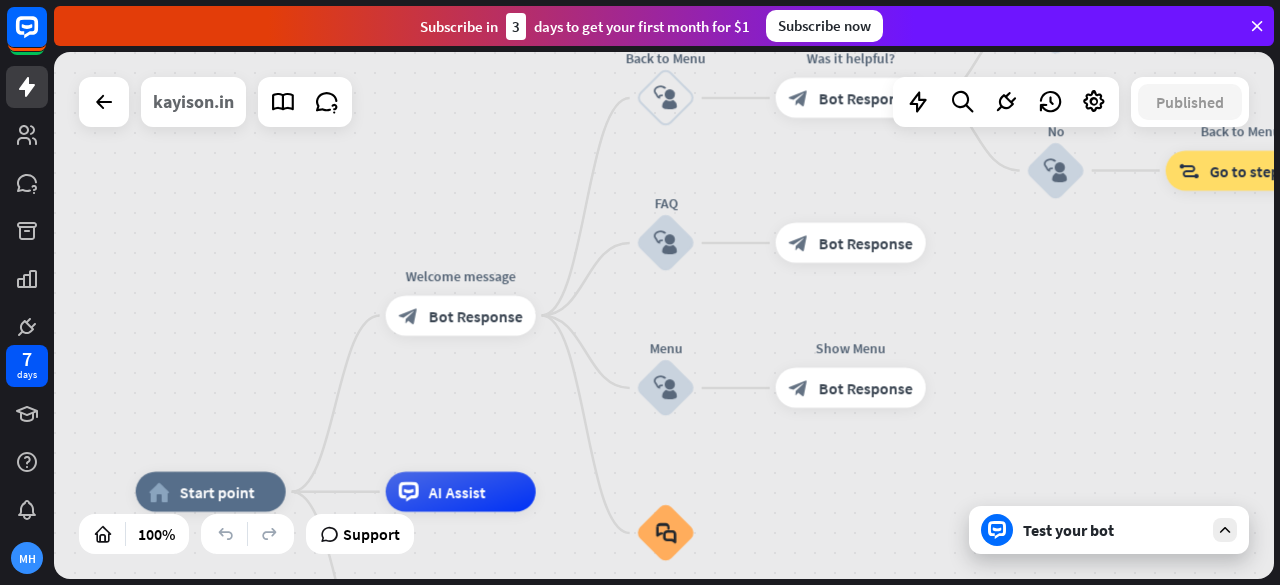 click on "kayison.in" at bounding box center [193, 102] 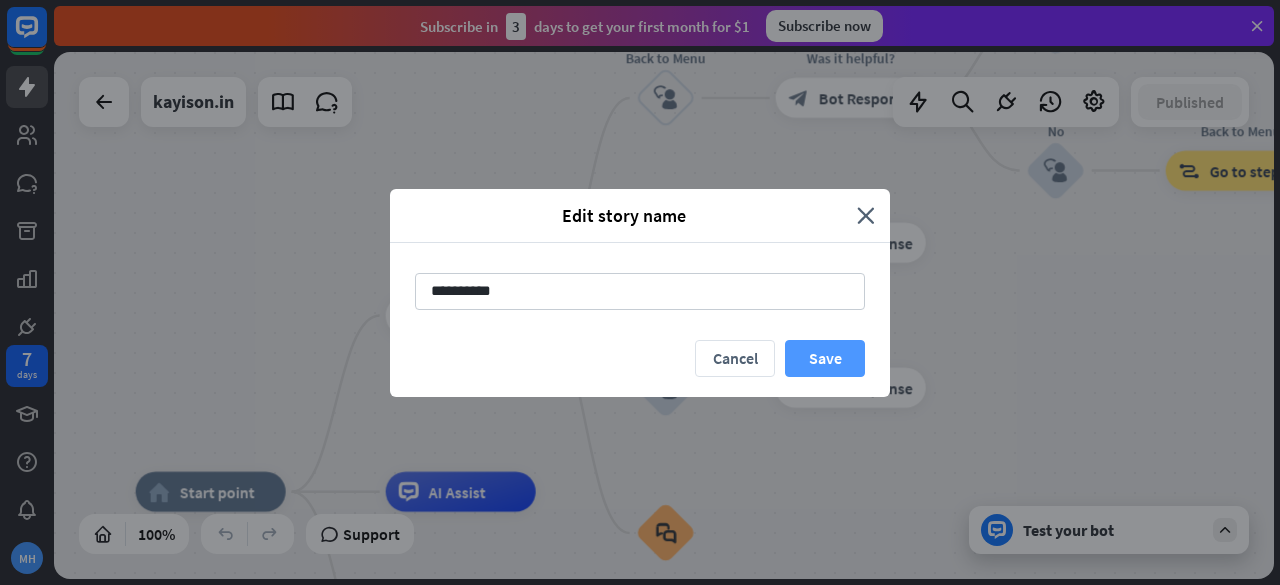 click on "Save" at bounding box center (825, 358) 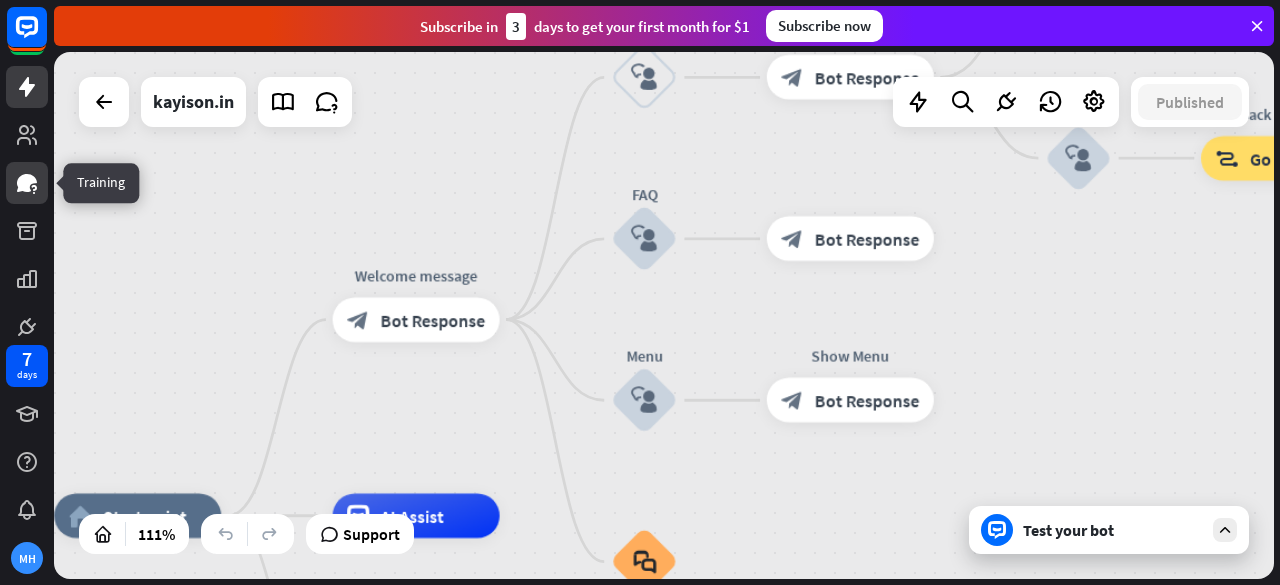 click 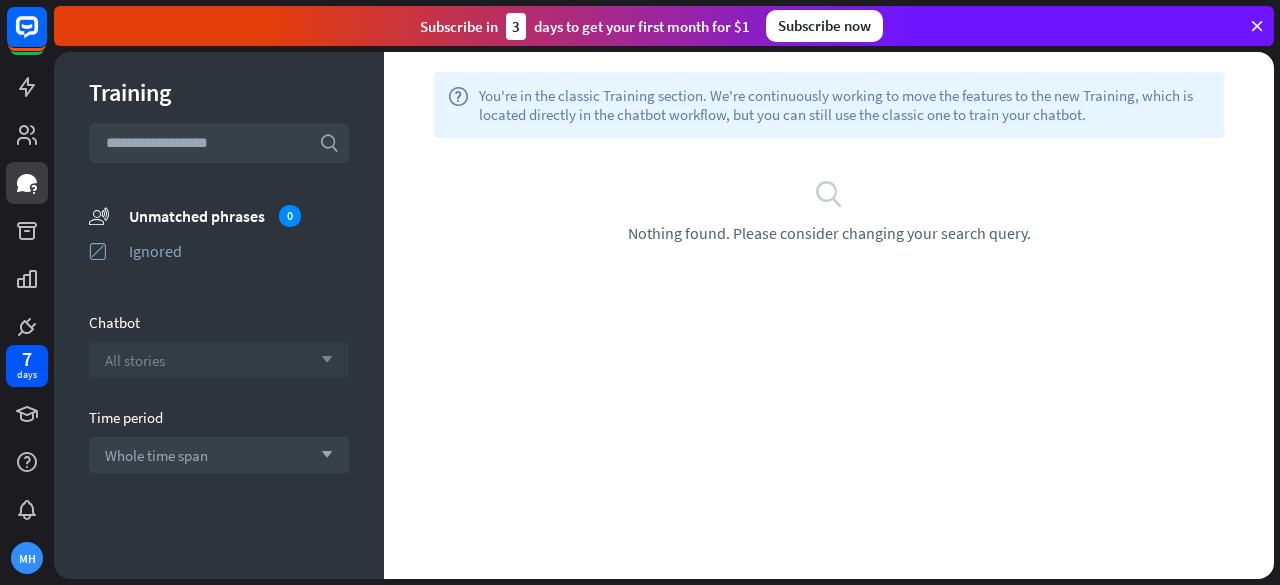 click on "All stories" at bounding box center [135, 360] 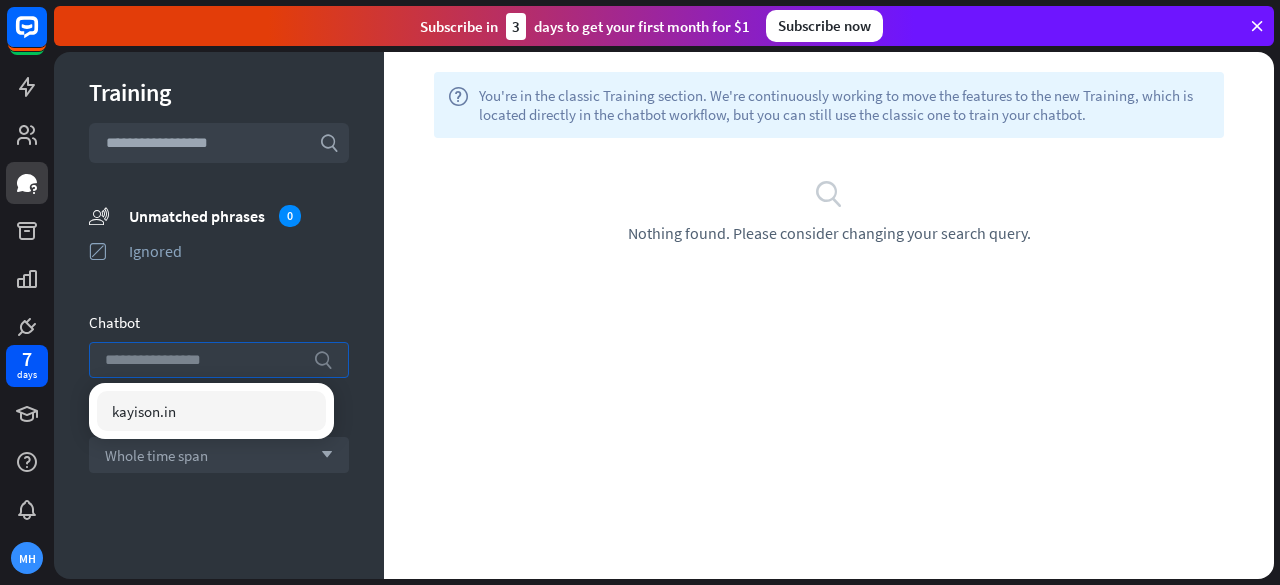 click on "kayison.in" at bounding box center [144, 411] 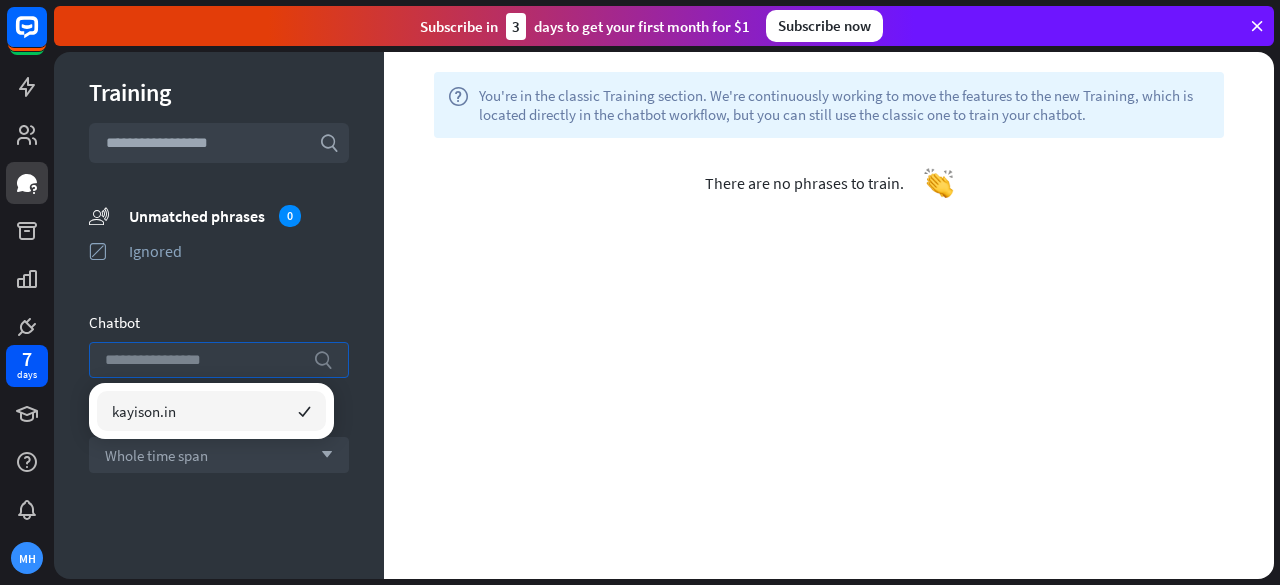 click on "kayison.in
checked" at bounding box center [211, 411] 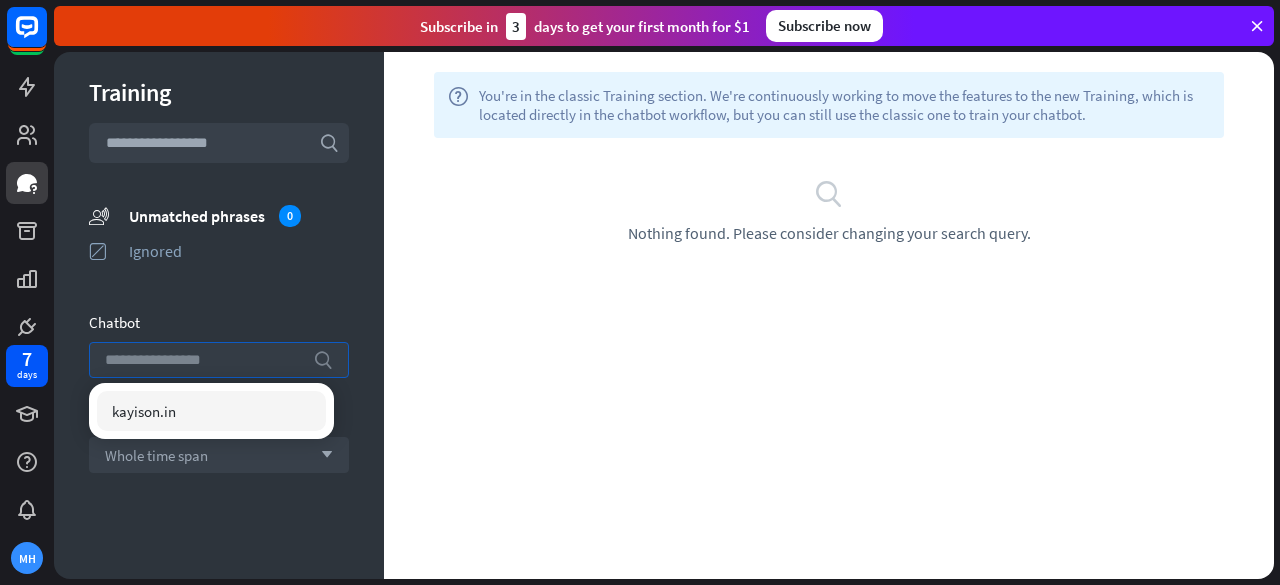 click on "Whole time span" at bounding box center [156, 455] 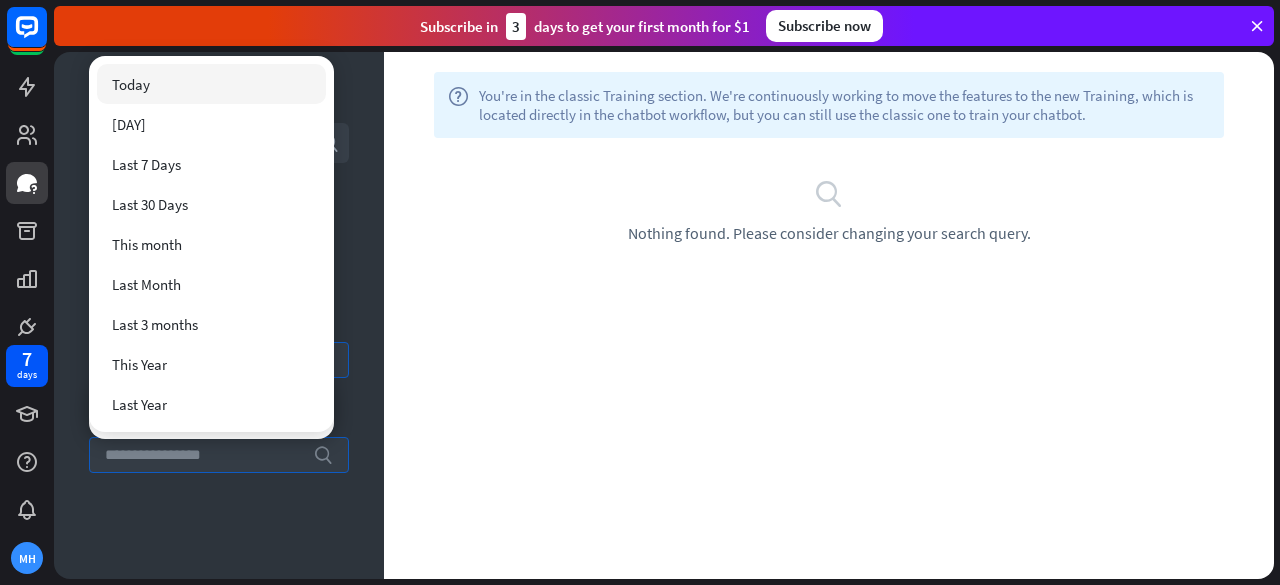 click at bounding box center (204, 455) 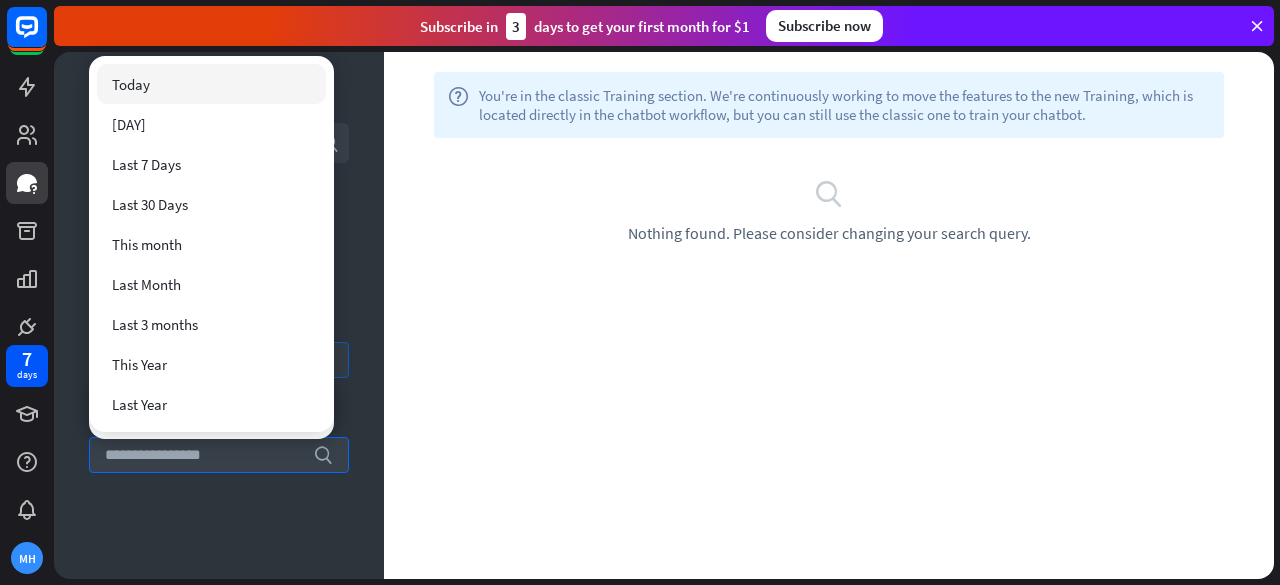 click on "Training
search     unmatched_phrases
Unmatched phrases
0
ignored
Ignored
Chatbot
search
Time period
search
Show results" at bounding box center (219, 315) 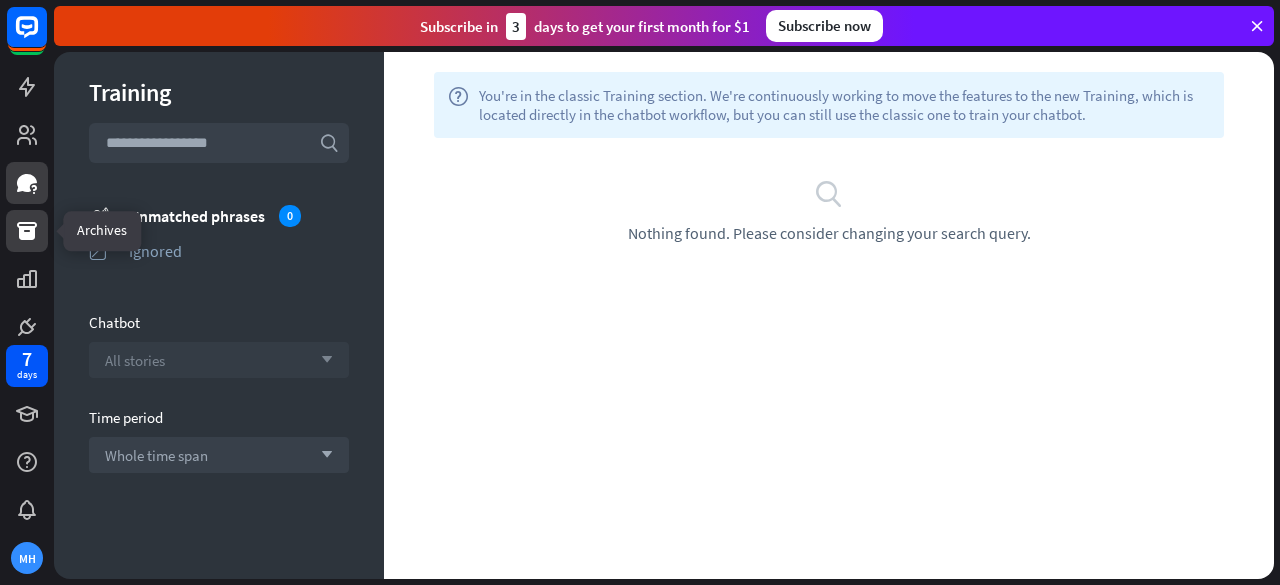 click at bounding box center [27, 231] 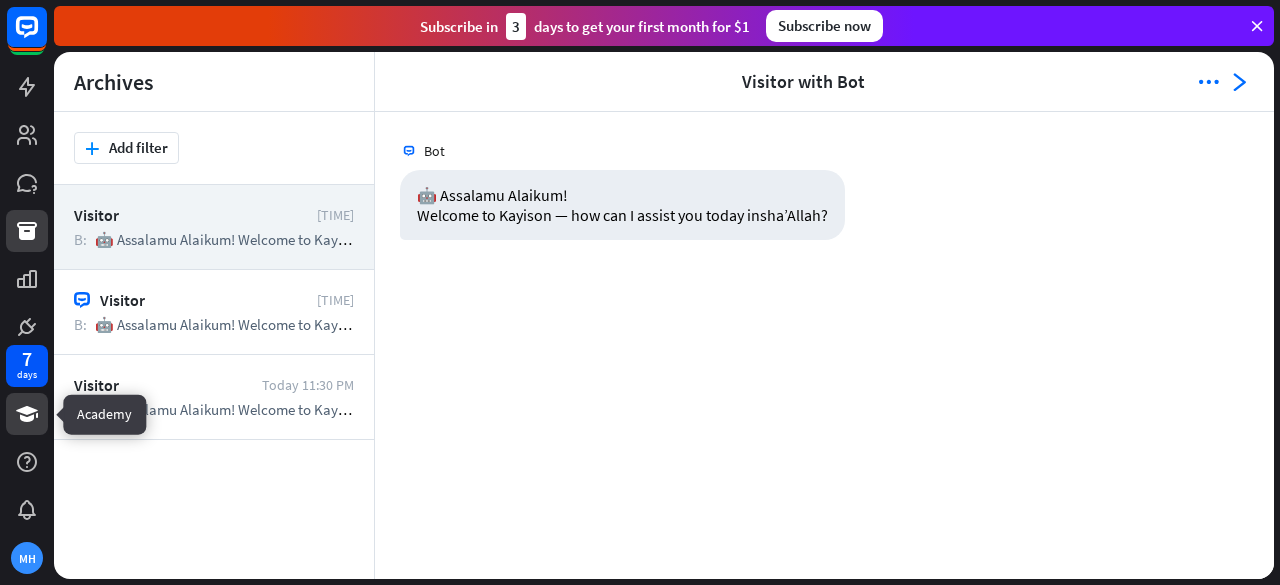 click at bounding box center [27, 414] 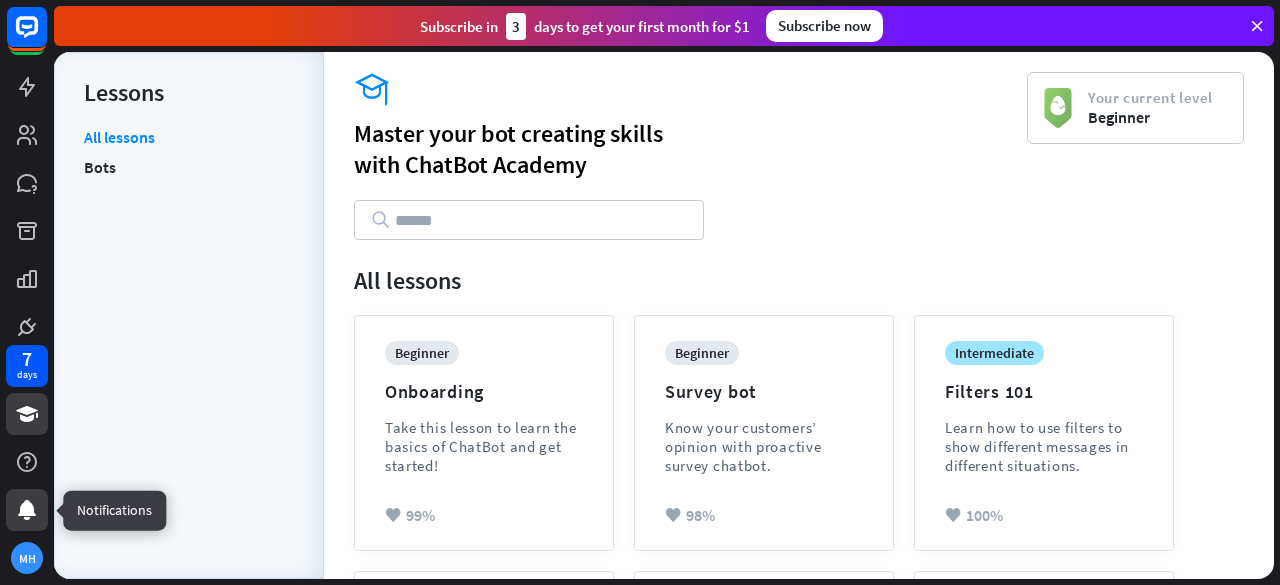click 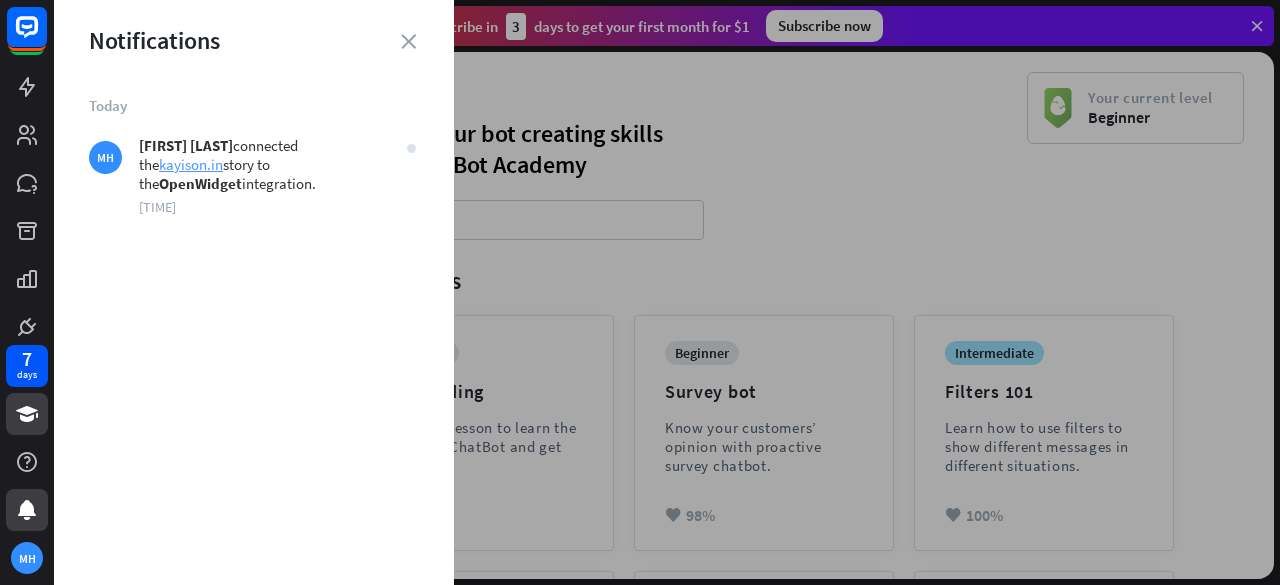 click on "kayison.in" at bounding box center (191, 164) 